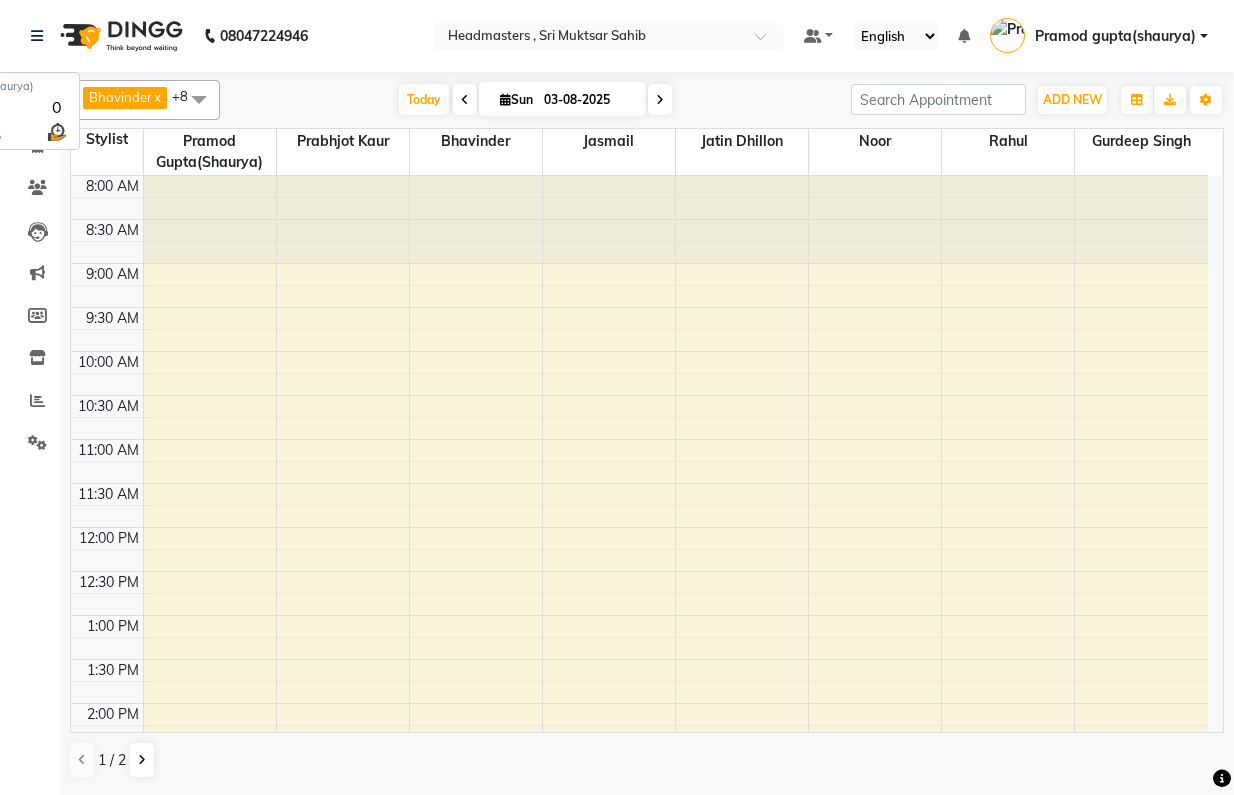 scroll, scrollTop: 0, scrollLeft: 0, axis: both 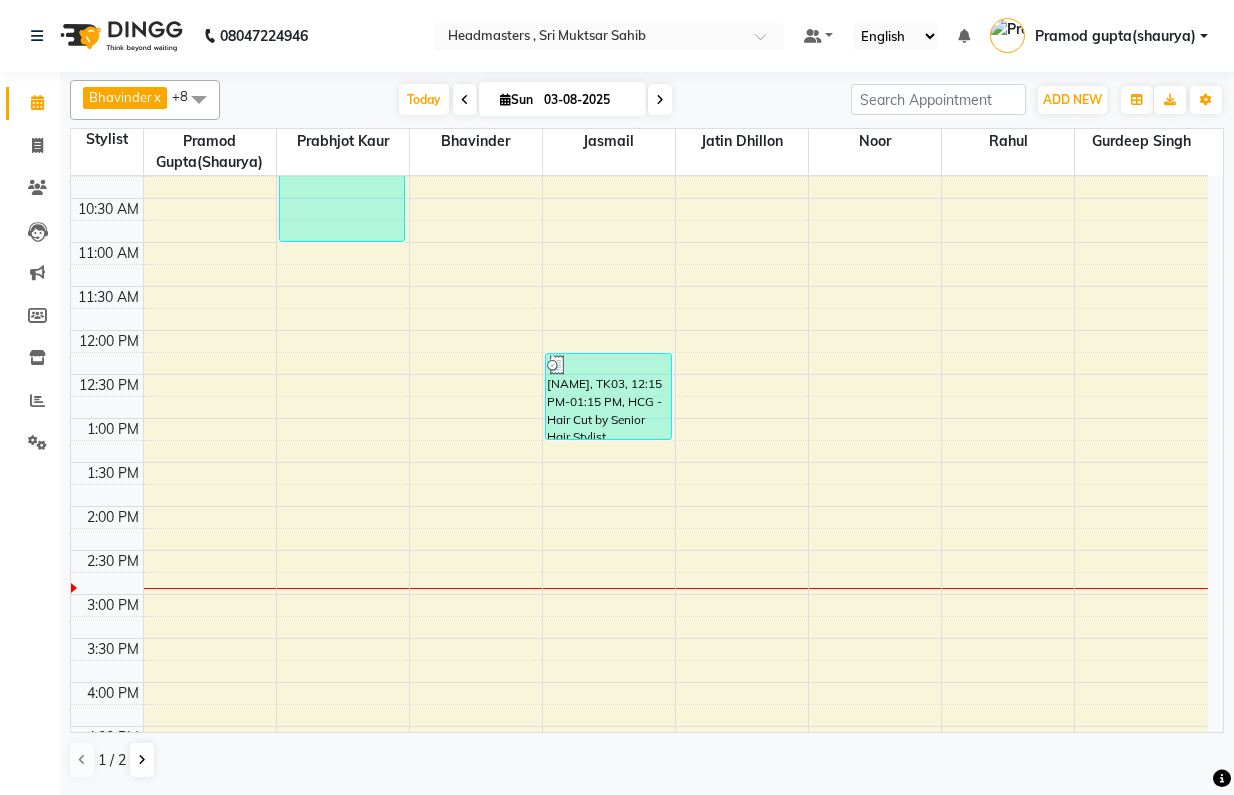 click on "8:00 AM 8:30 AM 9:00 AM 9:30 AM 10:00 AM 10:30 AM 11:00 AM 11:30 AM 12:00 PM 12:30 PM 1:00 PM 1:30 PM 2:00 PM 2:30 PM 3:00 PM 3:30 PM 4:00 PM 4:30 PM 5:00 PM 5:30 PM 6:00 PM 6:30 PM 7:00 PM 7:30 PM 8:00 PM 8:30 PM     [NAME], TK01, 09:00 AM-11:00 AM, NL-EXT - Gel/Acrylic Extension     [NAME], TK03, 12:15 PM-01:15 PM, HCG - Hair Cut by Senior Hair Stylist" at bounding box center (639, 550) 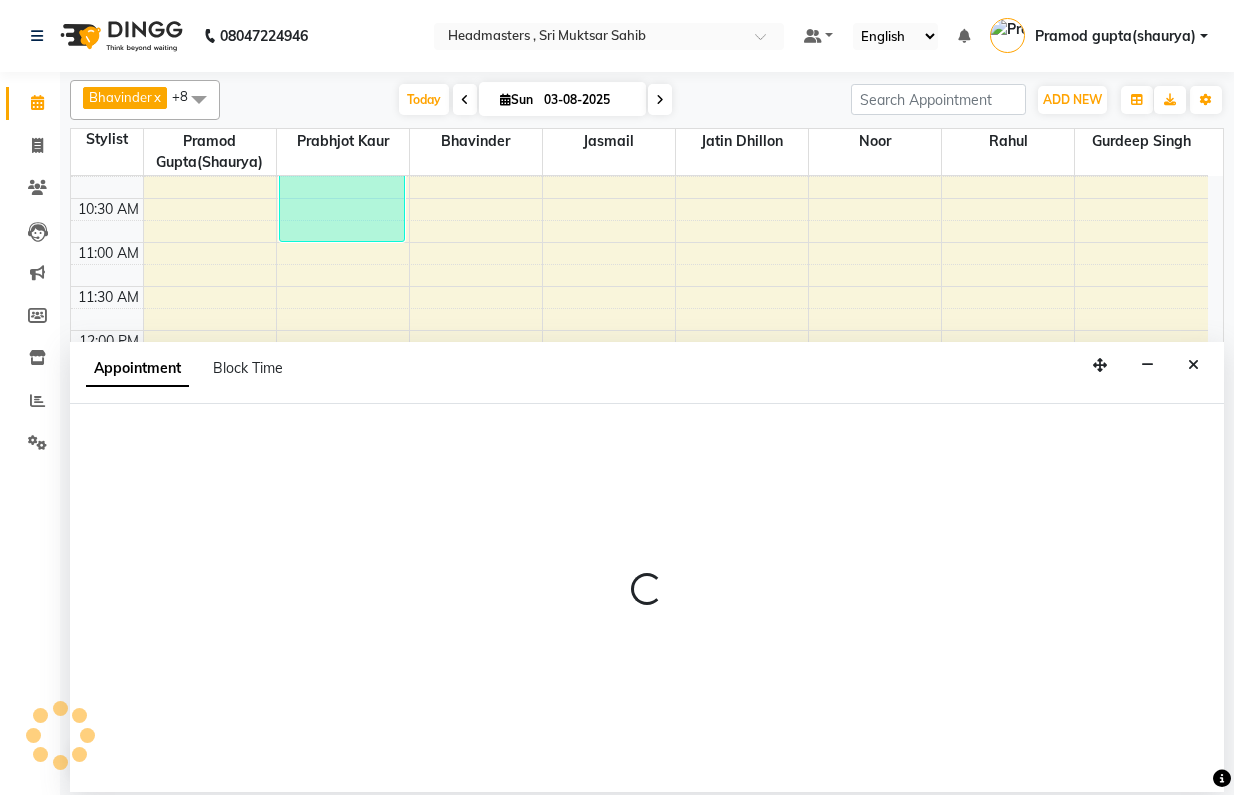 click at bounding box center (1193, 365) 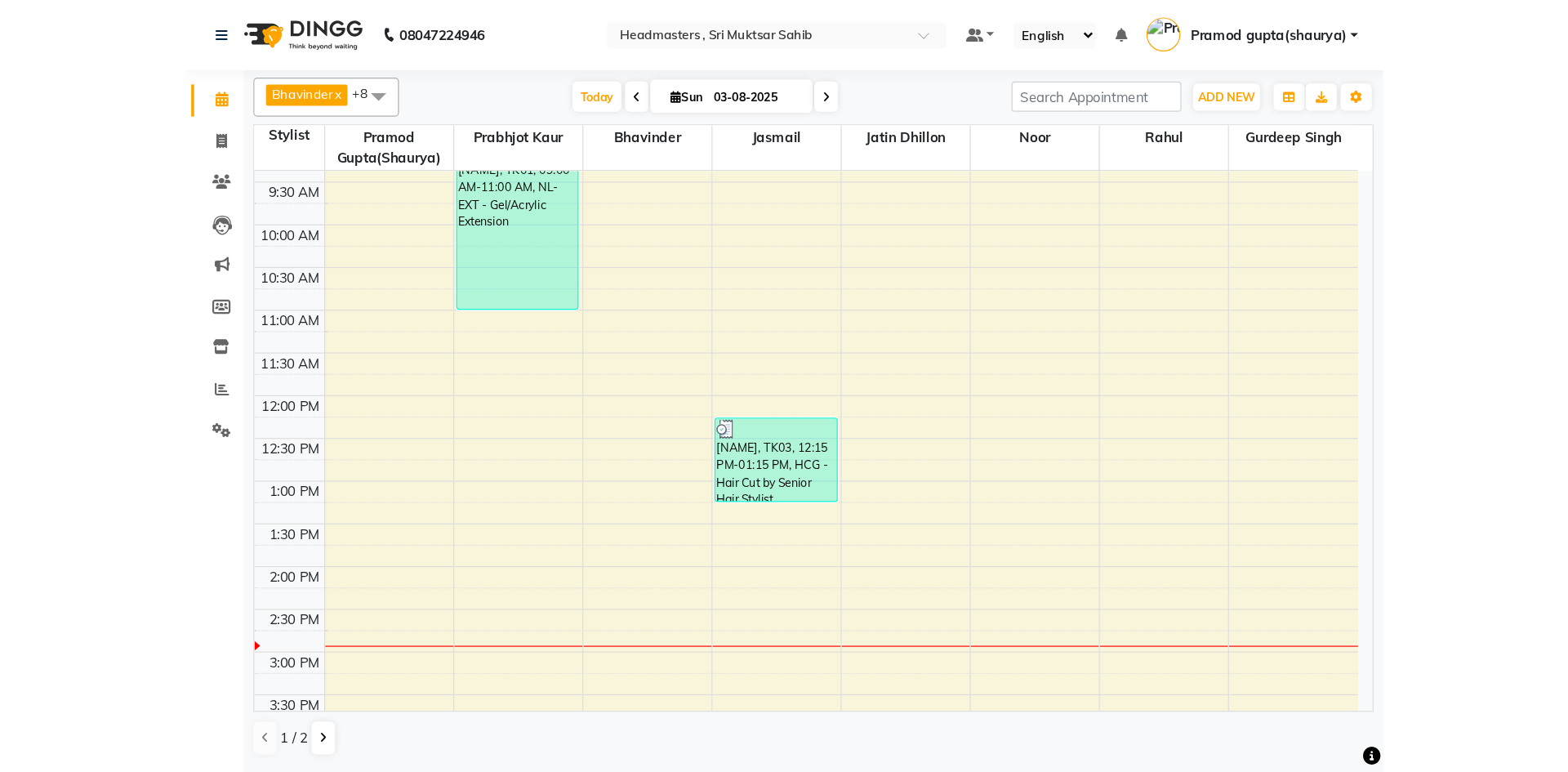 scroll, scrollTop: 0, scrollLeft: 0, axis: both 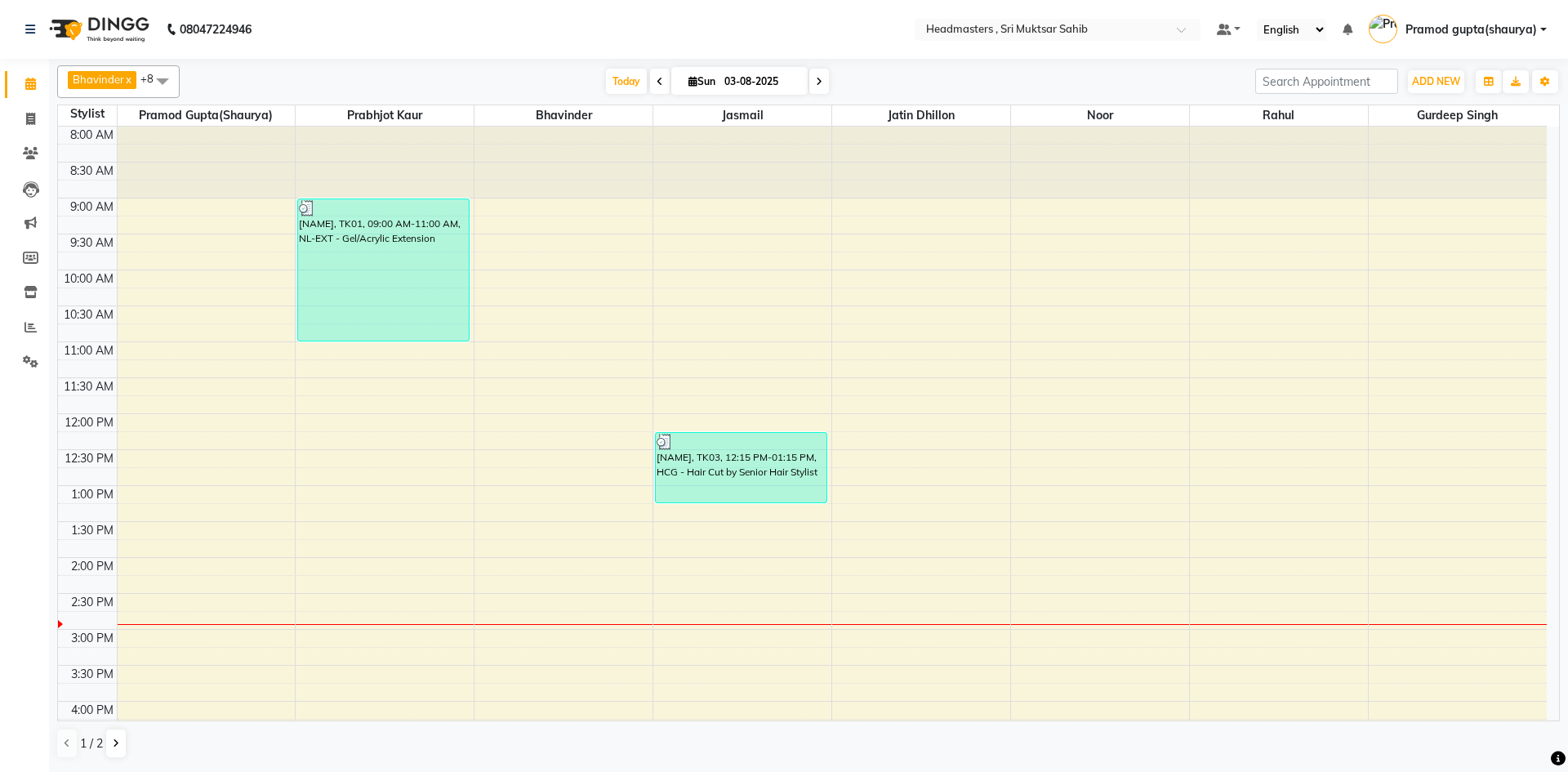 click on "8:00 AM 8:30 AM 9:00 AM 9:30 AM 10:00 AM 10:30 AM 11:00 AM 11:30 AM 12:00 PM 12:30 PM 1:00 PM 1:30 PM 2:00 PM 2:30 PM 3:00 PM 3:30 PM 4:00 PM 4:30 PM 5:00 PM 5:30 PM 6:00 PM 6:30 PM 7:00 PM 7:30 PM 8:00 PM 8:30 PM     [NAME], TK01, 09:00 AM-11:00 AM, NL-EXT - Gel/Acrylic Extension     [NAME], TK03, 12:15 PM-01:15 PM, HCG - Hair Cut by Senior Hair Stylist" at bounding box center [802, 593] 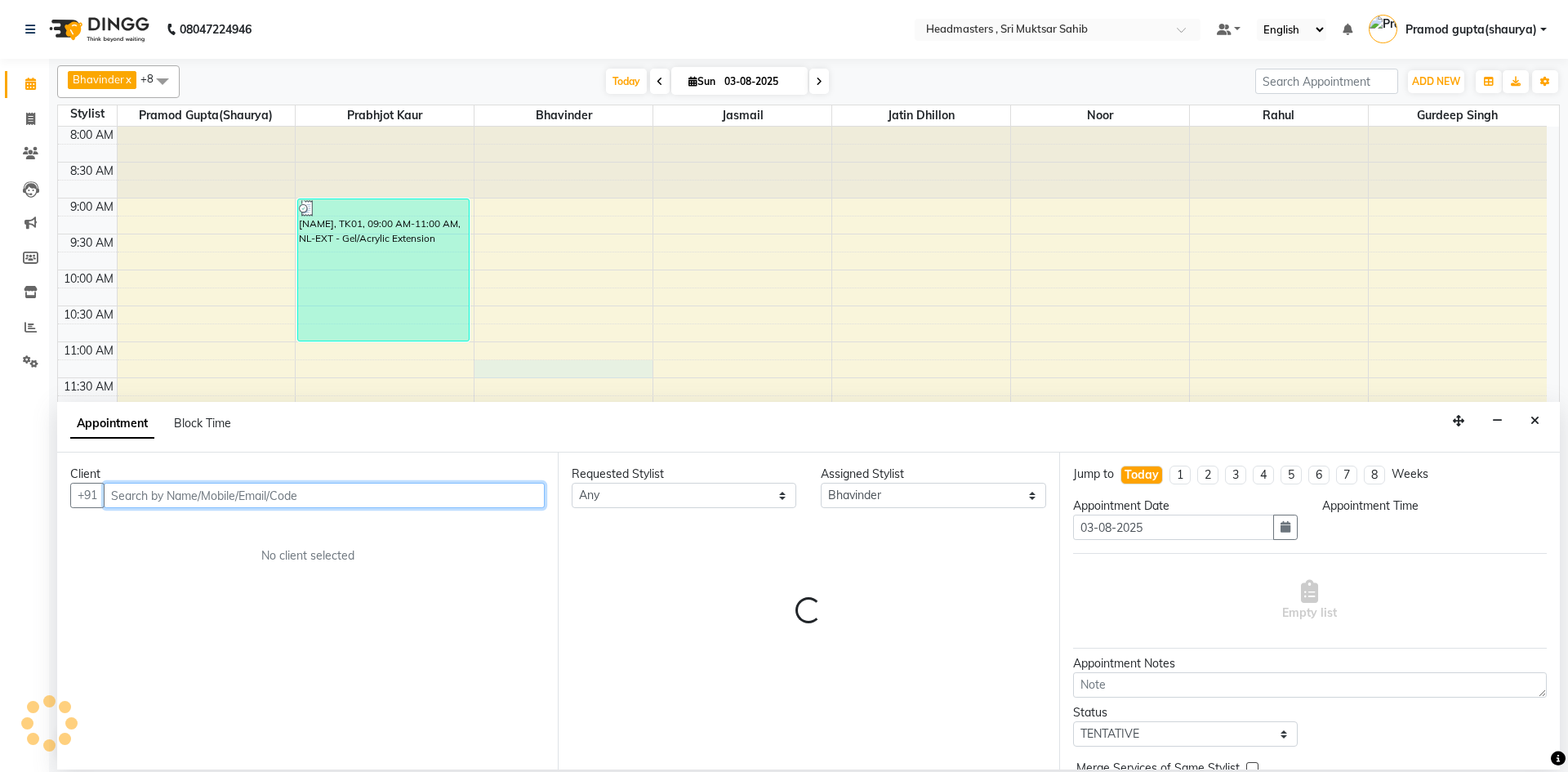 select on "675" 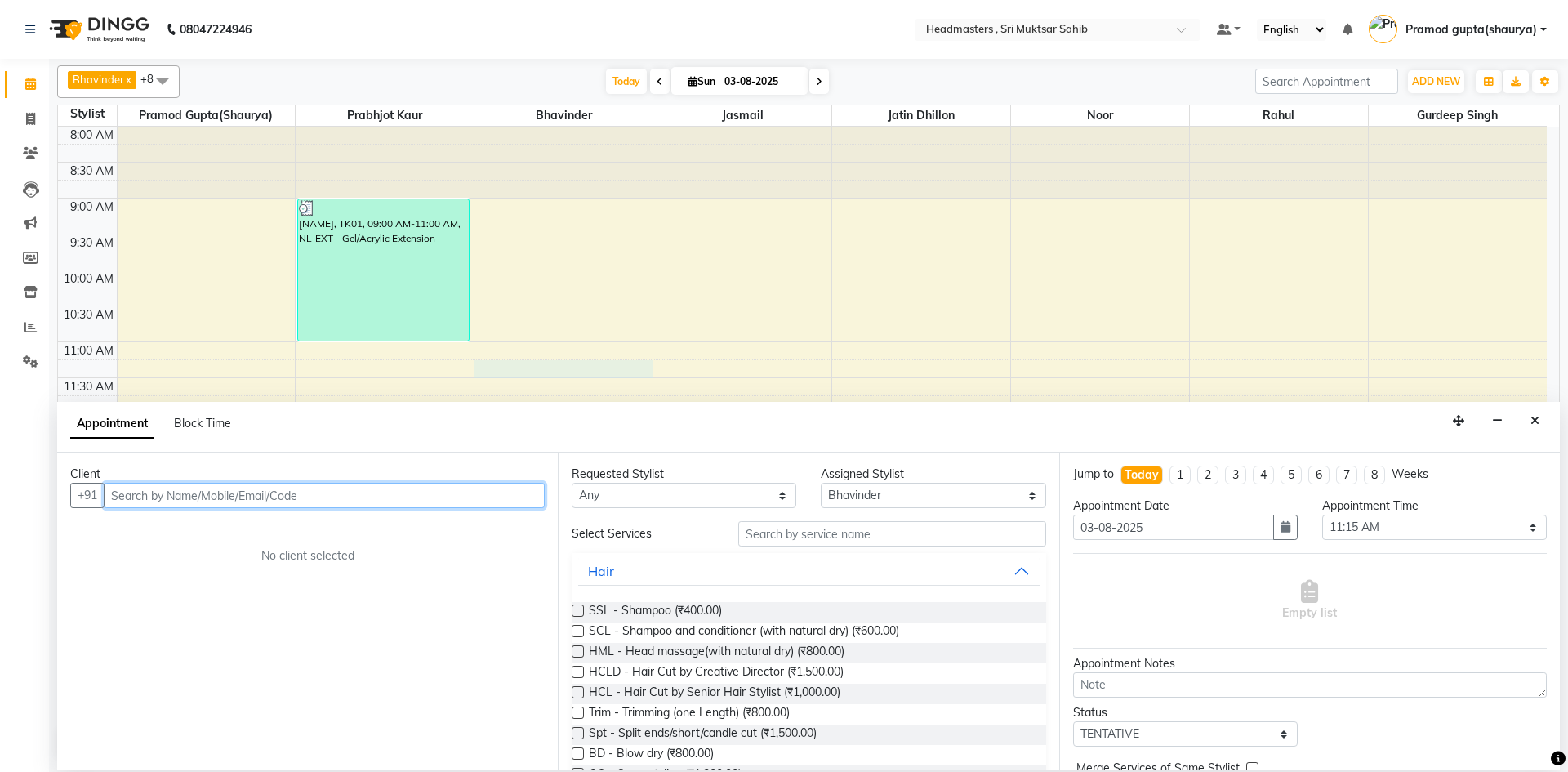 paste on "[PHONE]" 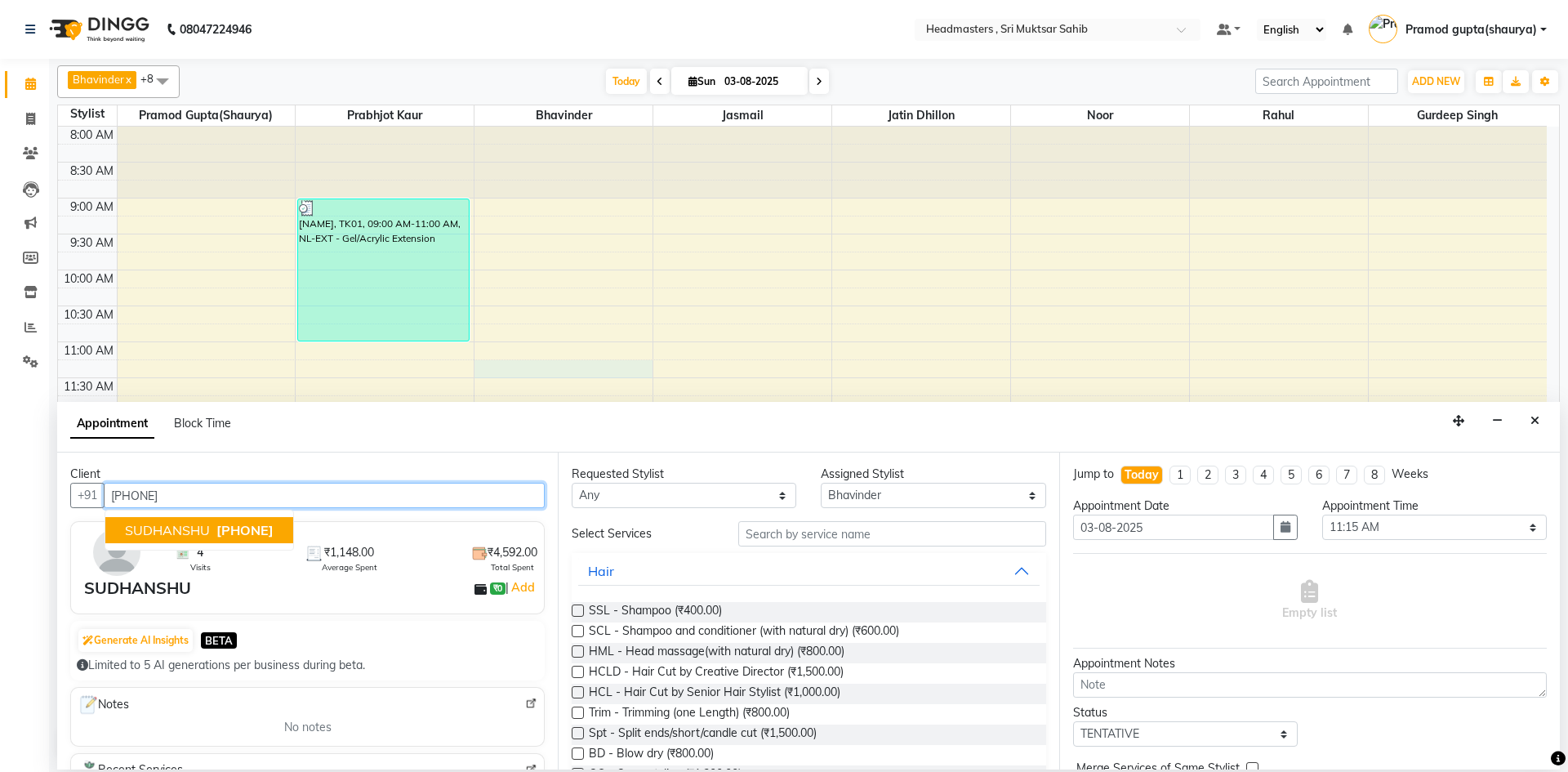 type on "[PHONE]" 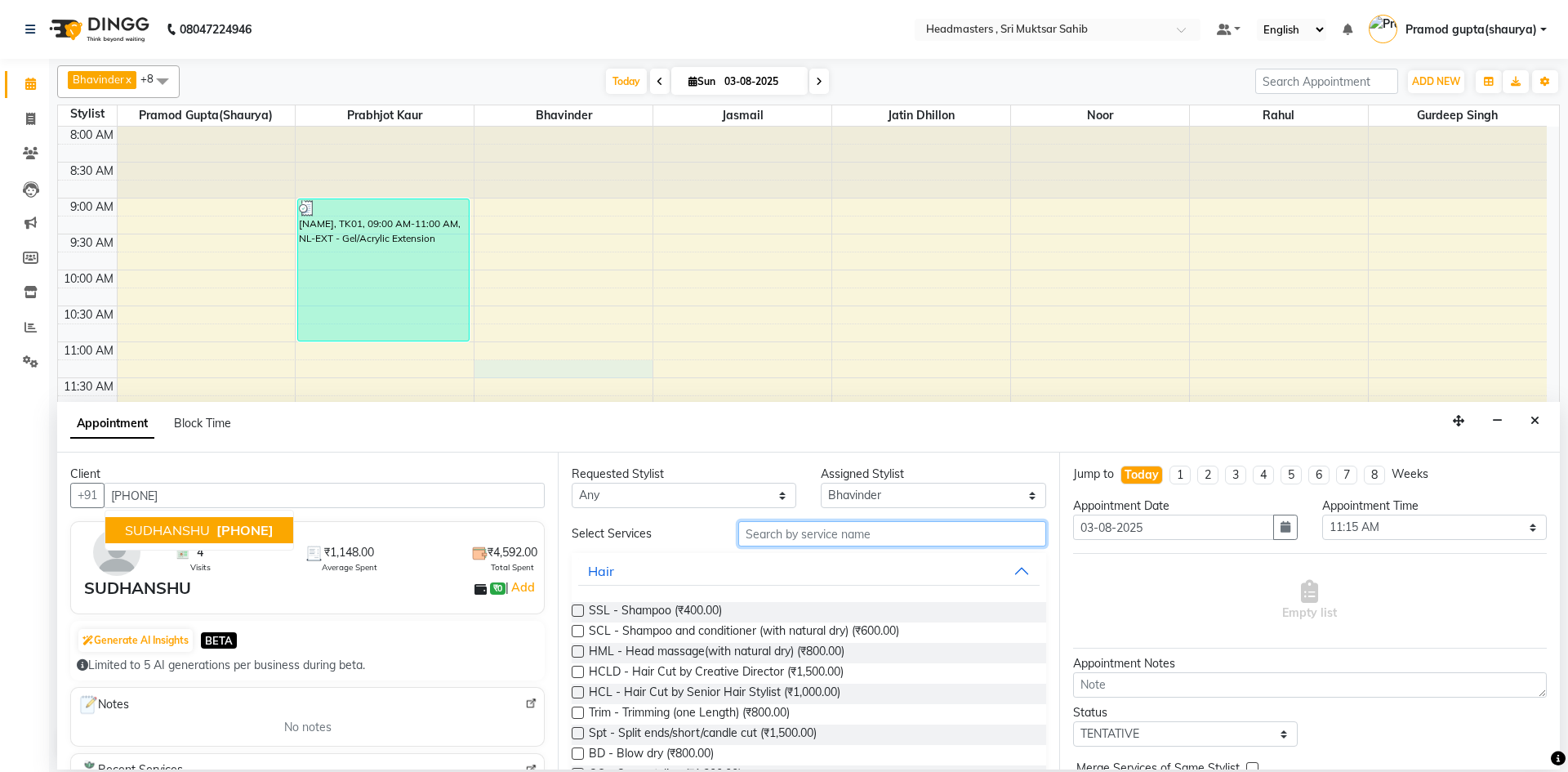 click at bounding box center (892, 533) 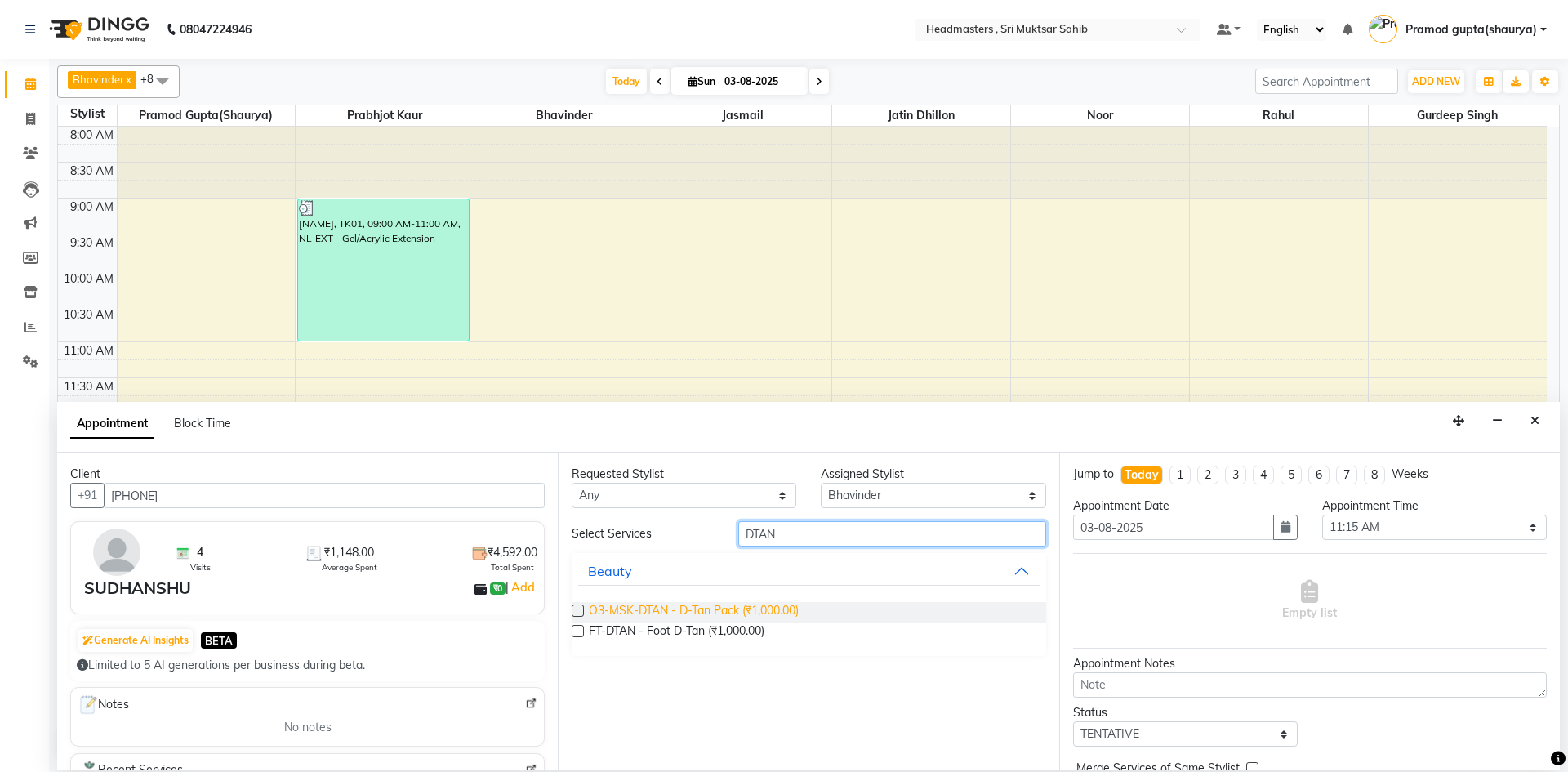 type on "DTAN" 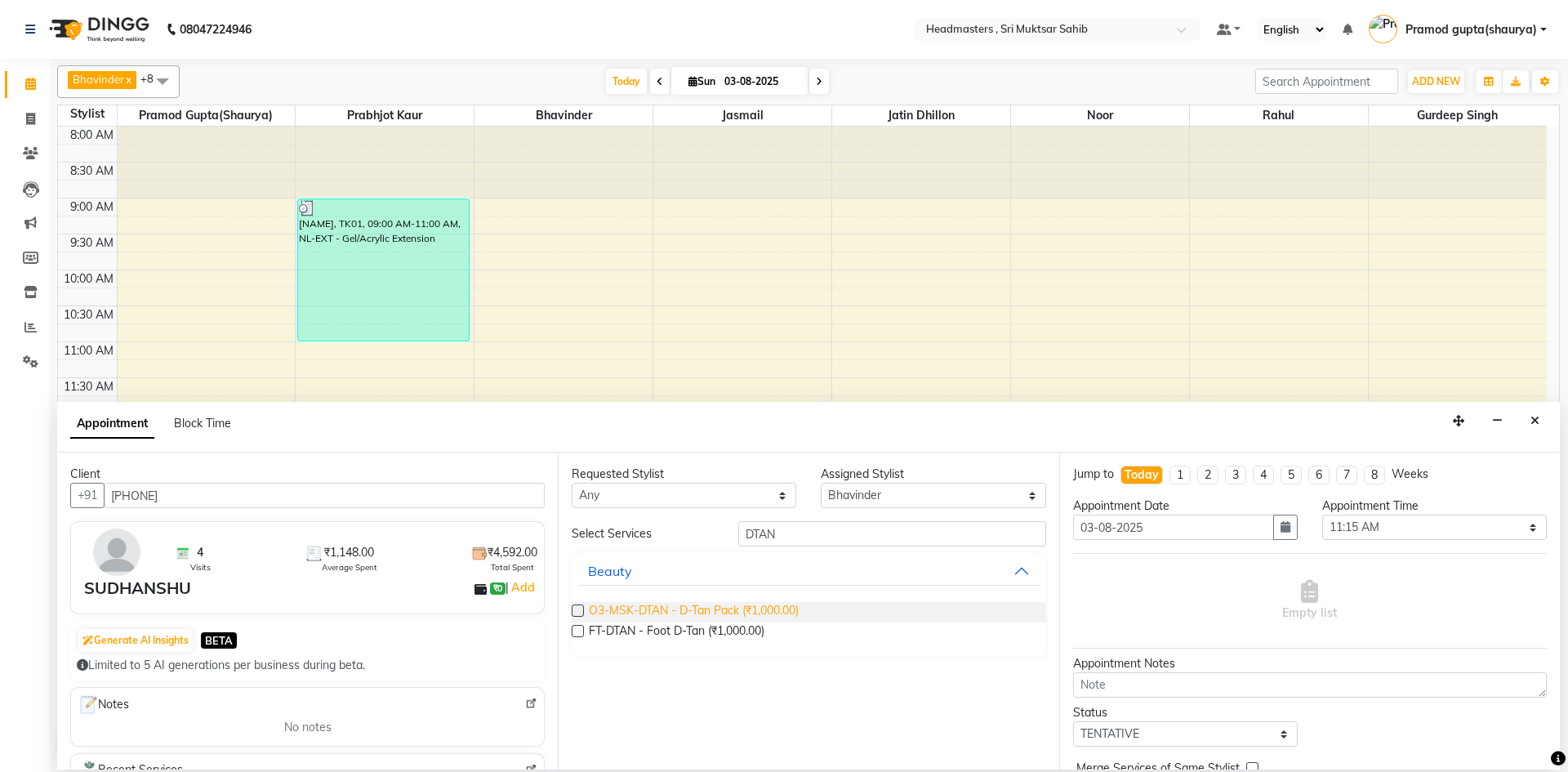 click on "O3-MSK-DTAN - D-Tan Pack (₹1,000.00)" at bounding box center [693, 612] 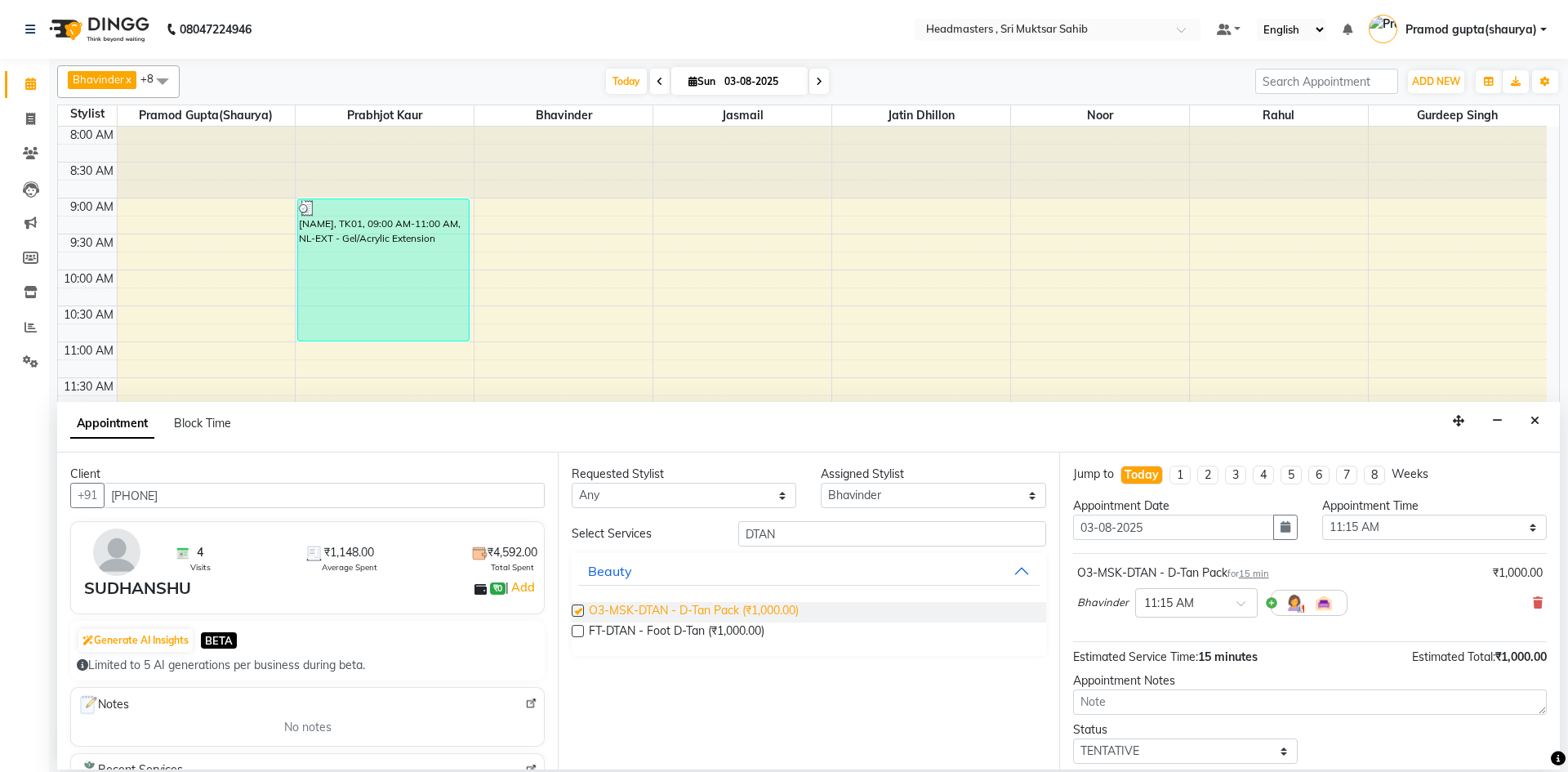checkbox on "false" 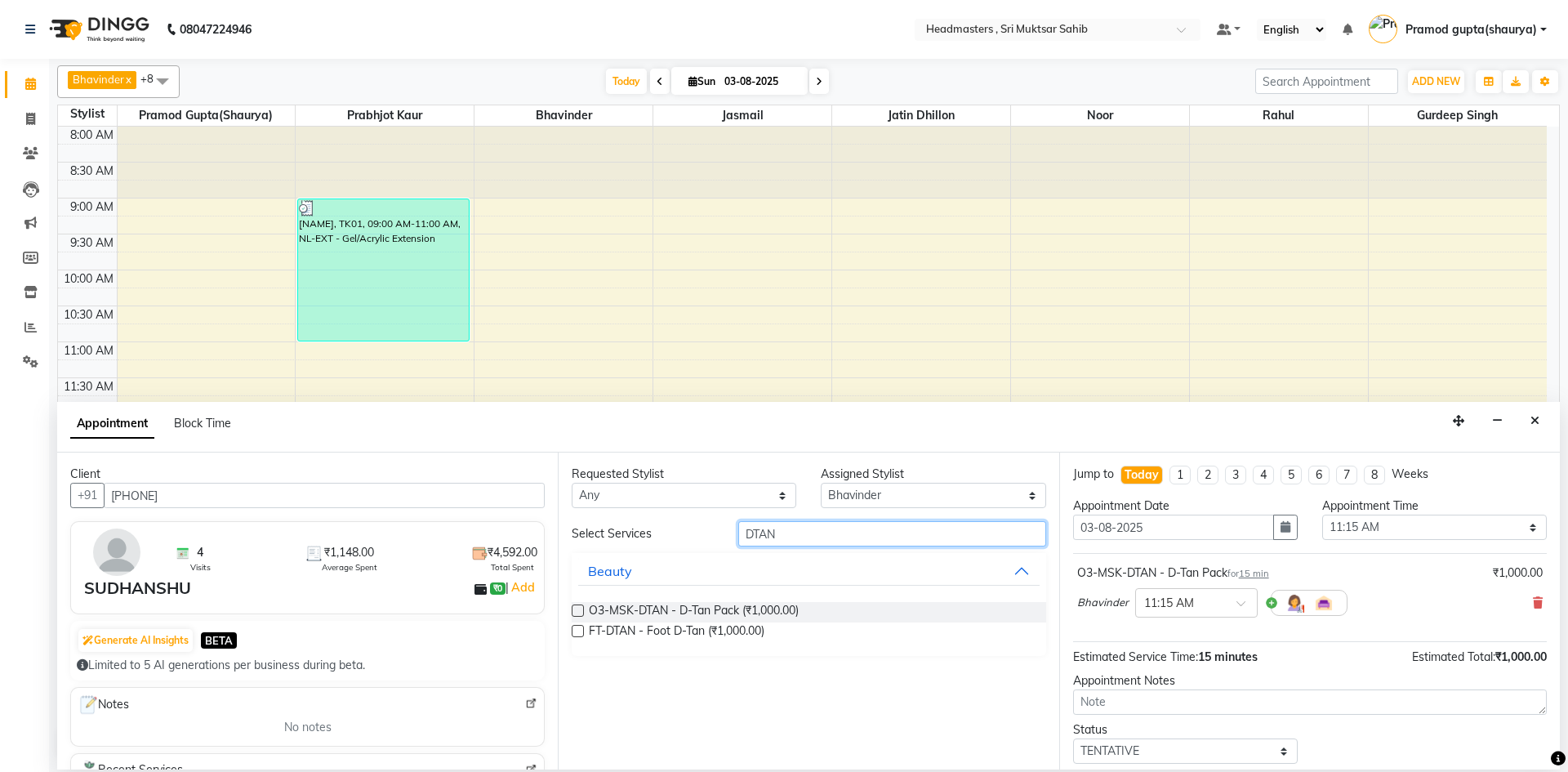 click on "DTAN" at bounding box center (892, 533) 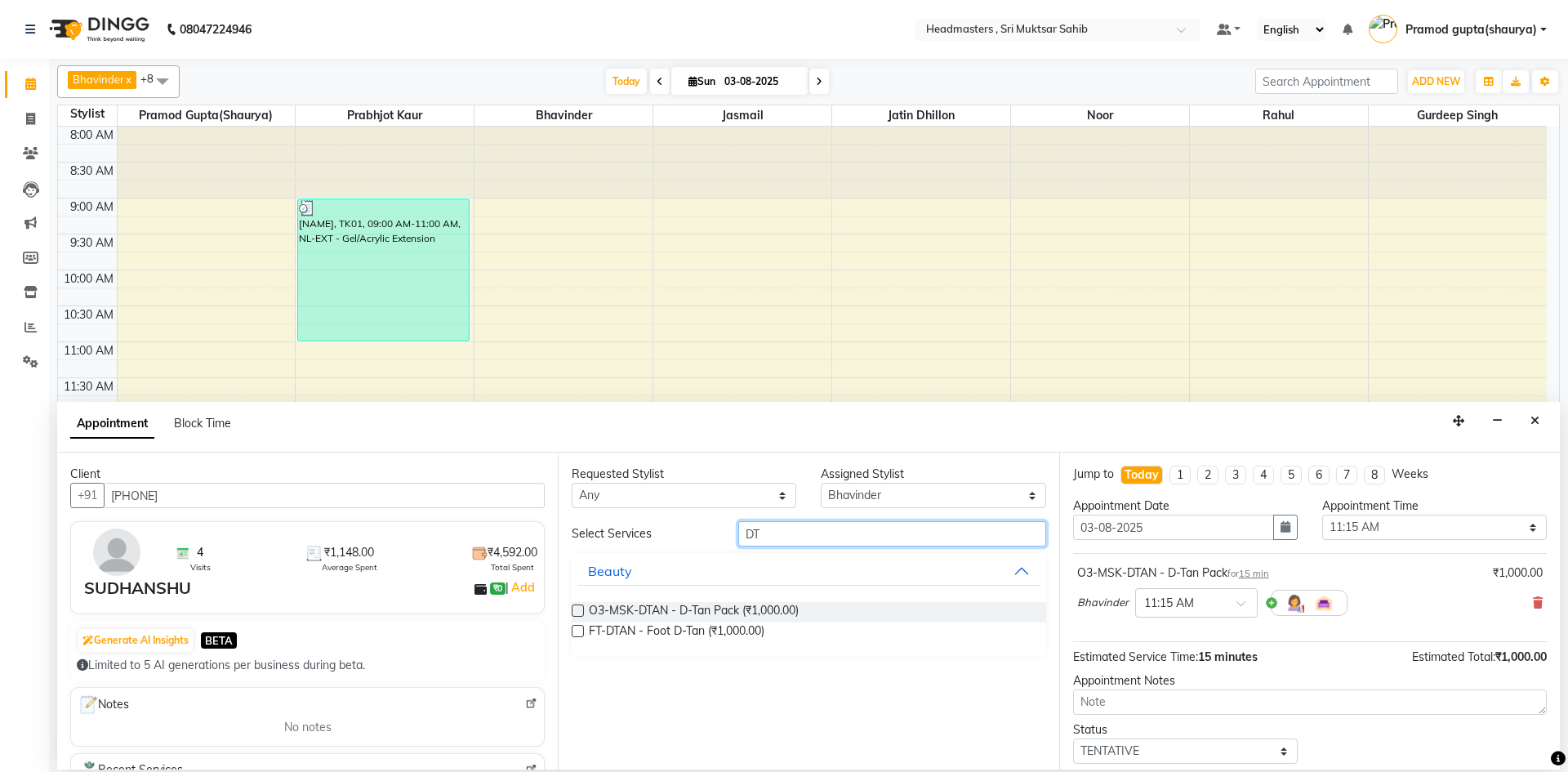 type on "D" 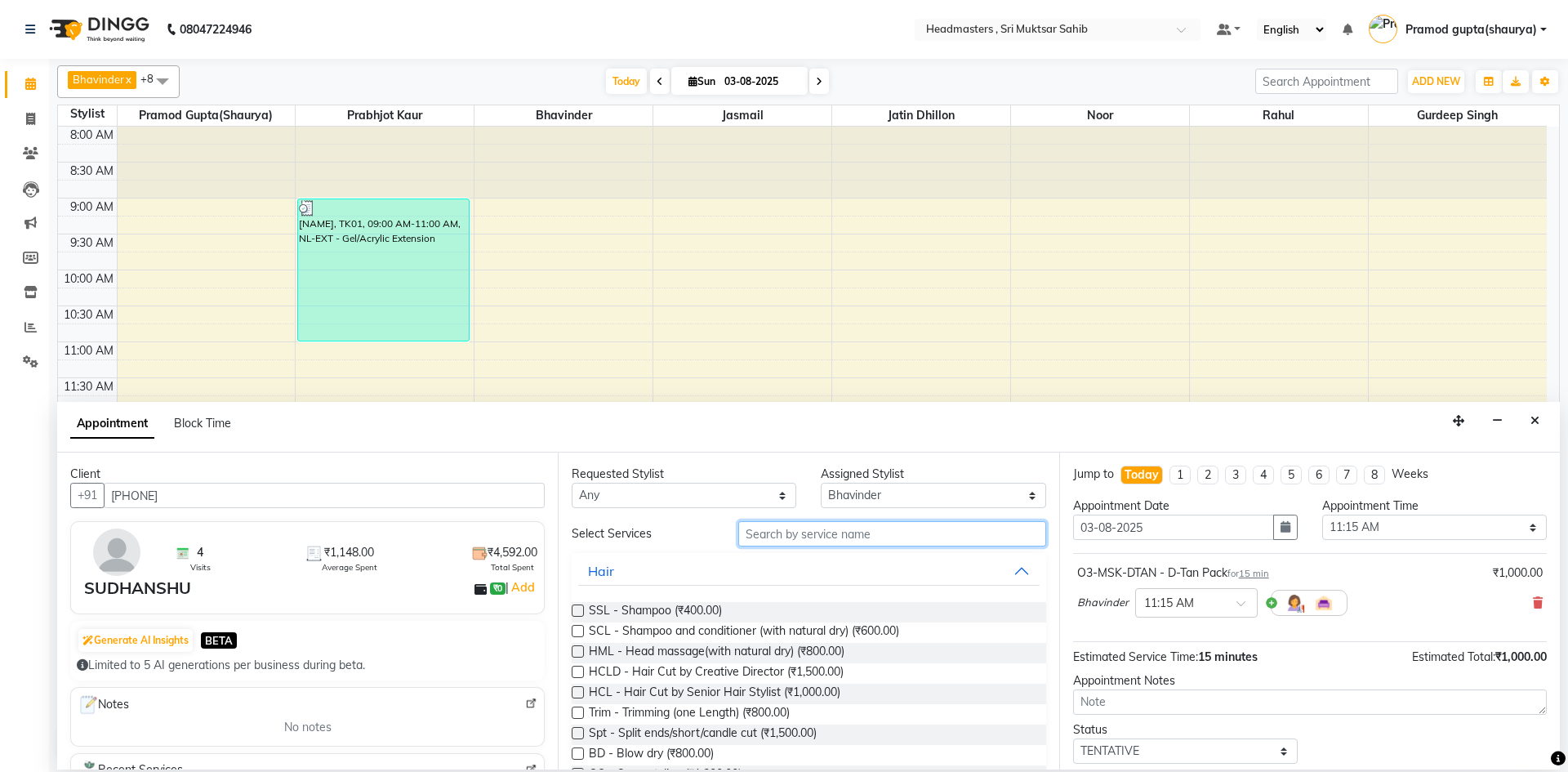 type on "O" 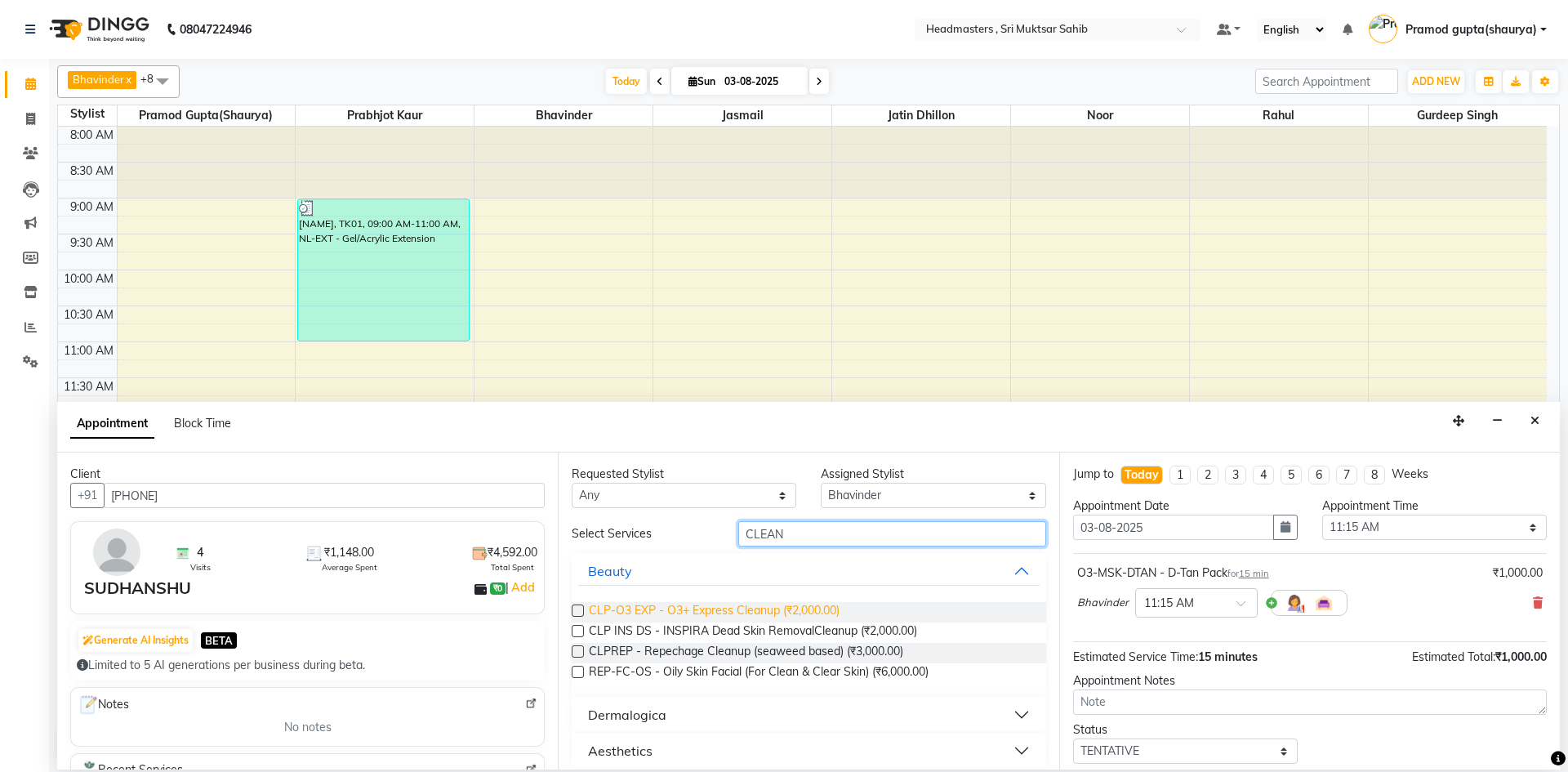 type on "CLEAN" 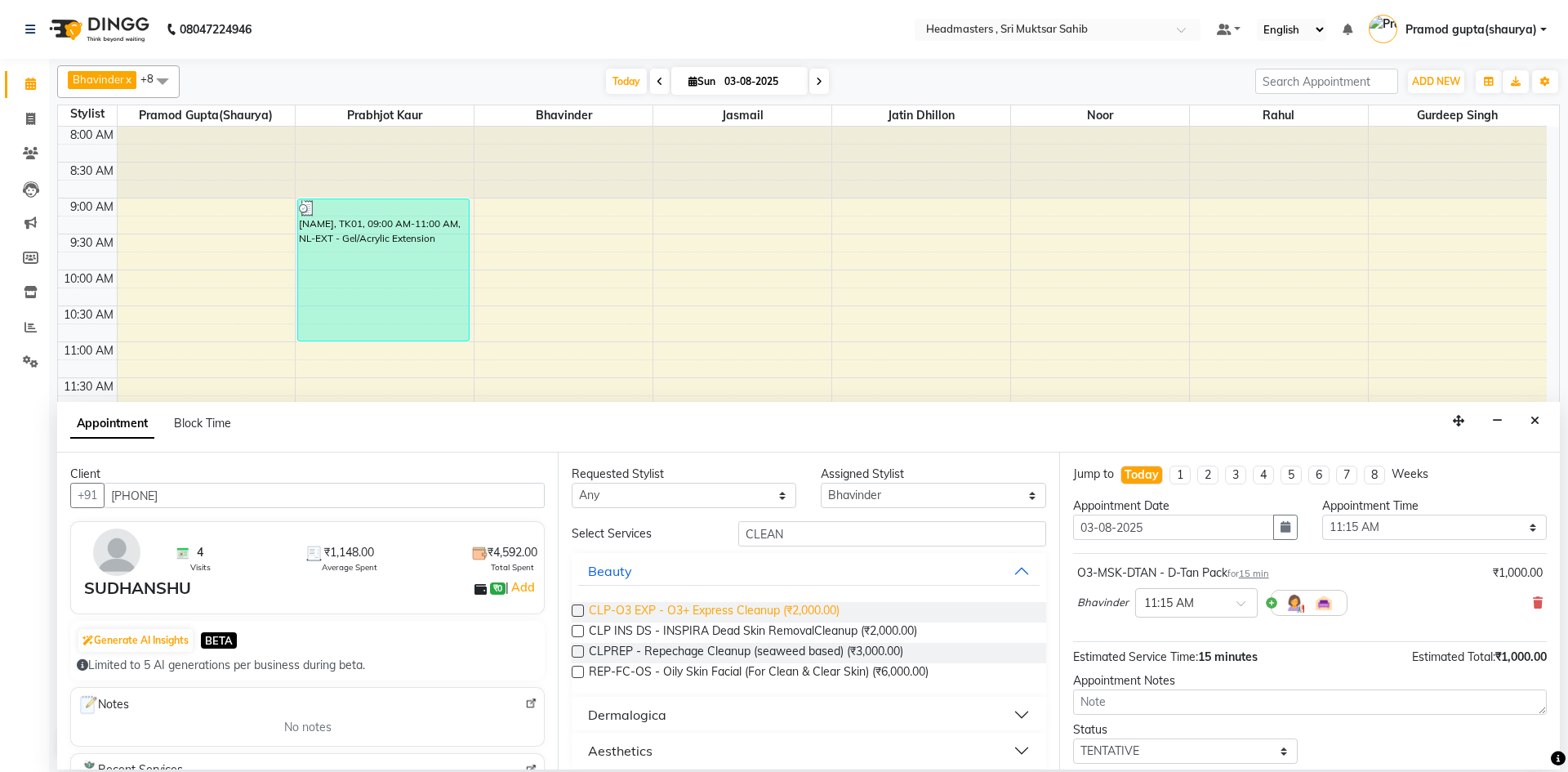 click on "CLP-O3 EXP - O3+ Express Cleanup (₹2,000.00)" at bounding box center [714, 612] 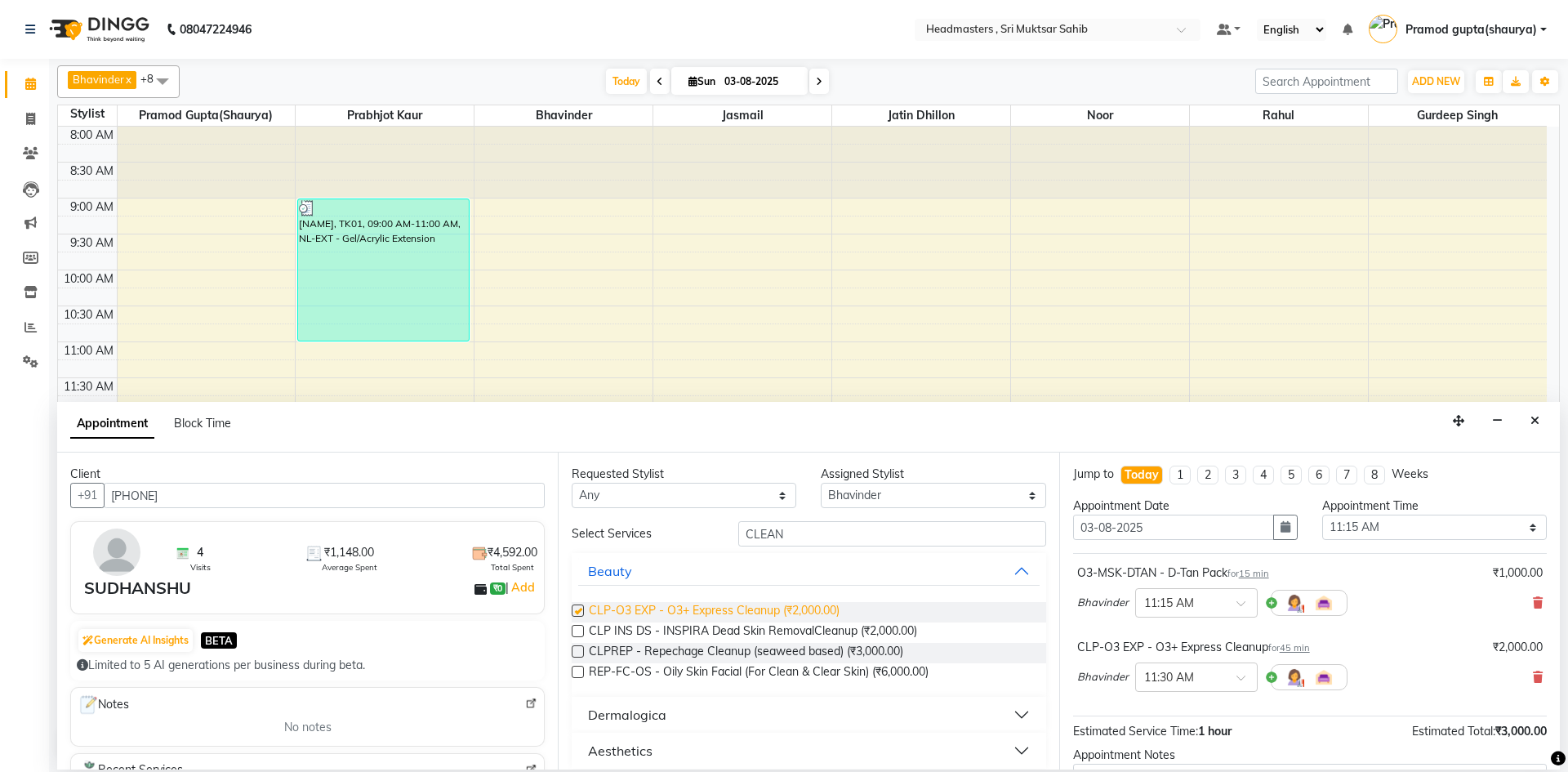 checkbox on "false" 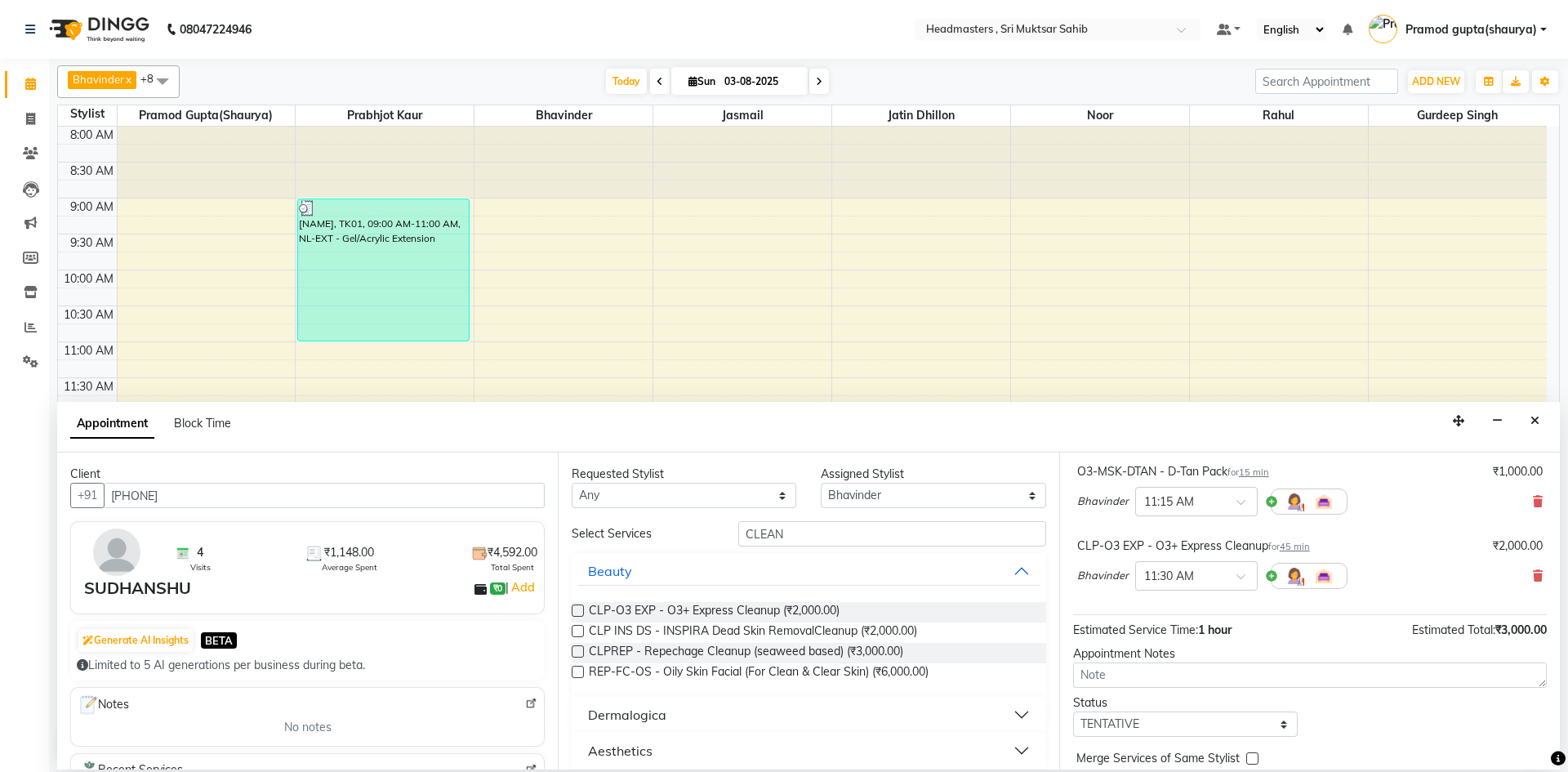 scroll, scrollTop: 145, scrollLeft: 0, axis: vertical 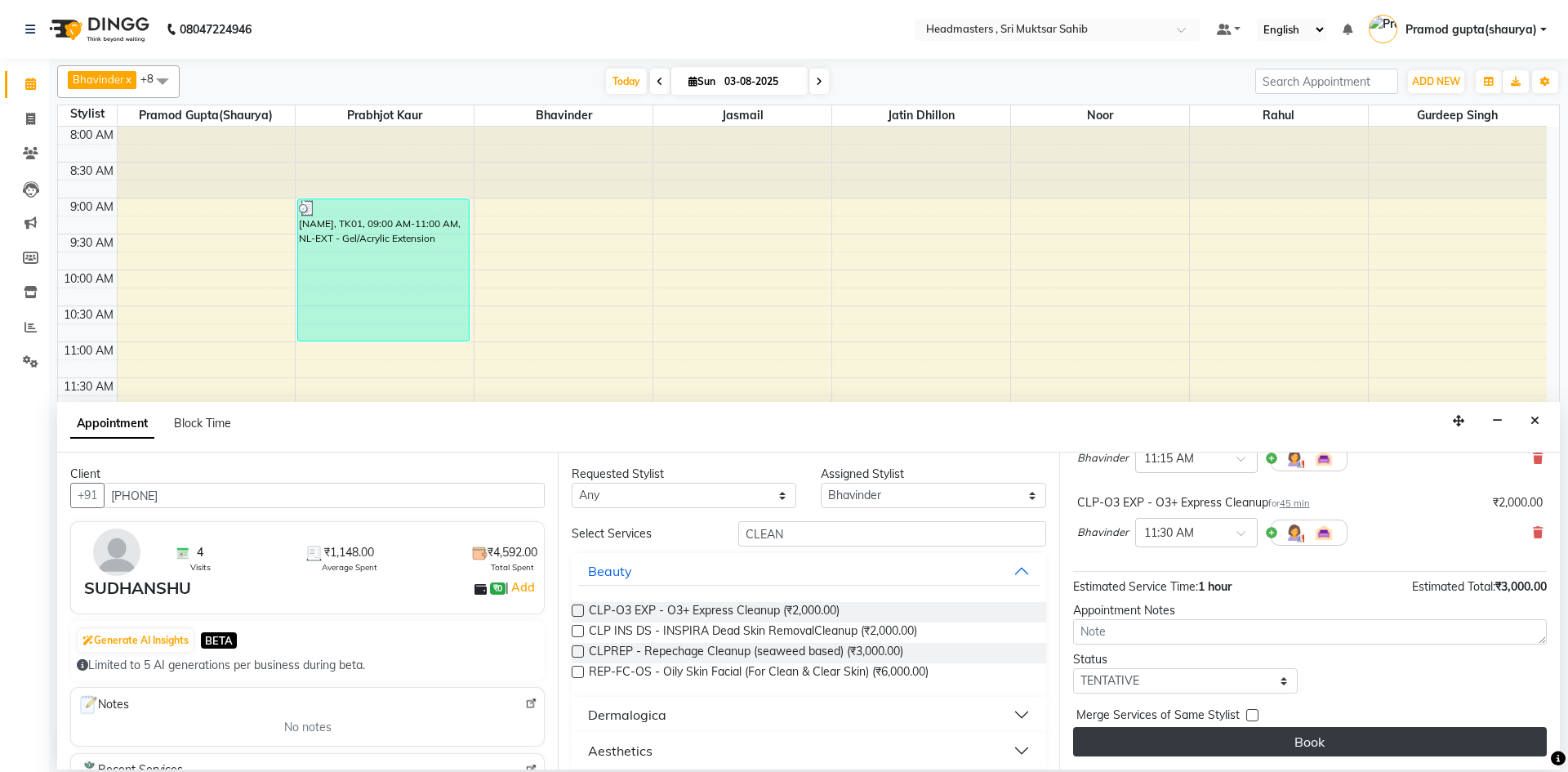 click on "Book" at bounding box center (1310, 742) 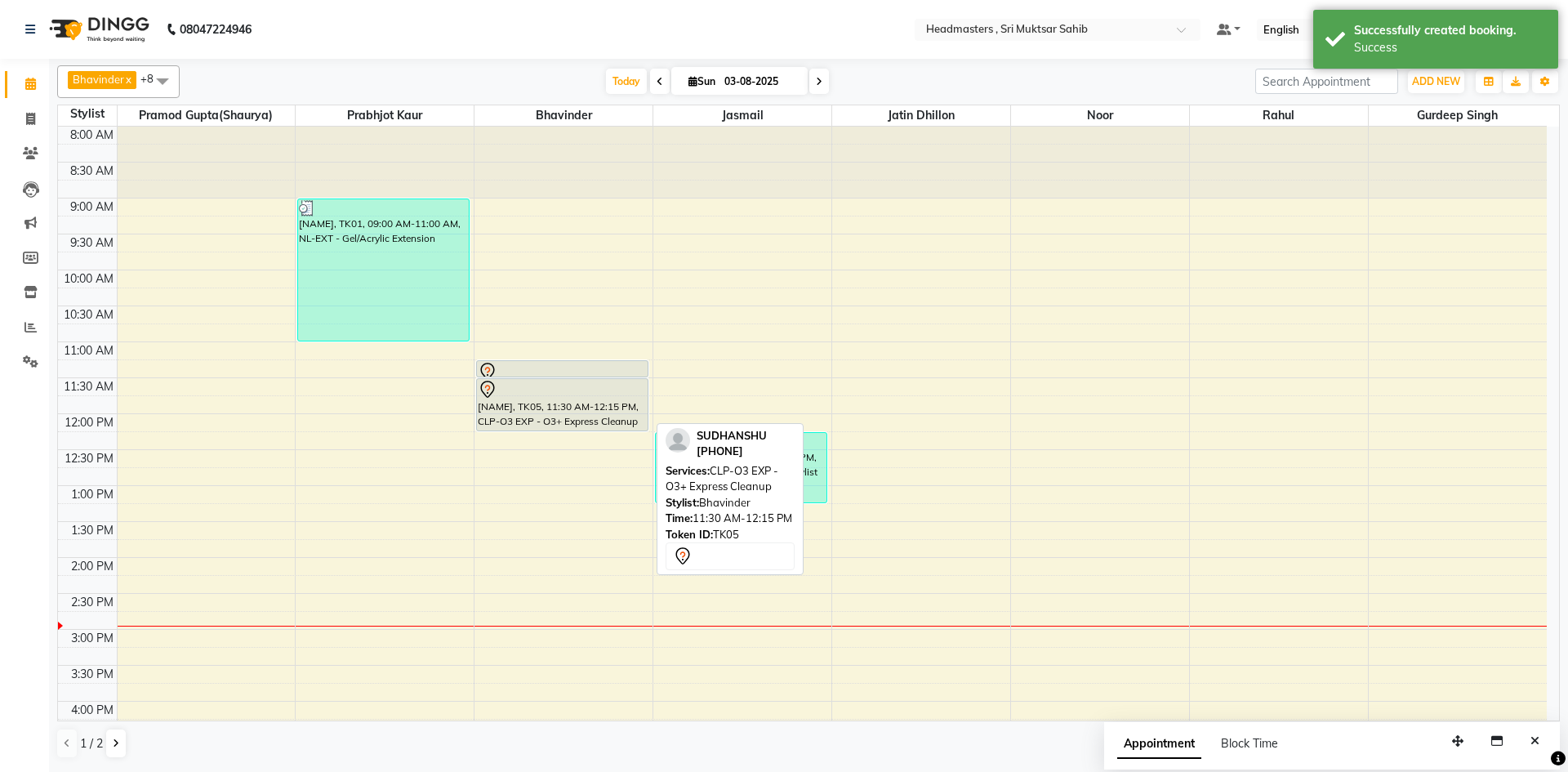 click on "[NAME], TK05, 11:30 AM-12:15 PM, CLP-O3 EXP - O3+ Express Cleanup" at bounding box center (562, 404) 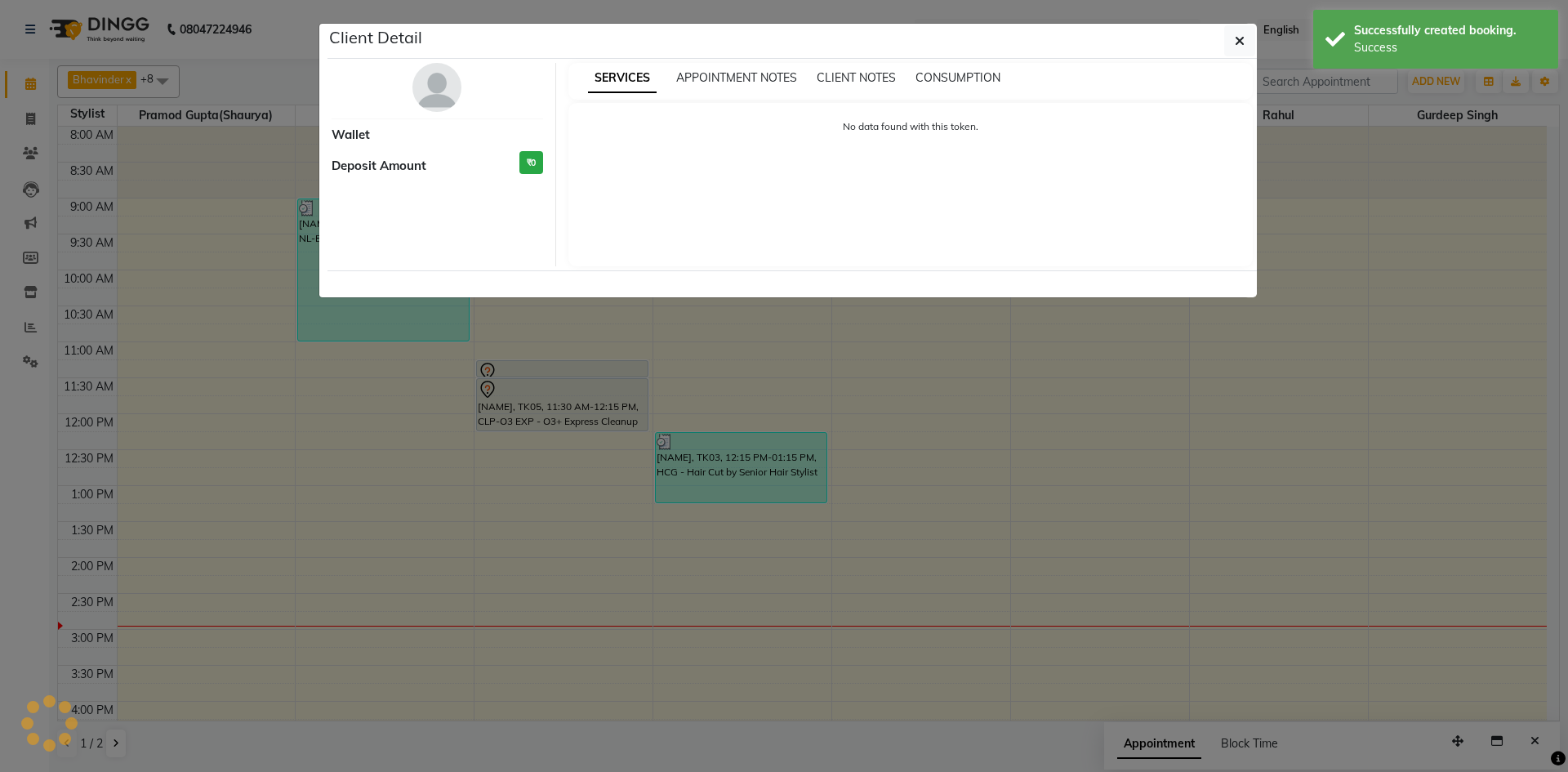 select on "7" 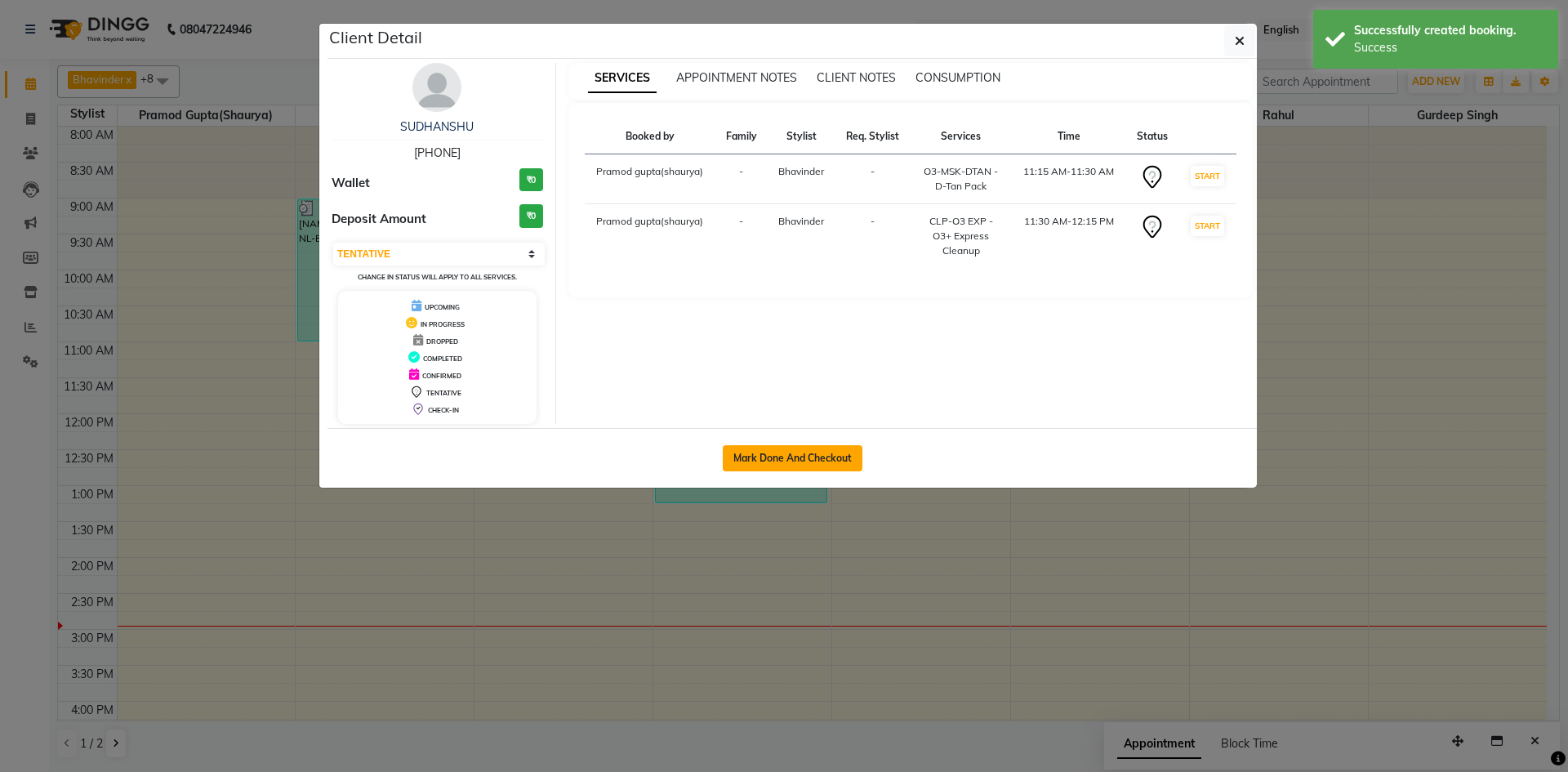 click on "Mark Done And Checkout" 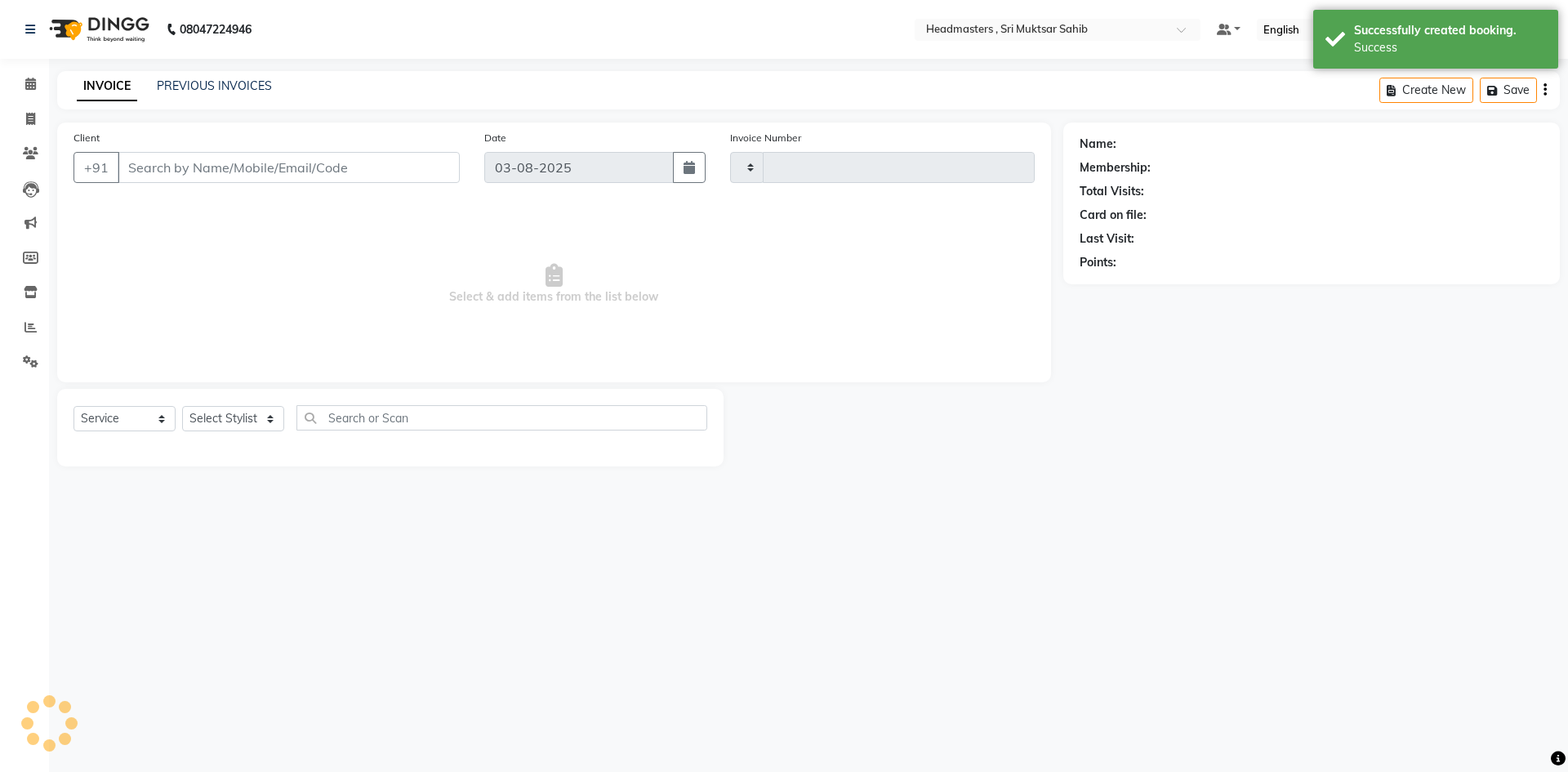 type on "0917" 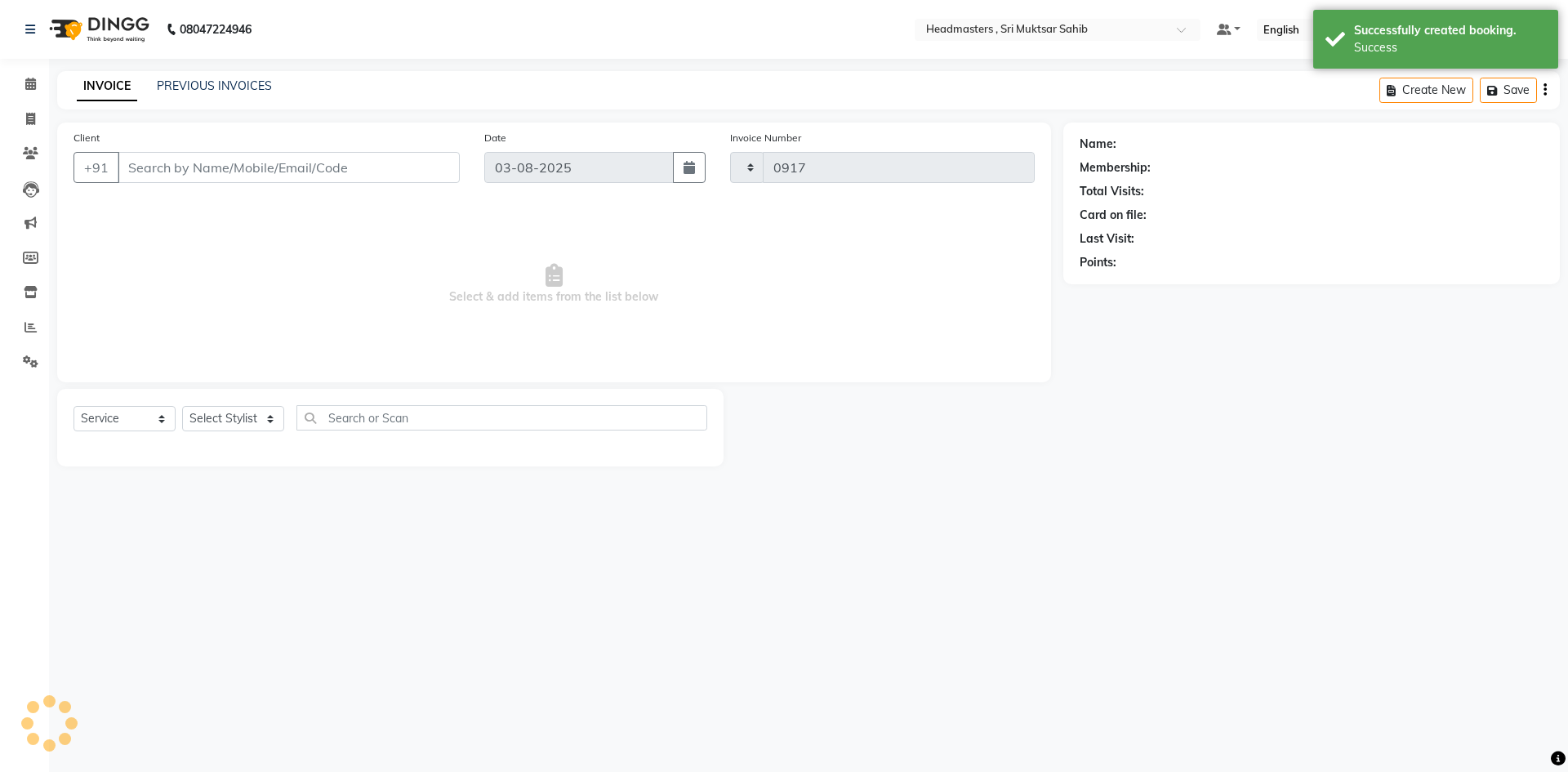 select on "8566" 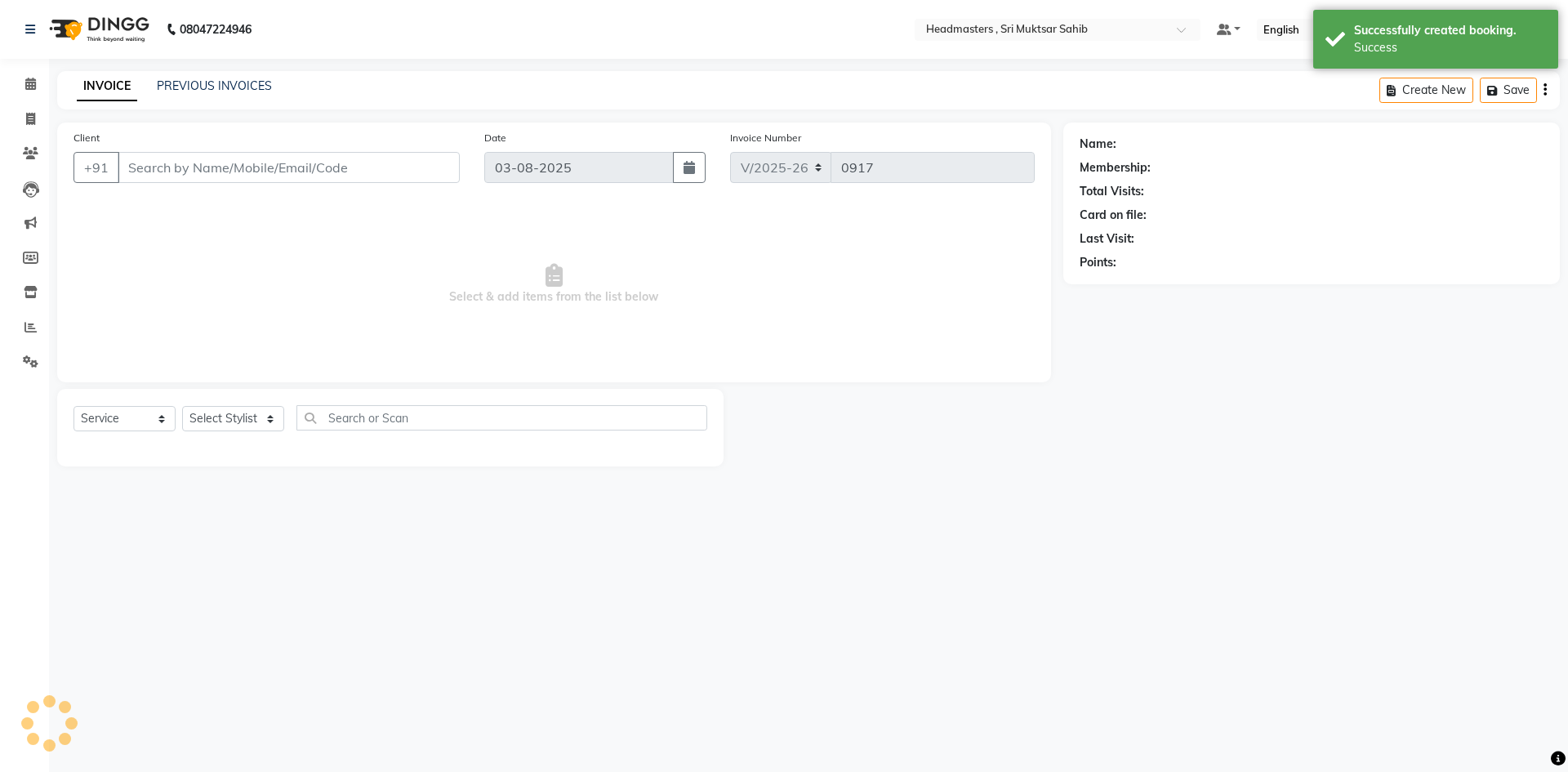 type on "[PHONE]" 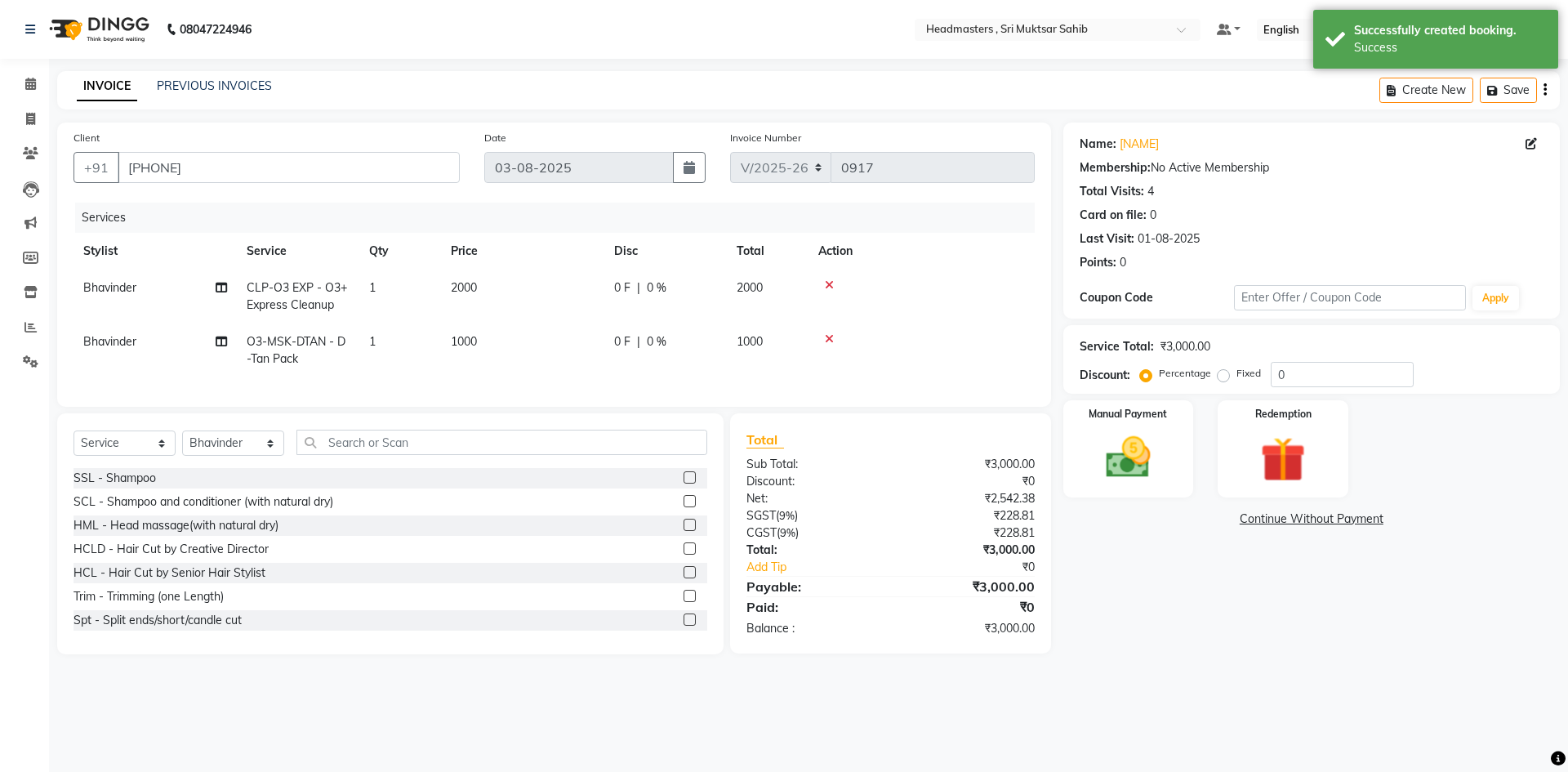 click on "Fixed" 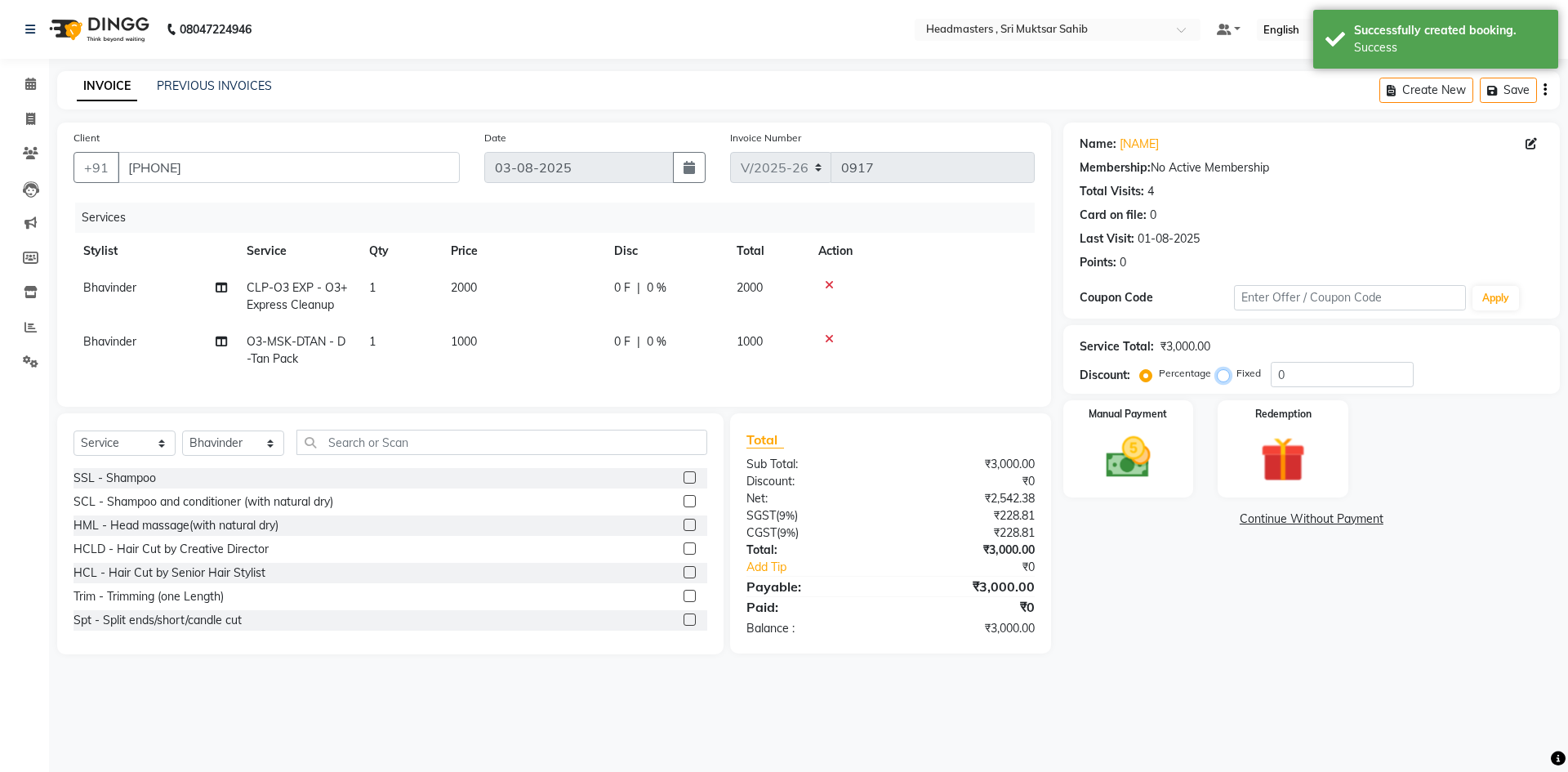 click on "Fixed" at bounding box center (1227, 373) 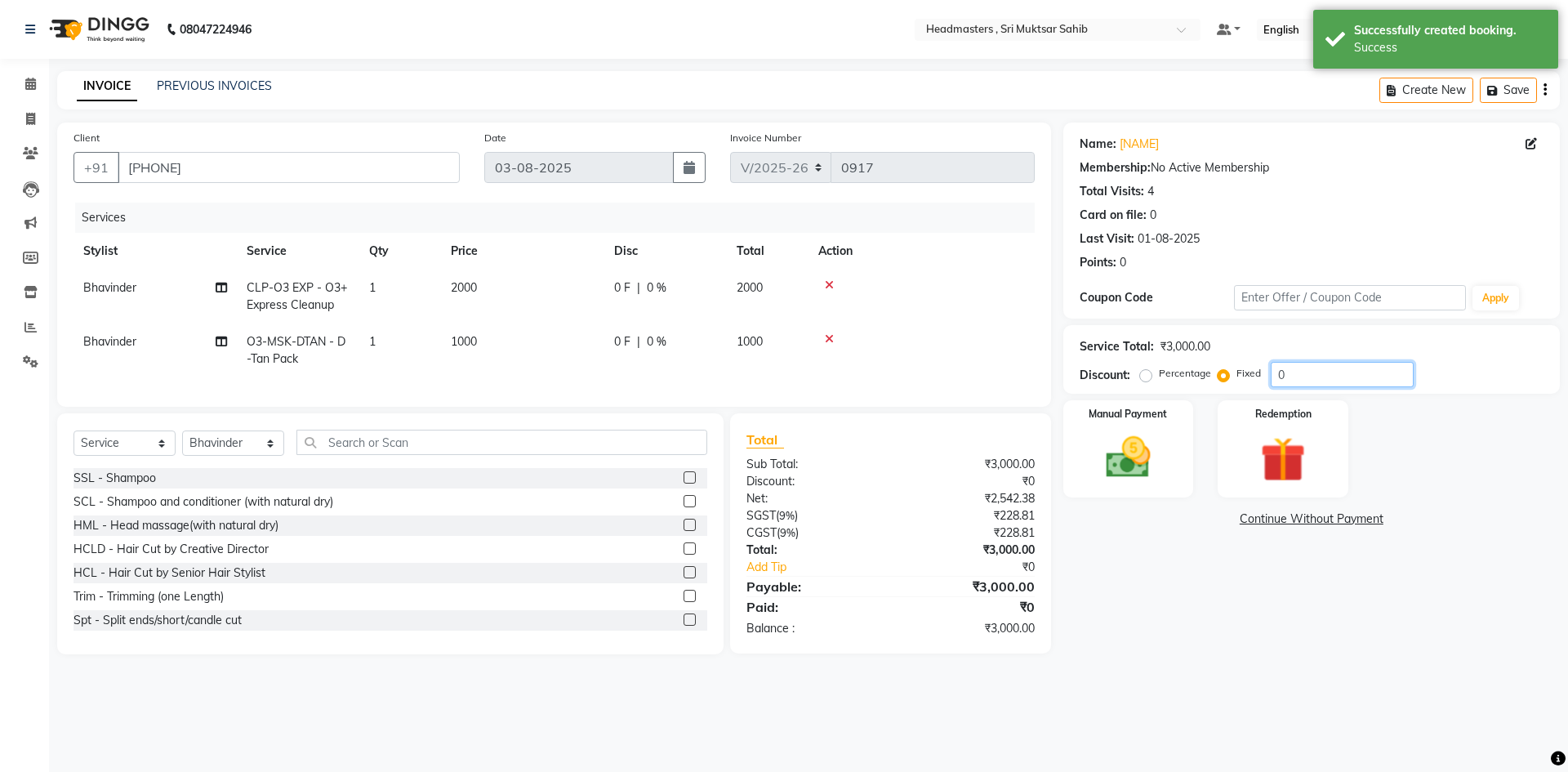 click on "0" 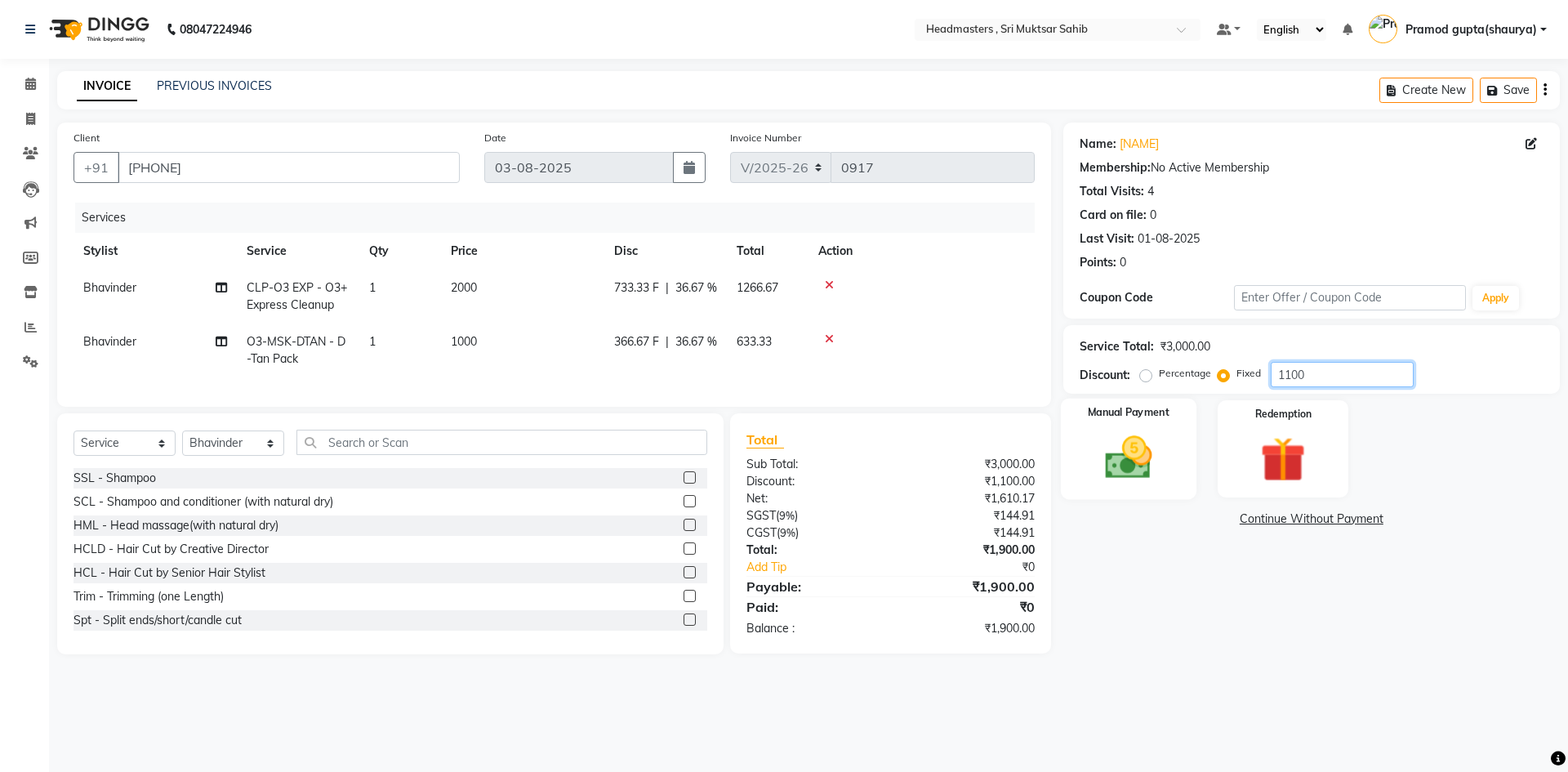 type on "1100" 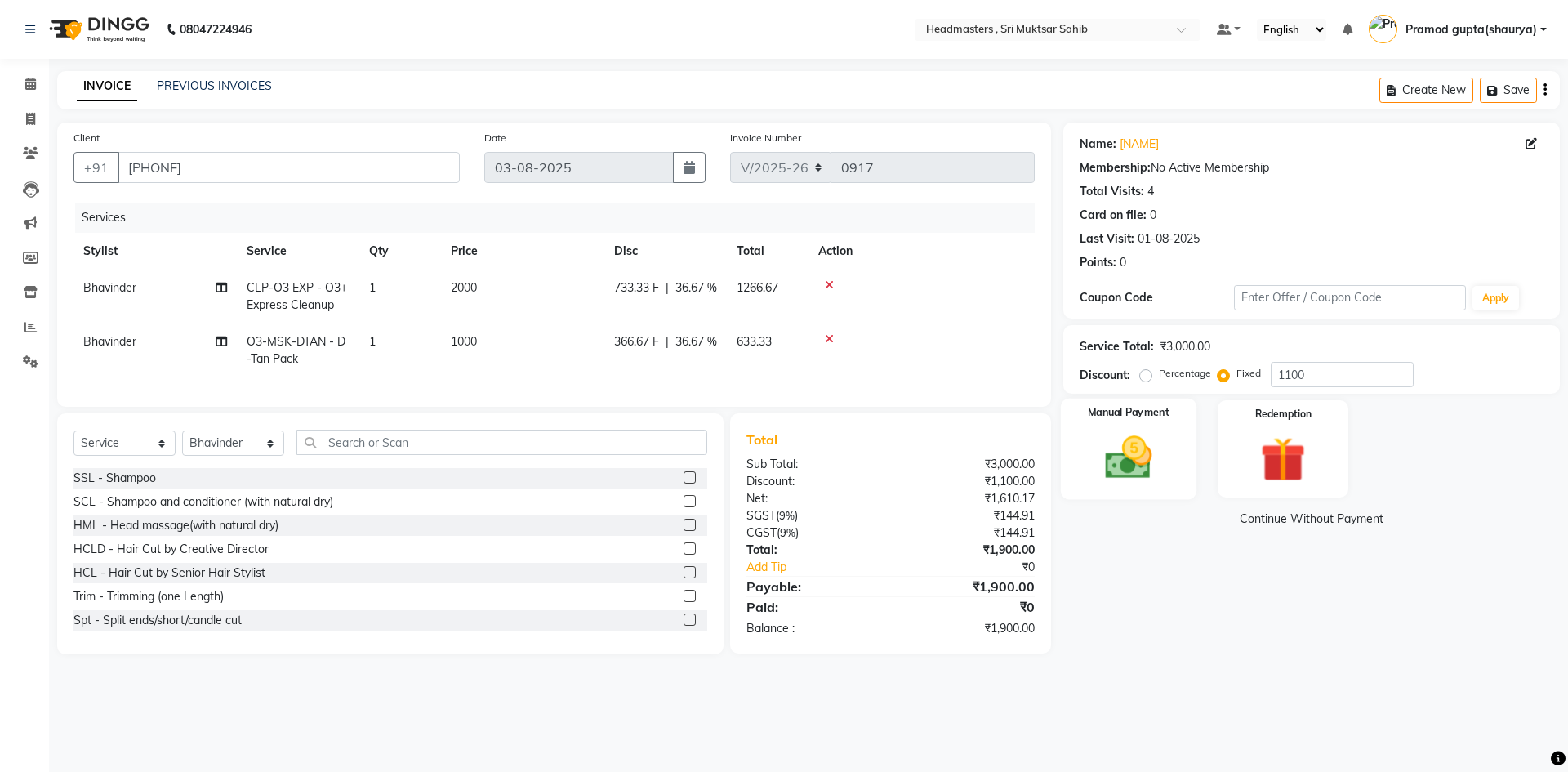 click 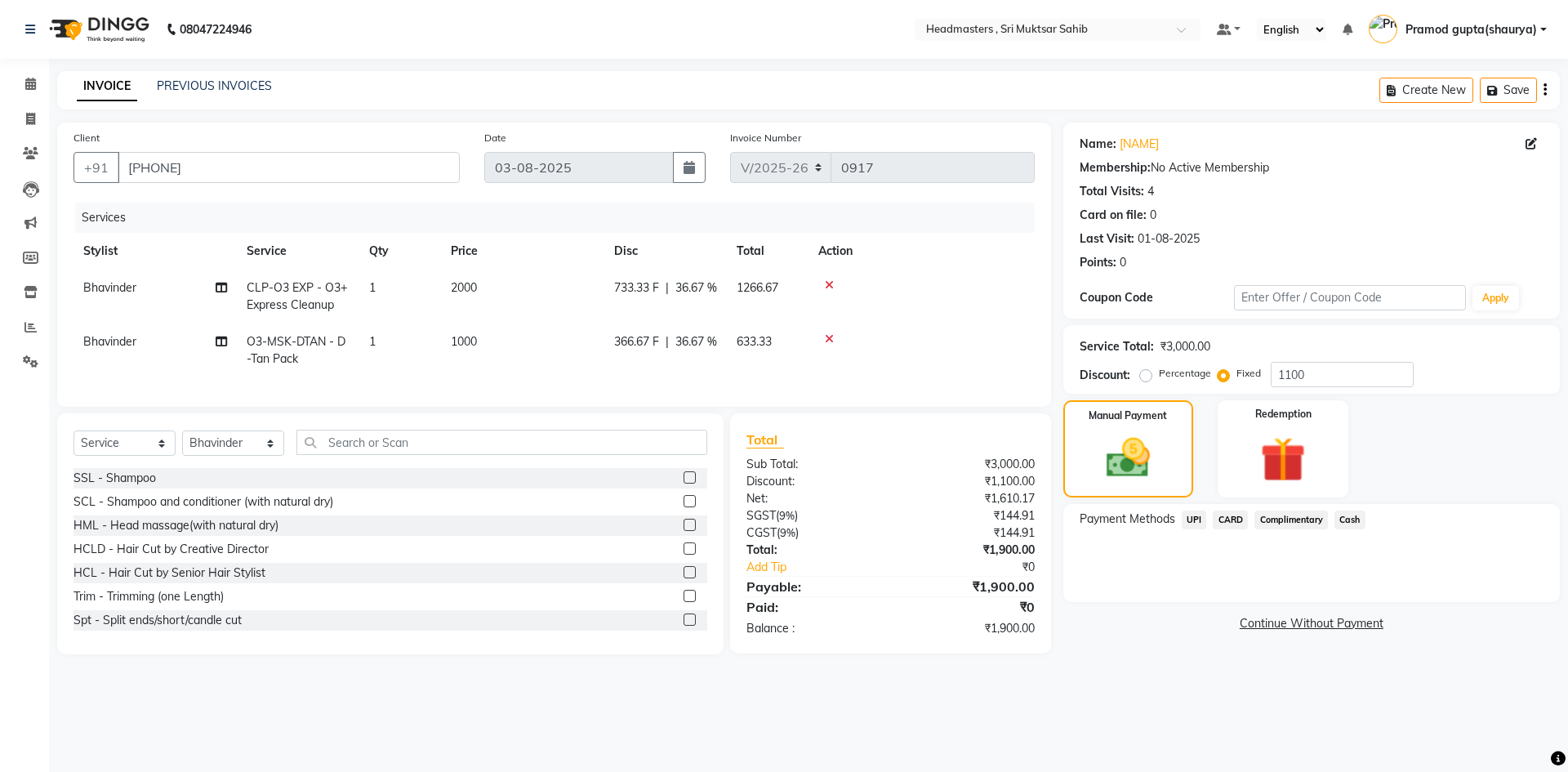 click on "UPI" 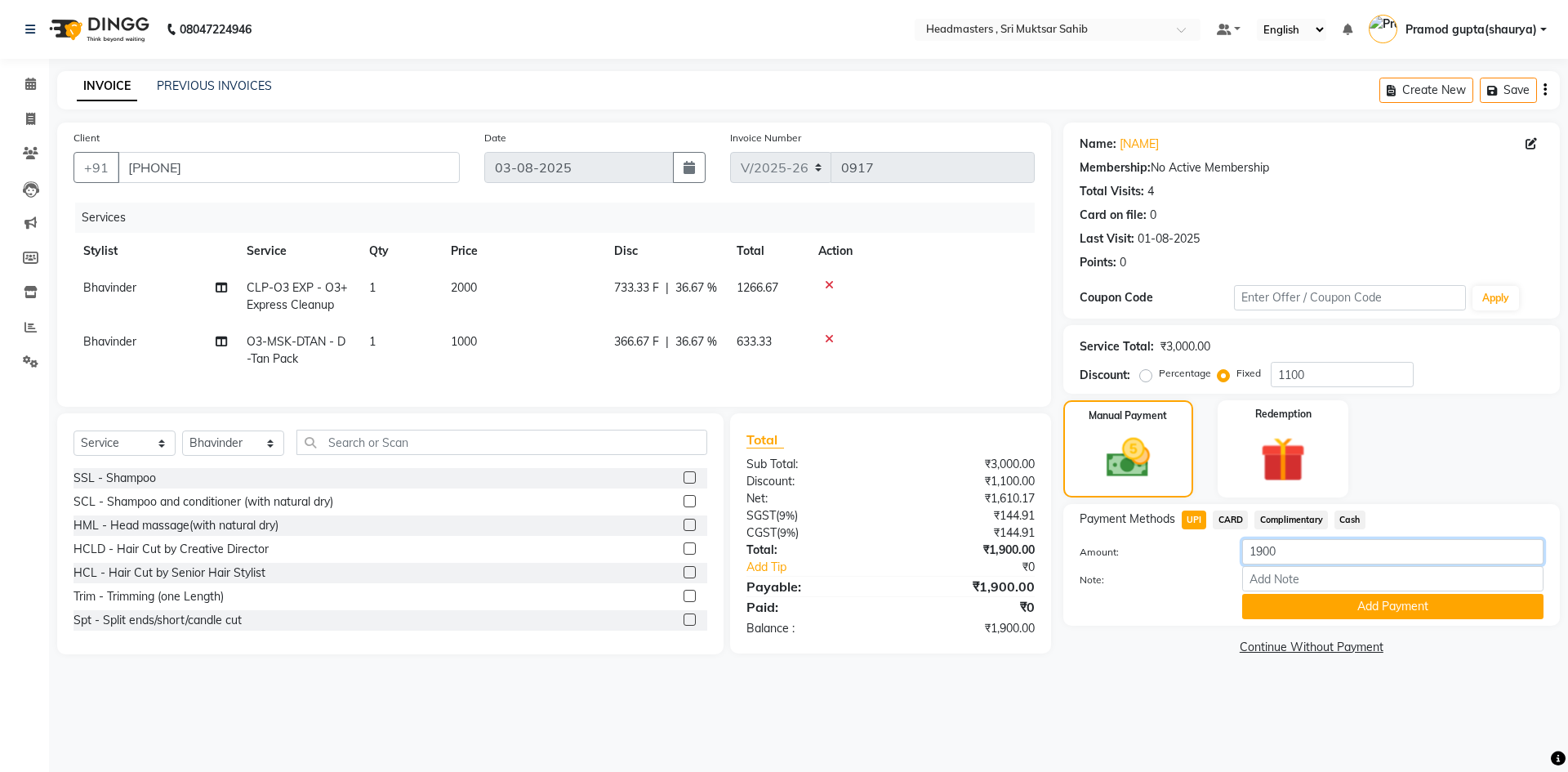 click on "1900" 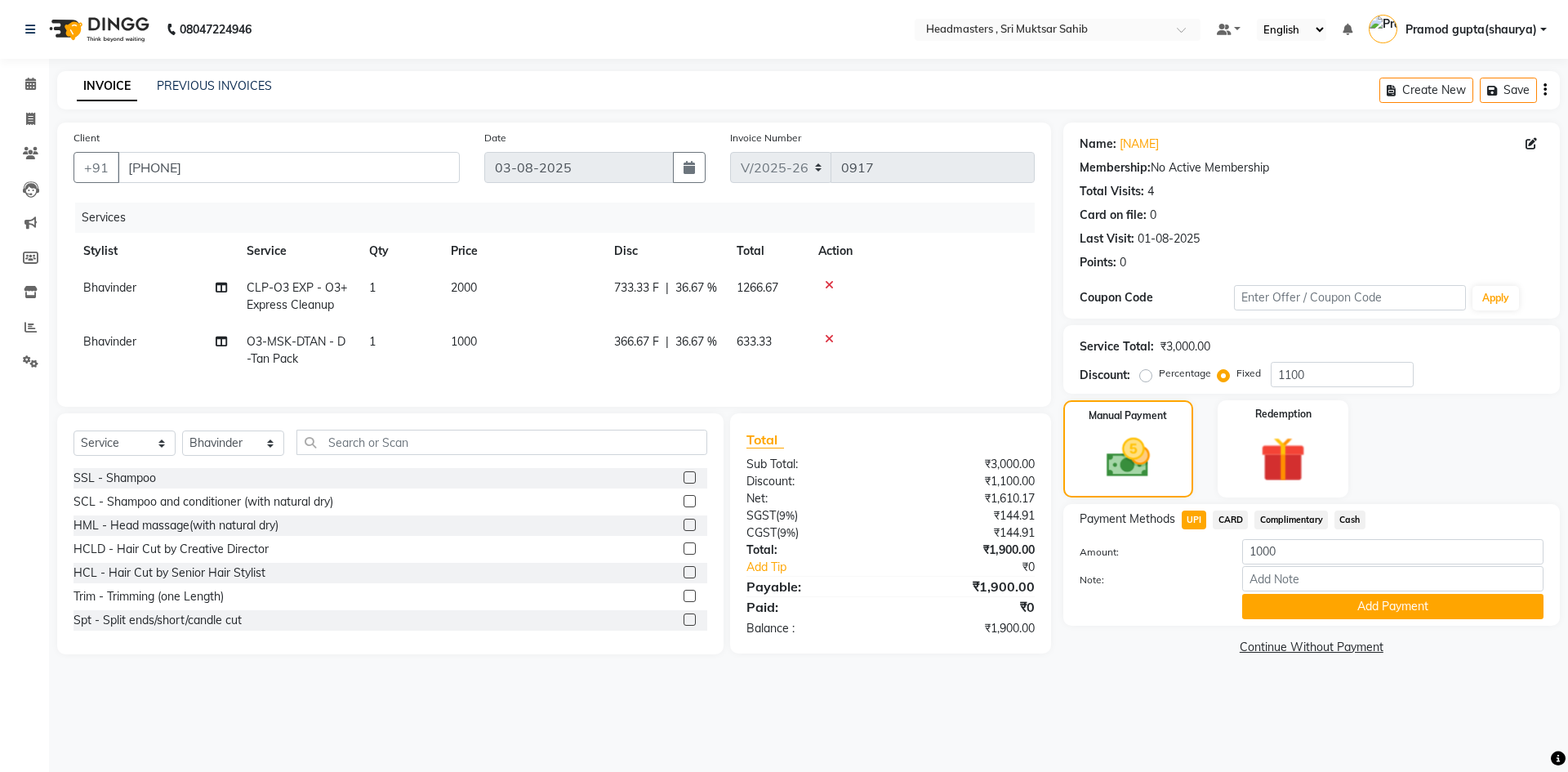 click on "Cash" 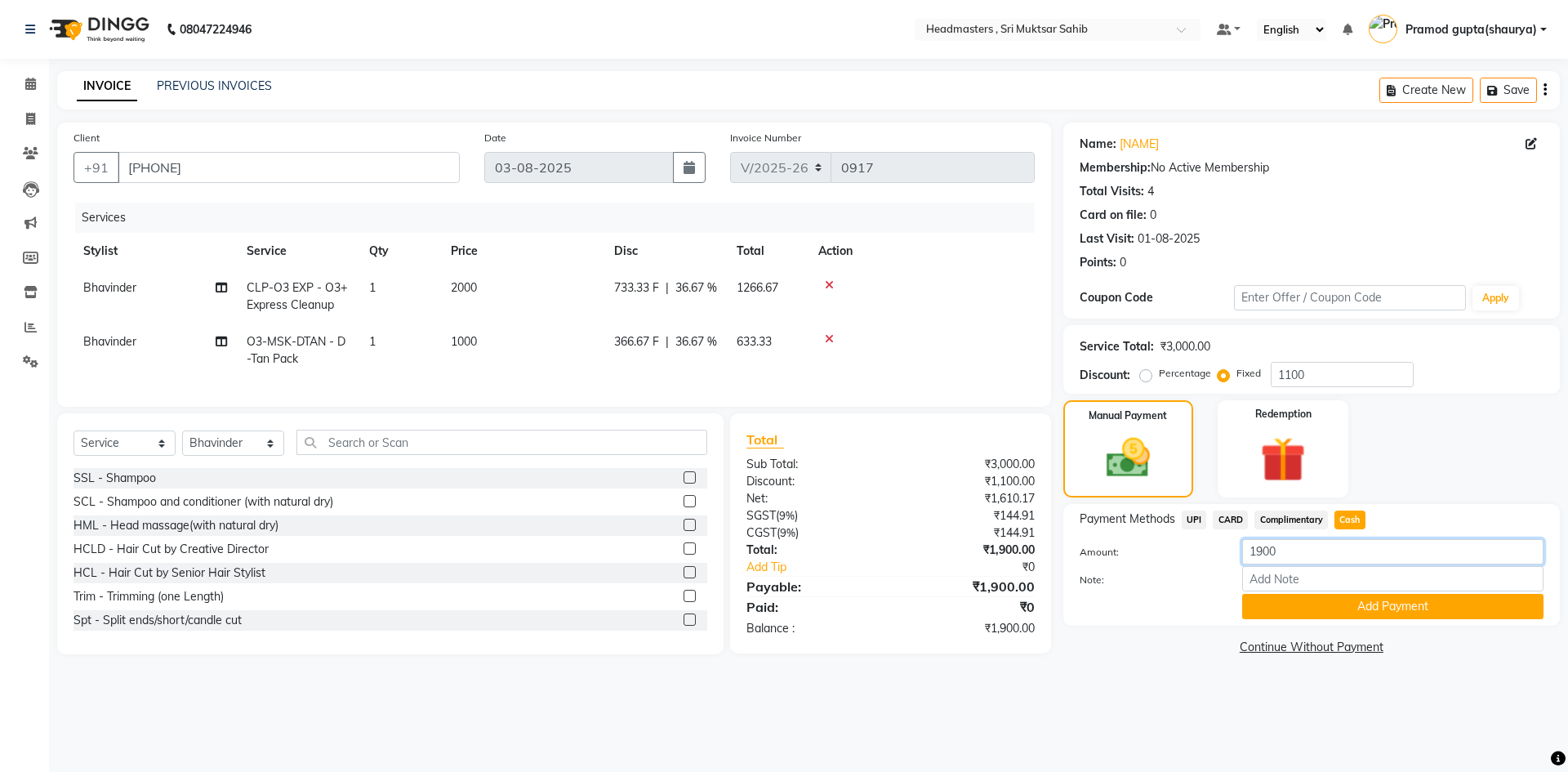 click on "1900" 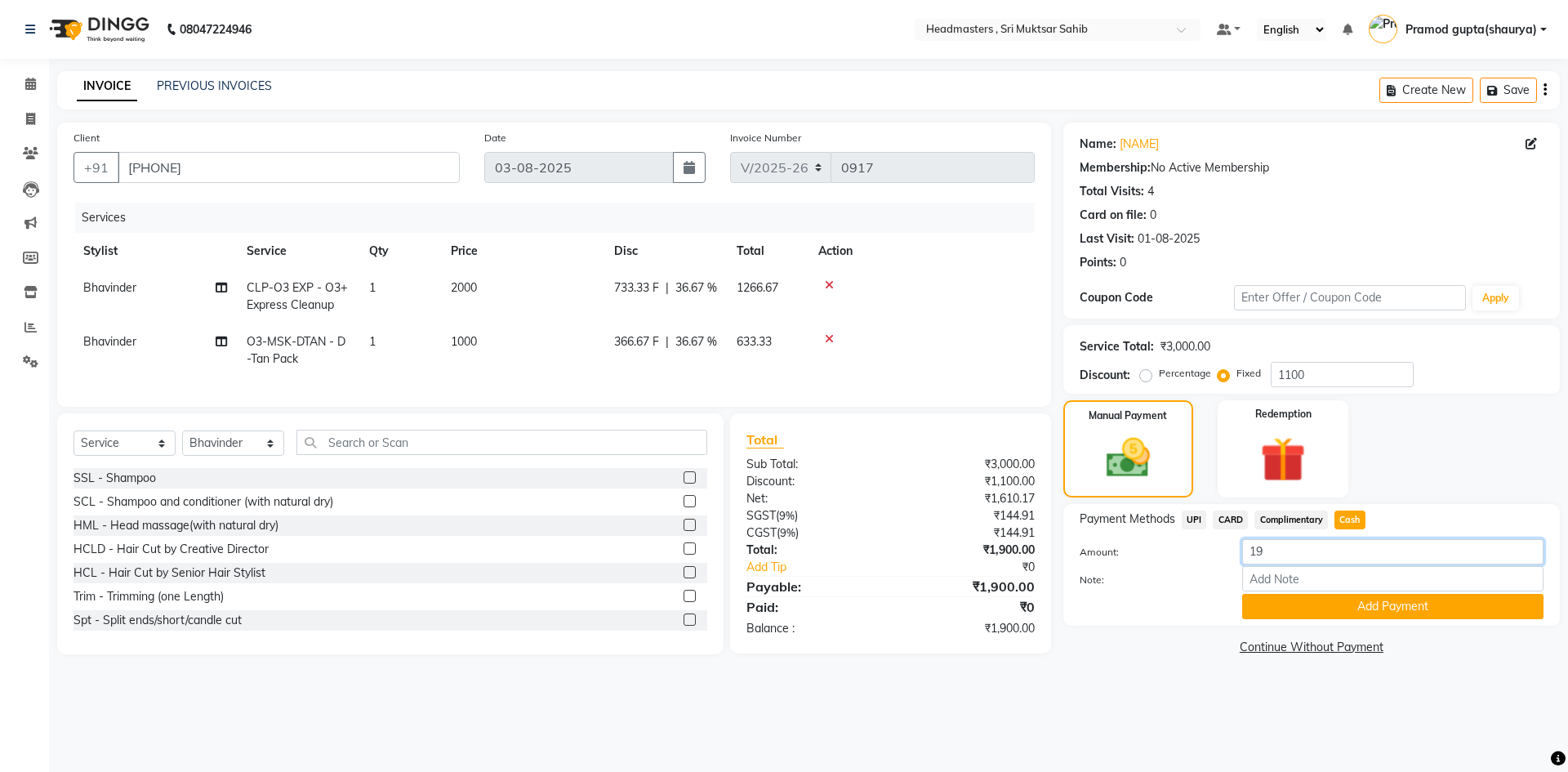 type on "1" 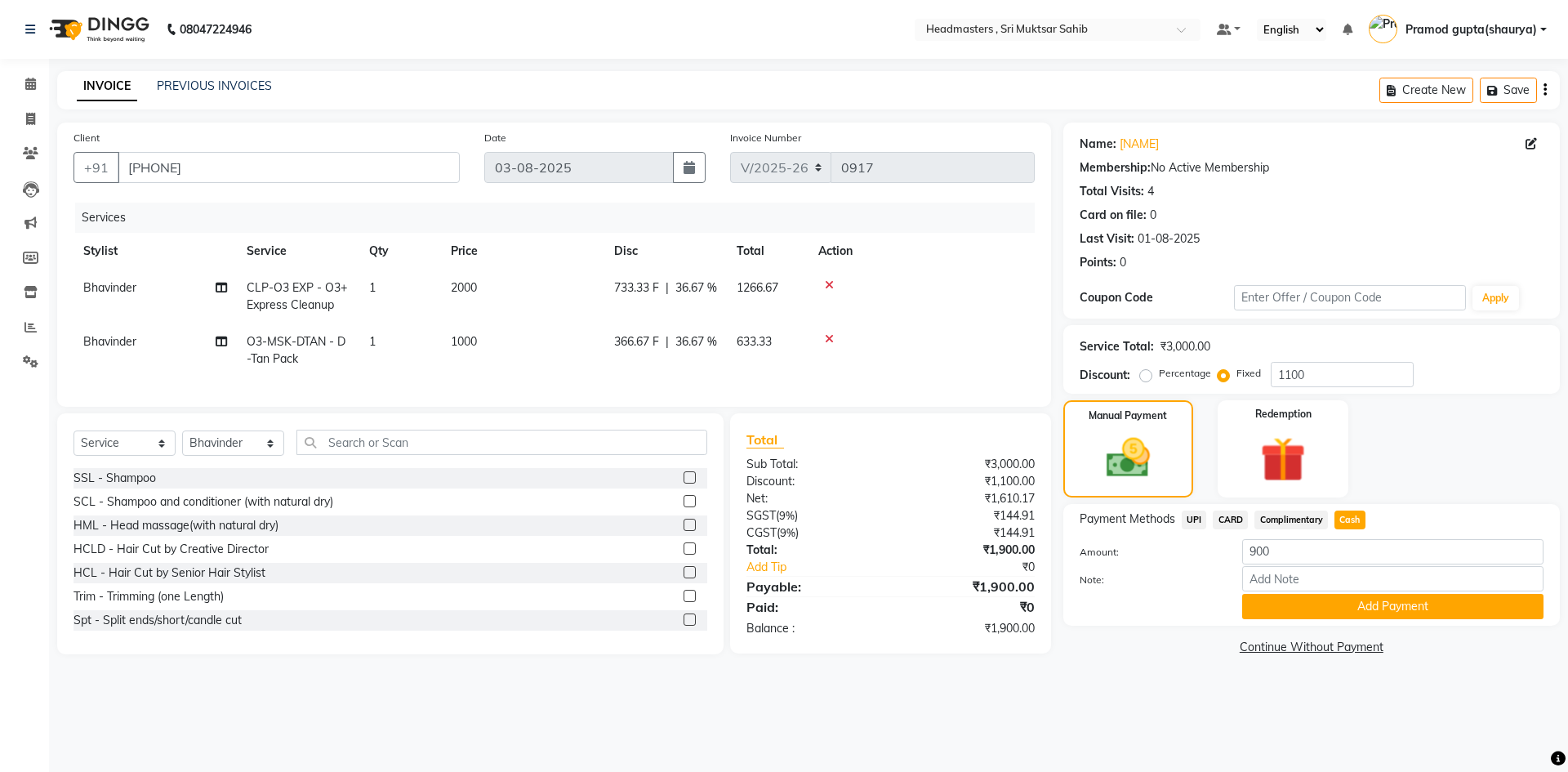 click on "UPI" 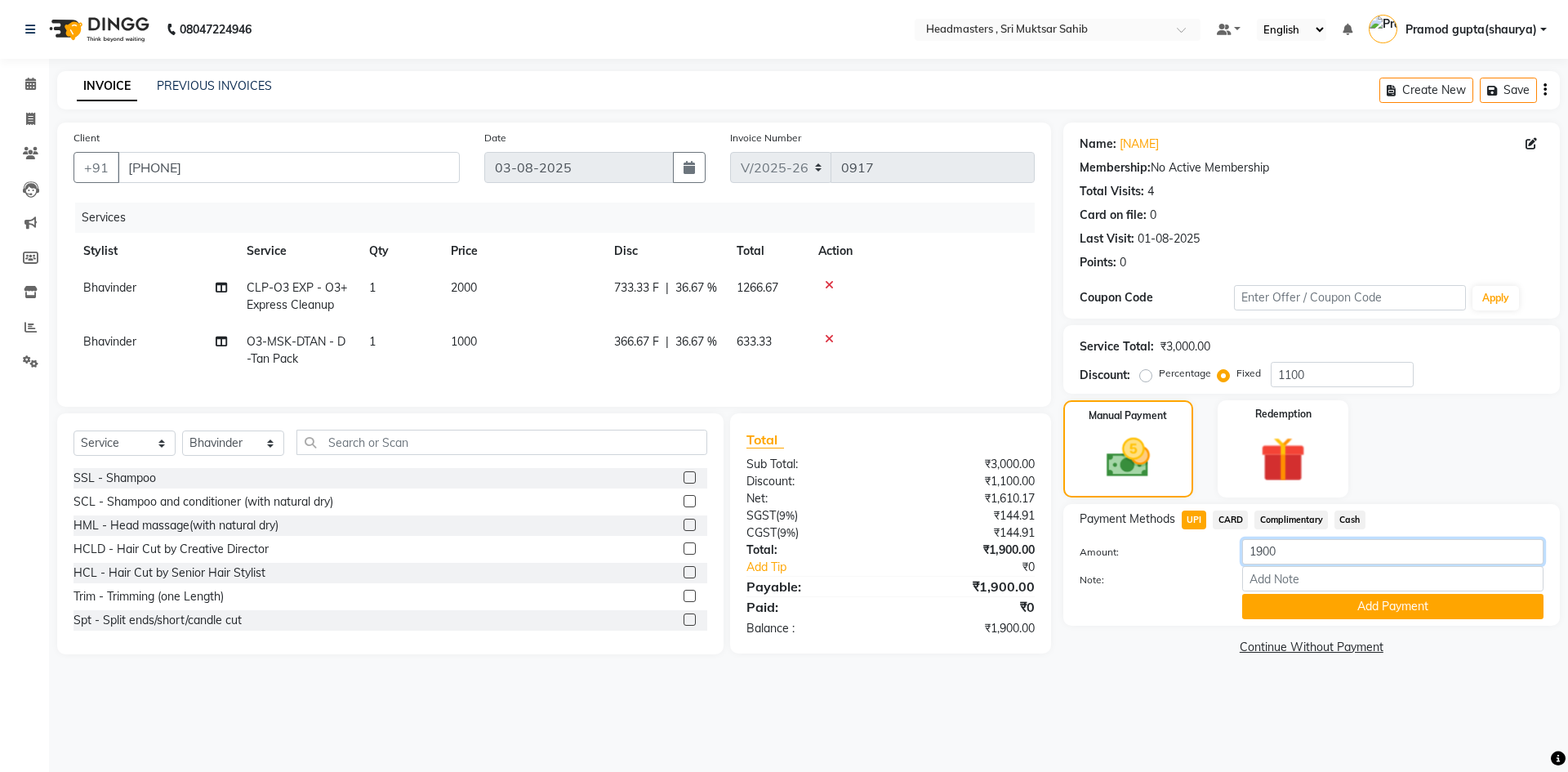 click on "1900" 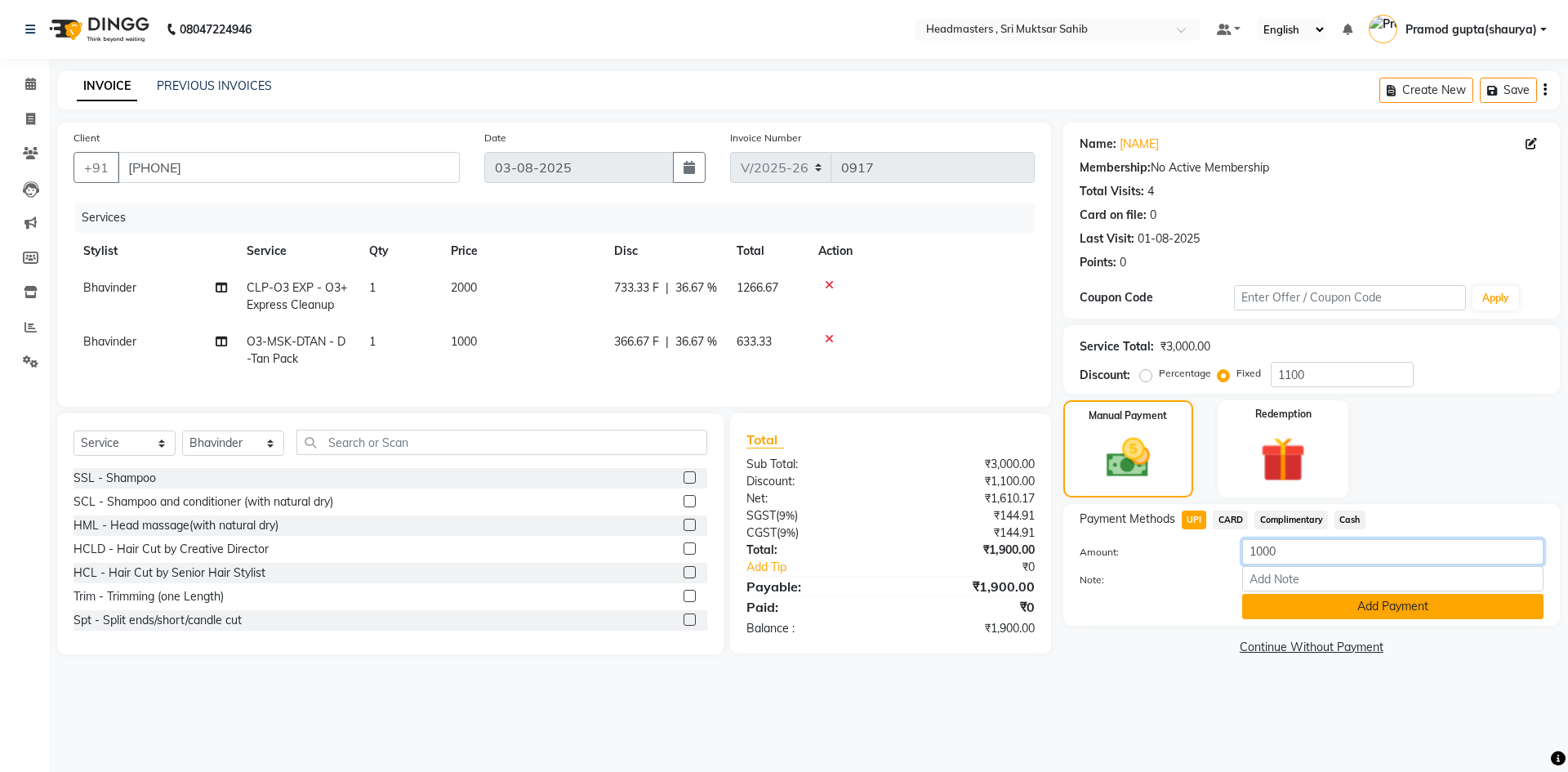 type on "1000" 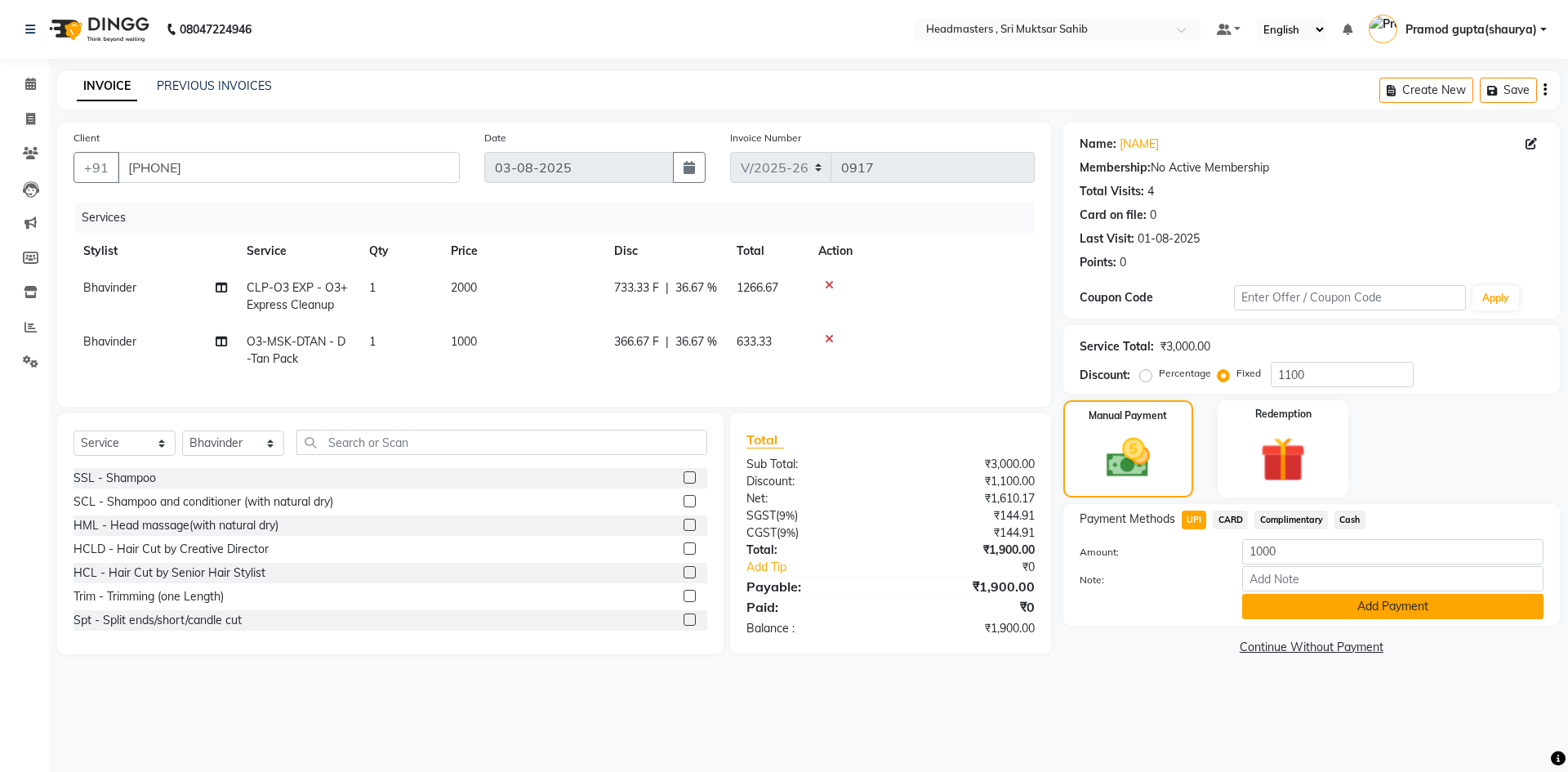click on "Add Payment" 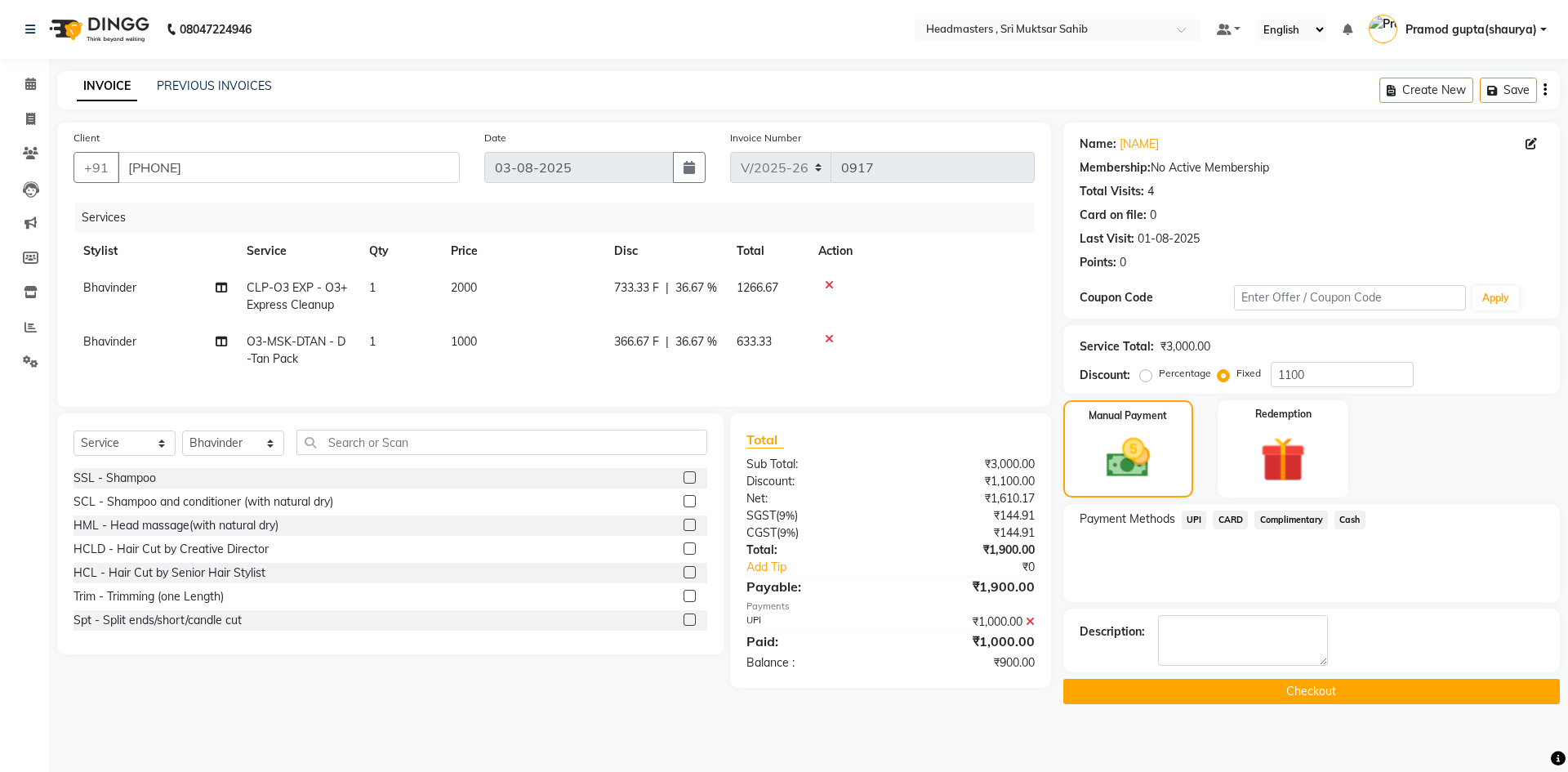 click on "Cash" 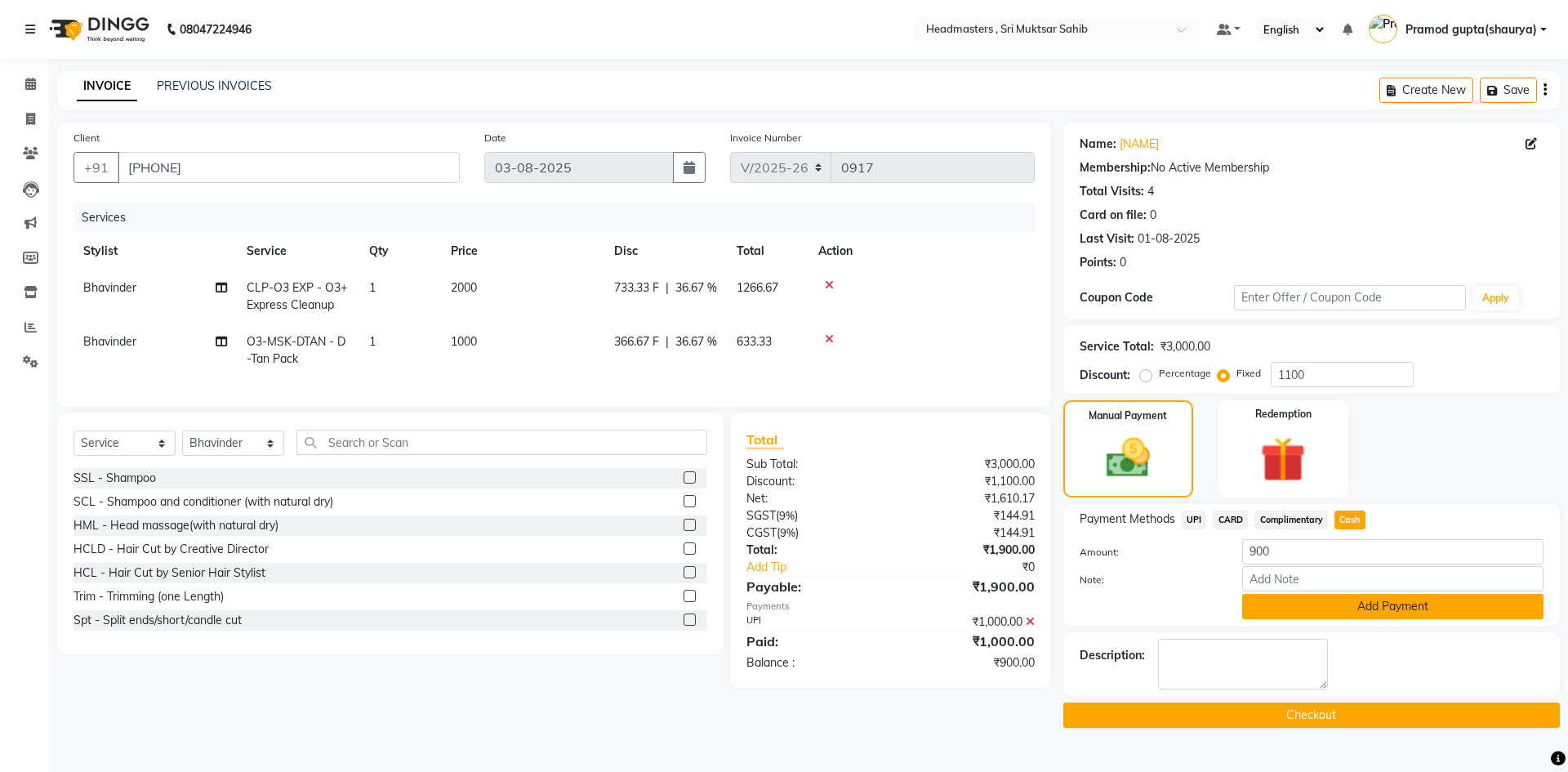 click on "Add Payment" 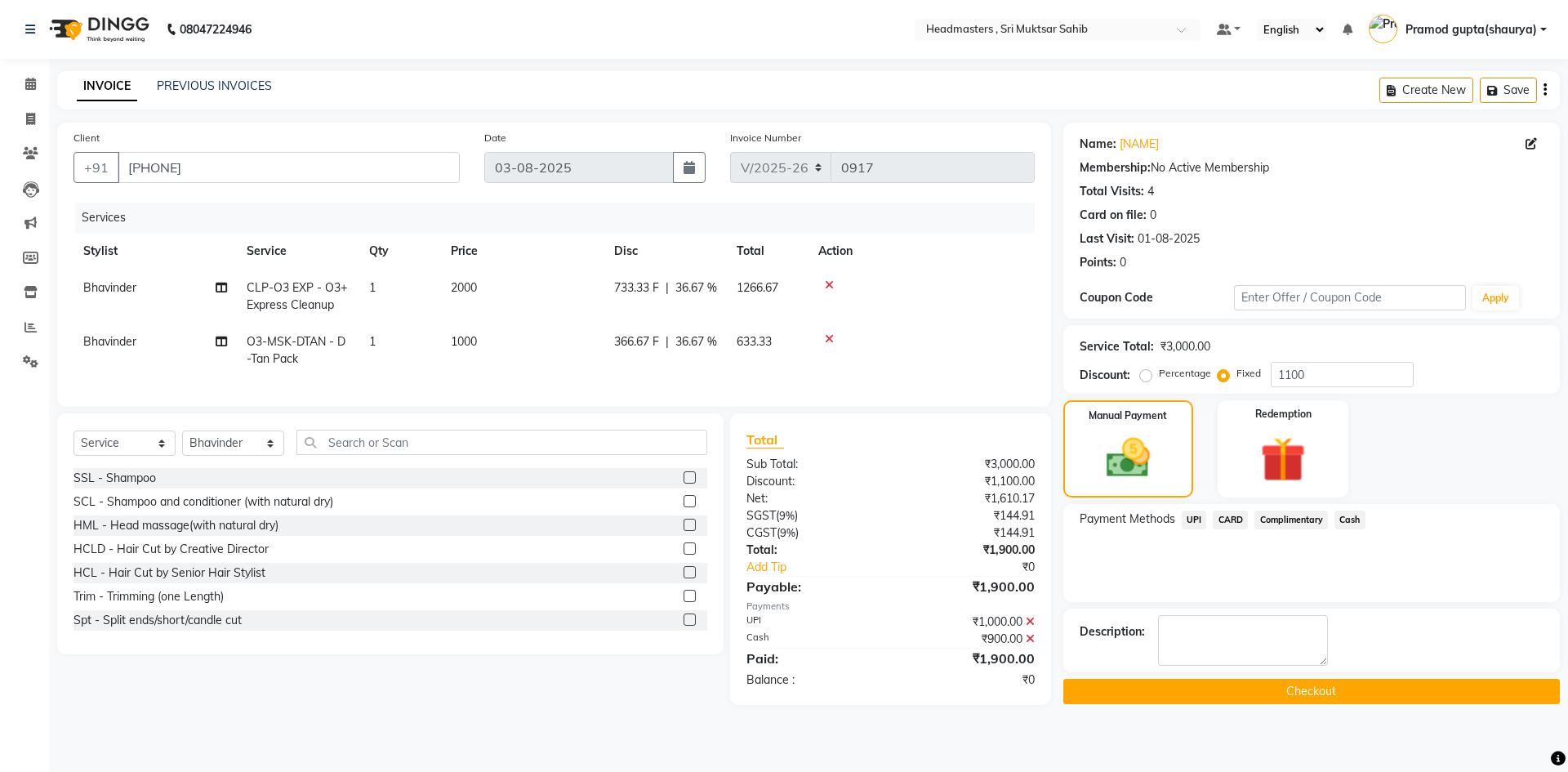click on "Checkout" 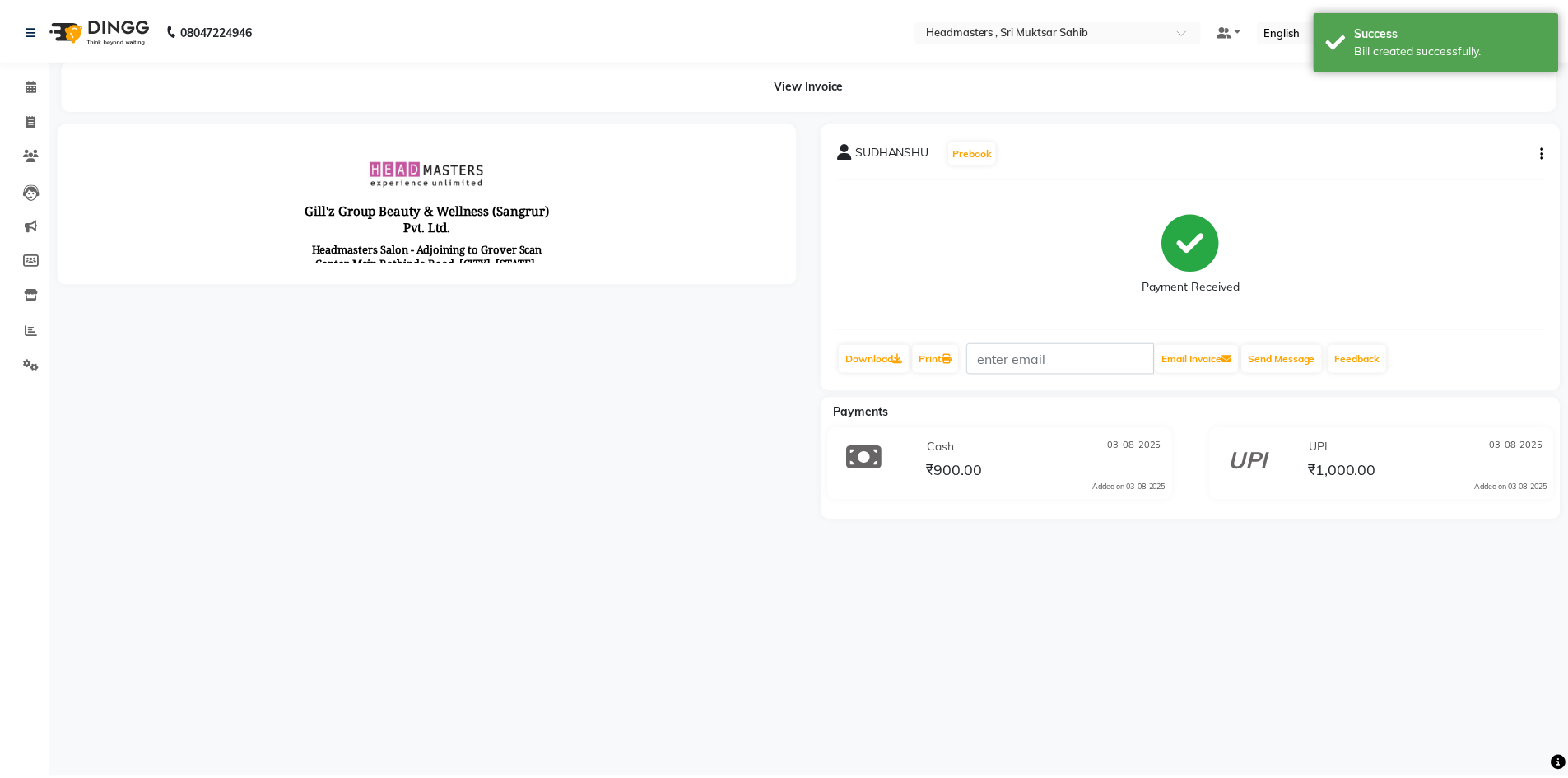 scroll, scrollTop: 0, scrollLeft: 0, axis: both 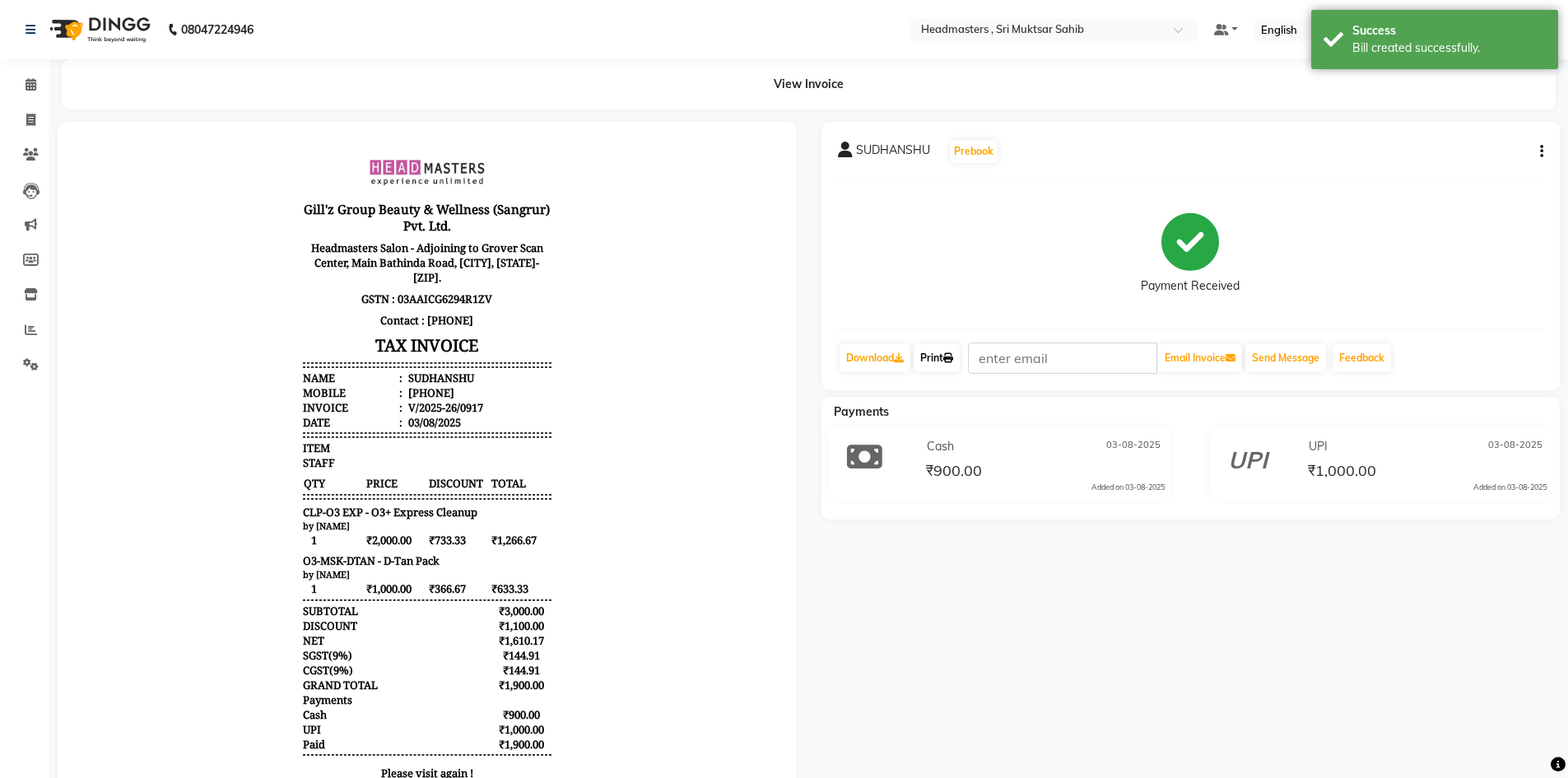 click on "Print" 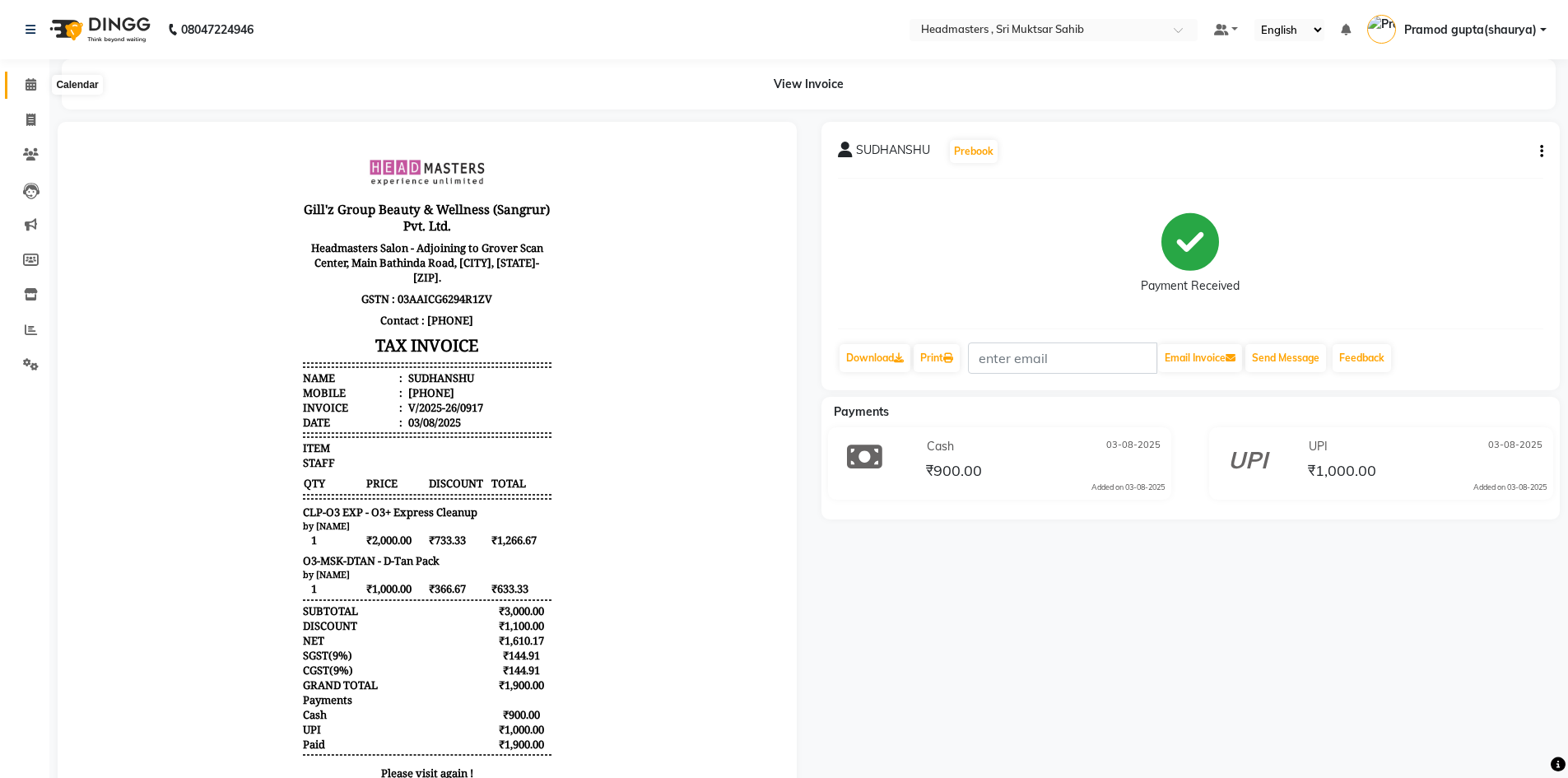click on "Calendar" 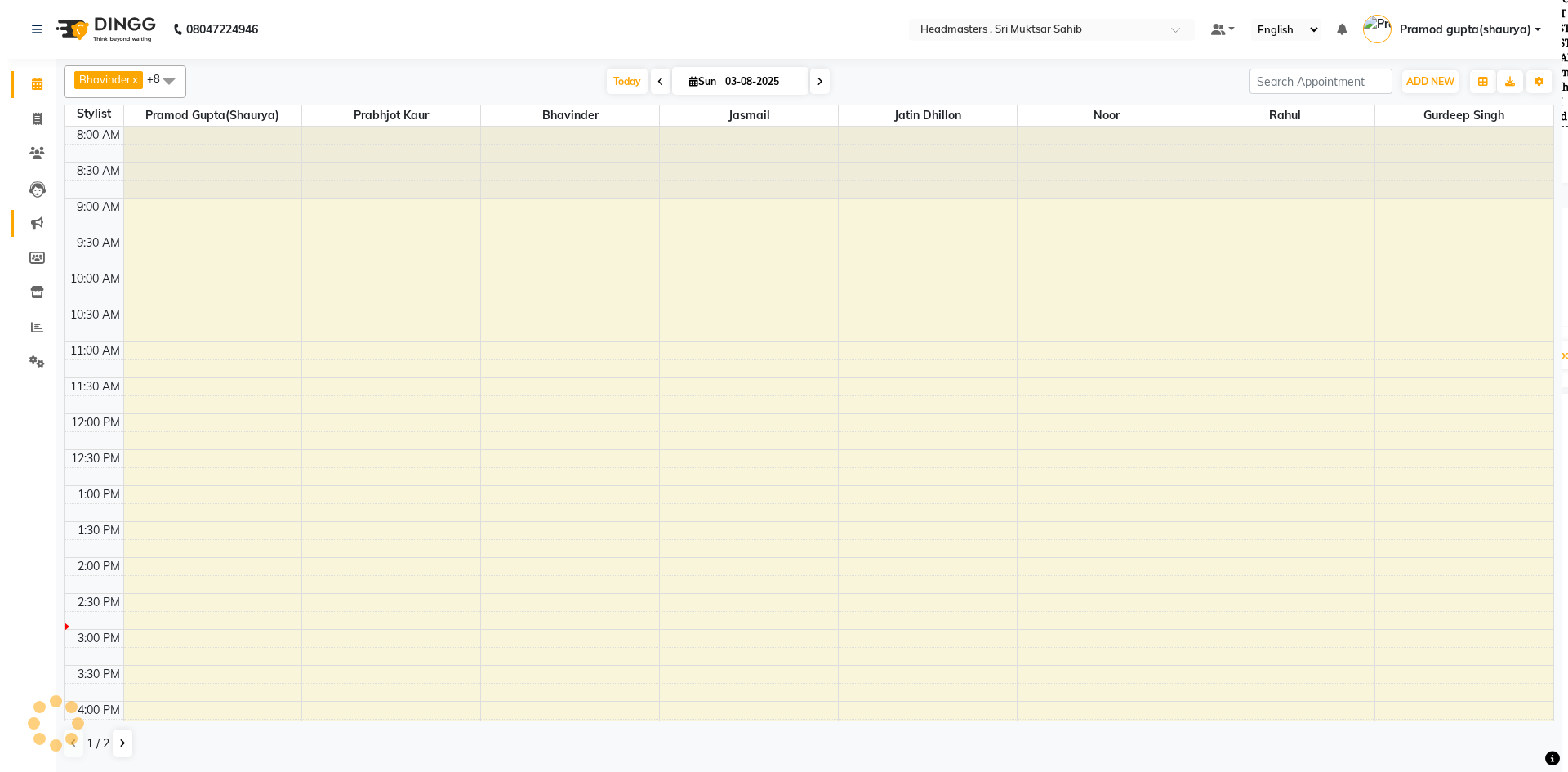 scroll, scrollTop: 309, scrollLeft: 0, axis: vertical 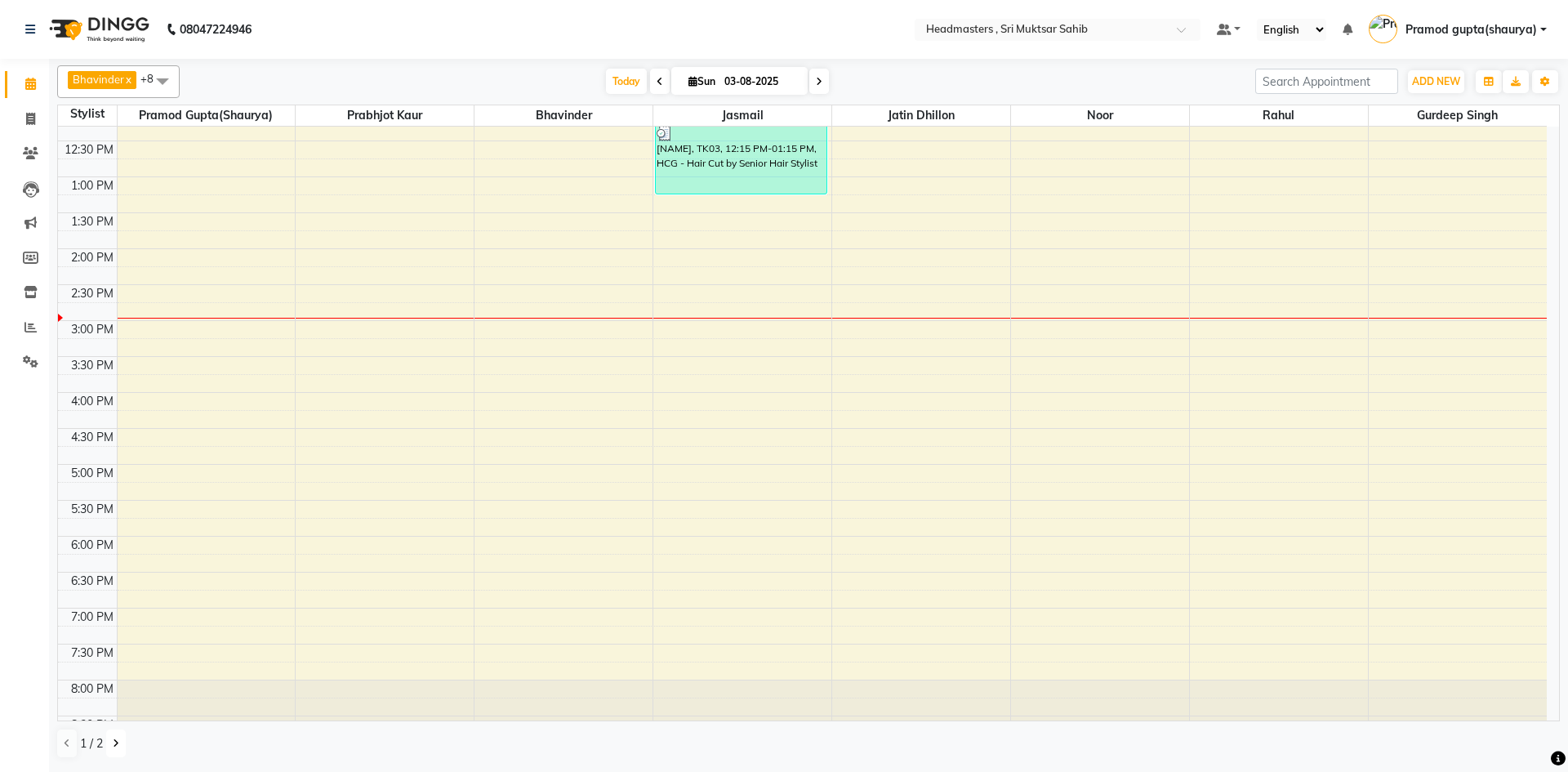 click at bounding box center (116, 743) 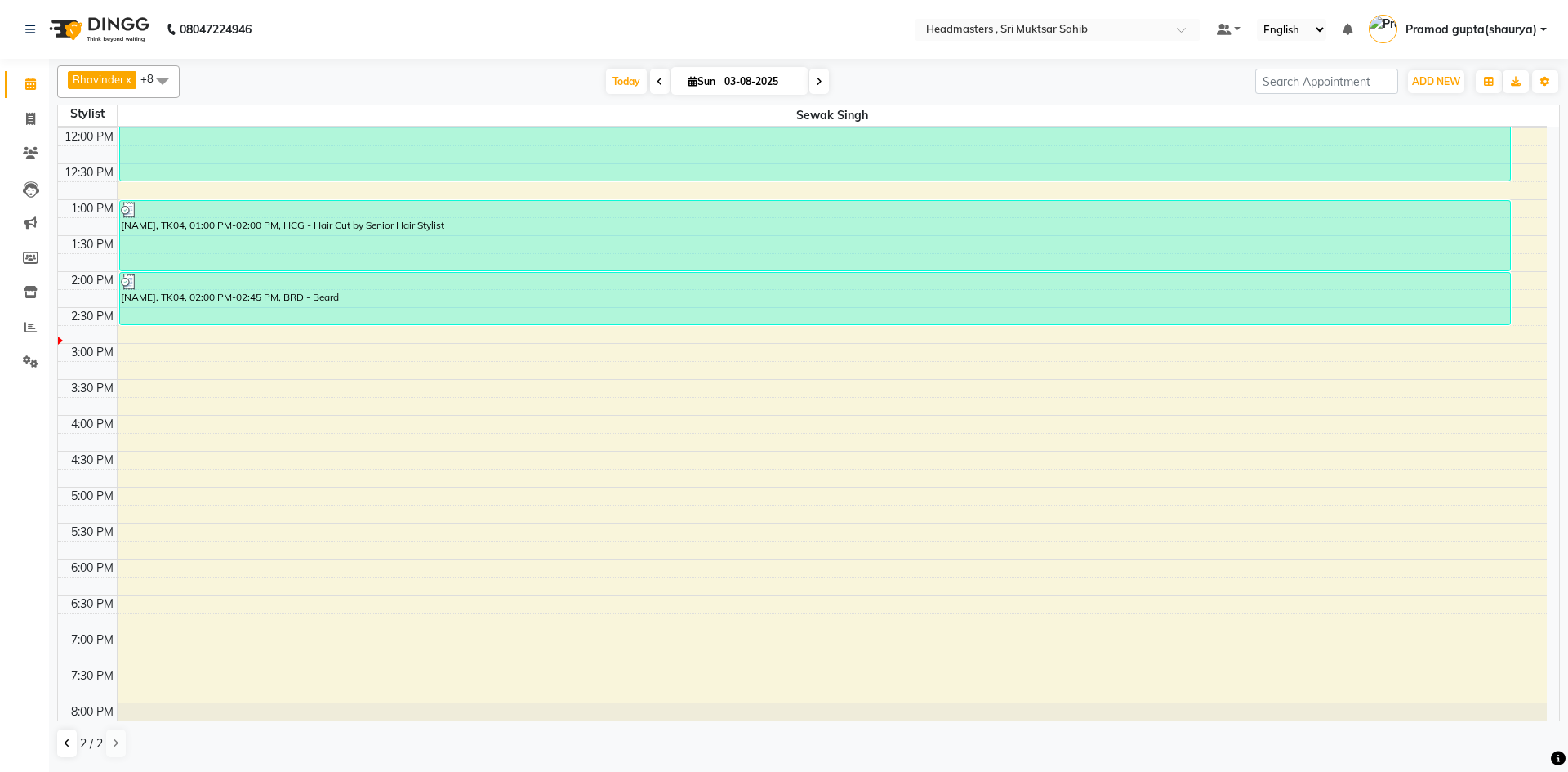 scroll, scrollTop: 290, scrollLeft: 0, axis: vertical 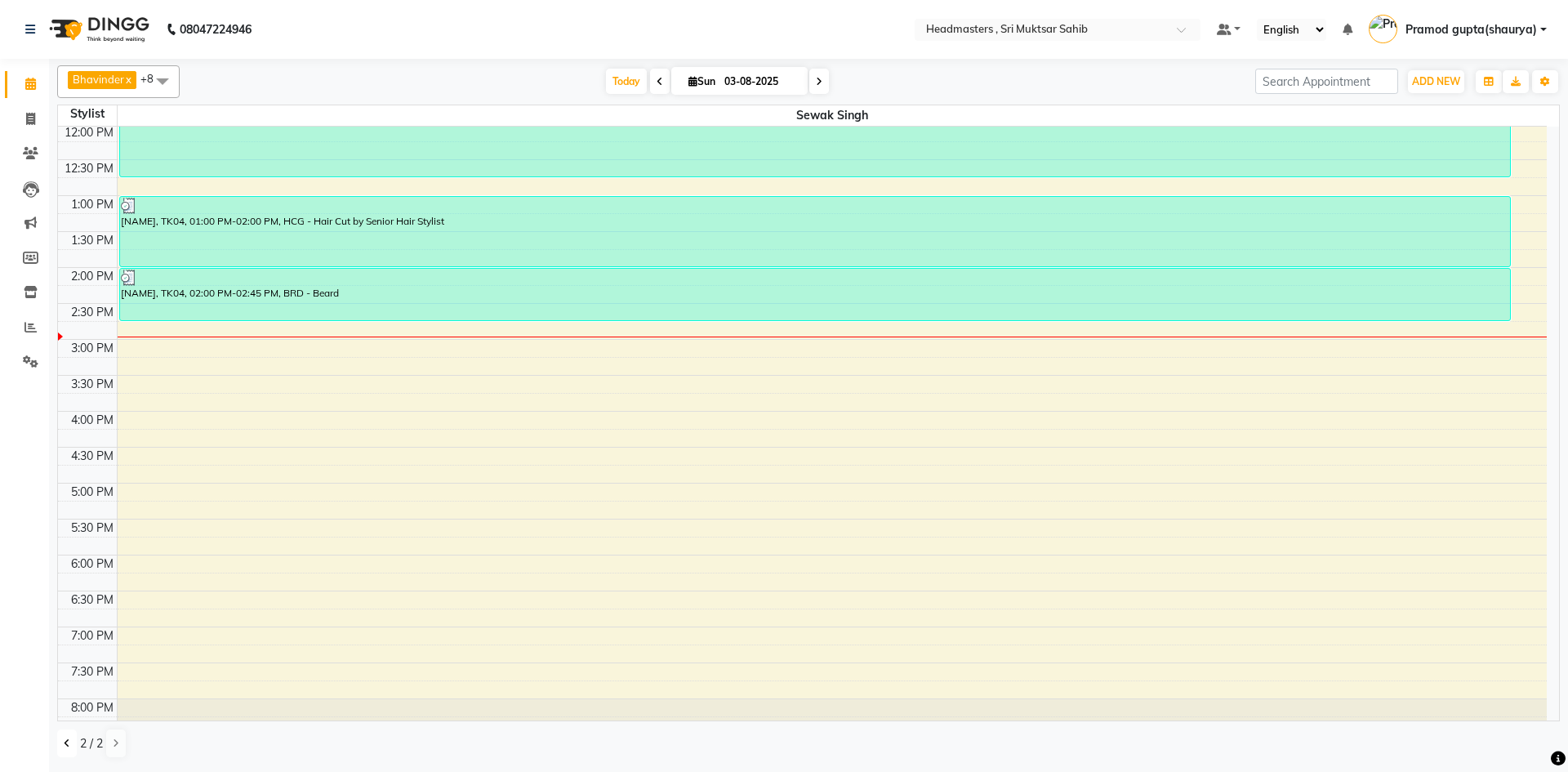 click at bounding box center [67, 743] 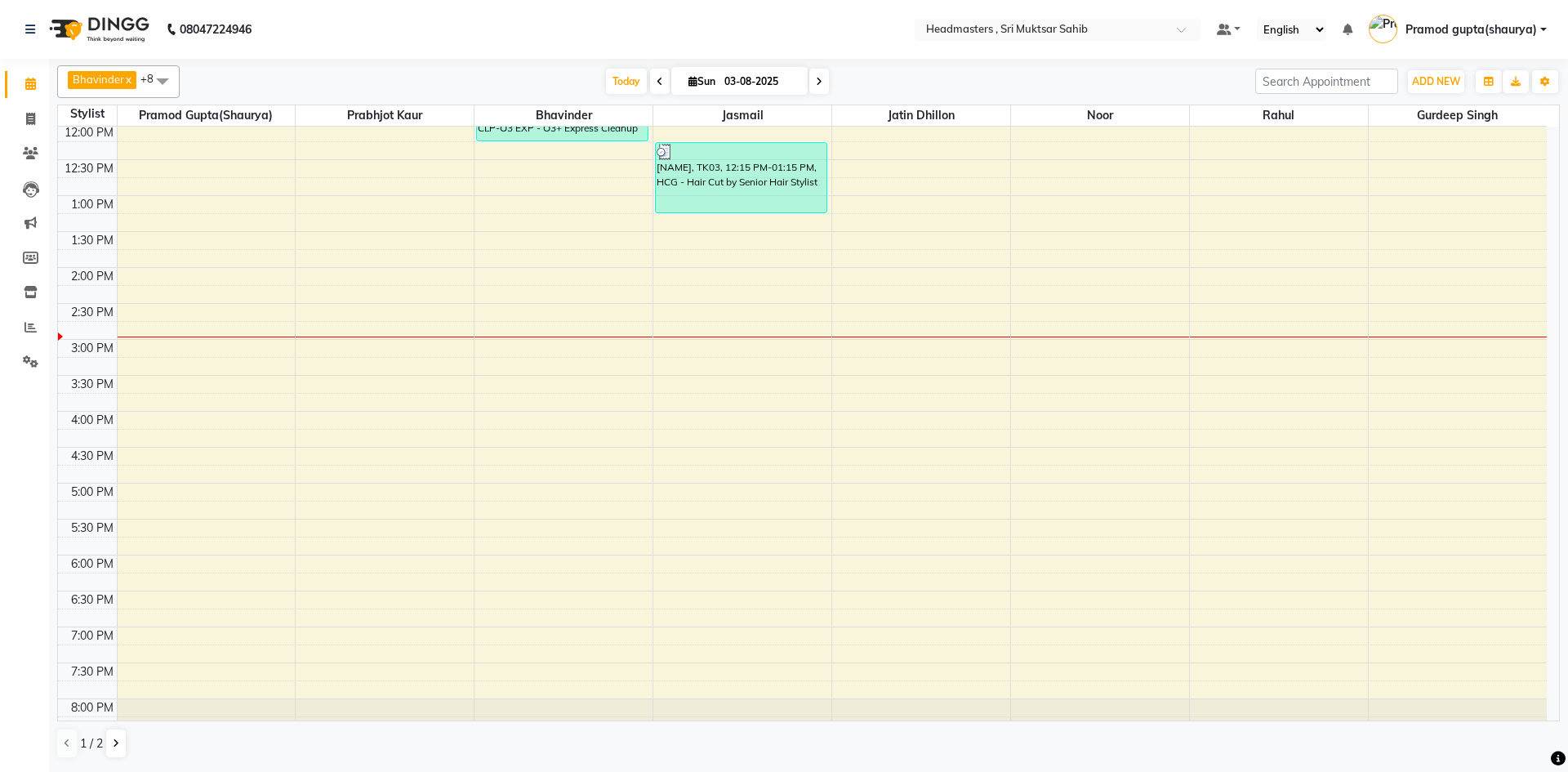 click on "8:00 AM 8:30 AM 9:00 AM 9:30 AM 10:00 AM 10:30 AM 11:00 AM 11:30 AM 12:00 PM 12:30 PM 1:00 PM 1:30 PM 2:00 PM 2:30 PM 3:00 PM 3:30 PM 4:00 PM 4:30 PM 5:00 PM 5:30 PM 6:00 PM 6:30 PM 7:00 PM 7:30 PM 8:00 PM 8:30 PM     [NAME], TK01, 09:00 AM-11:00 AM, NL-EXT - Gel/Acrylic Extension     [NAME], TK05, 11:15 AM-11:30 AM, O3-MSK-DTAN - D-Tan Pack     [NAME], TK05, 11:30 AM-12:15 PM, CLP-O3 EXP - O3+ Express Cleanup     [NAME], TK03, 12:15 PM-01:15 PM, HCG - Hair Cut by Senior Hair Stylist" at bounding box center (802, 303) 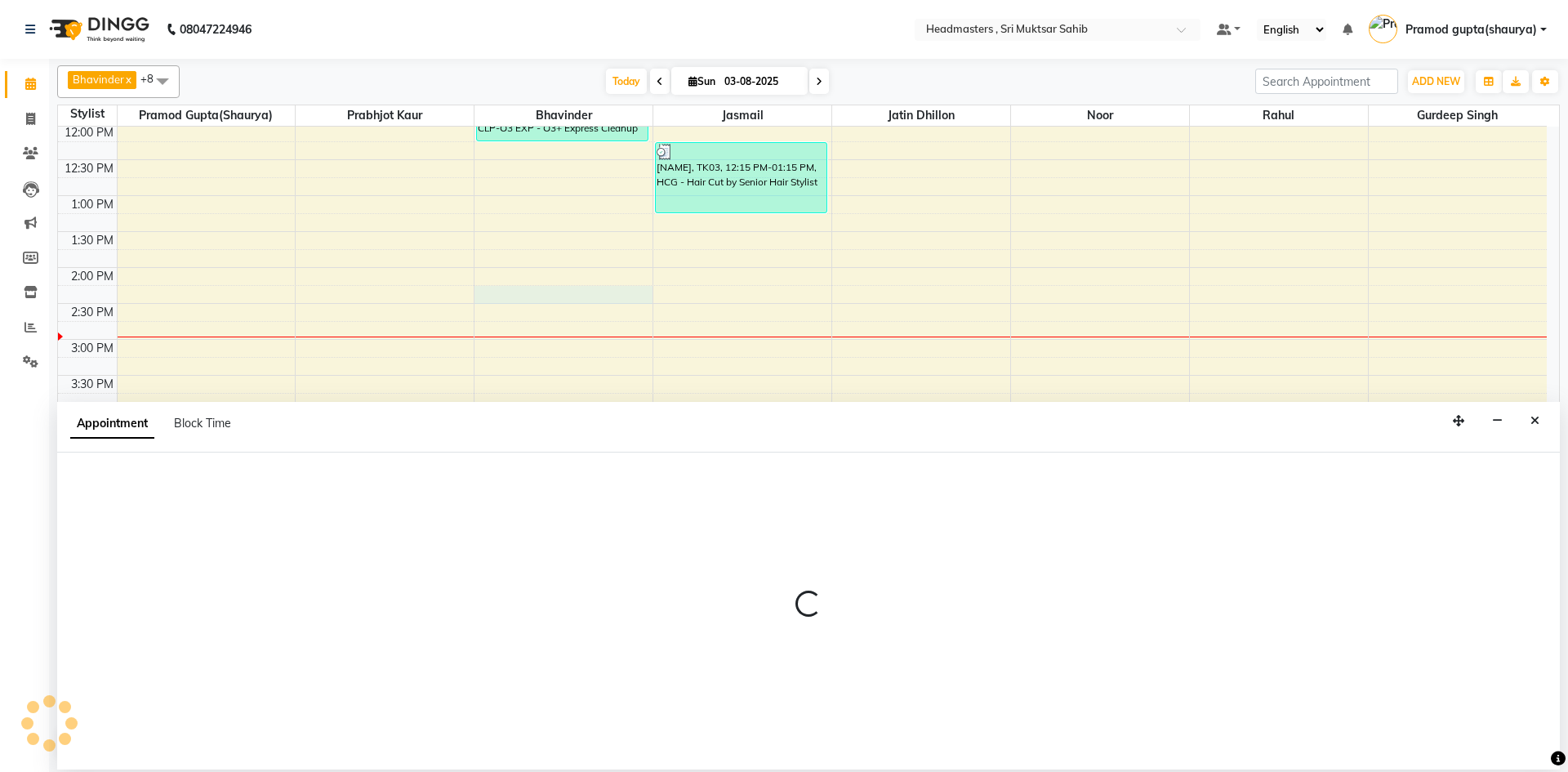 select on "85123" 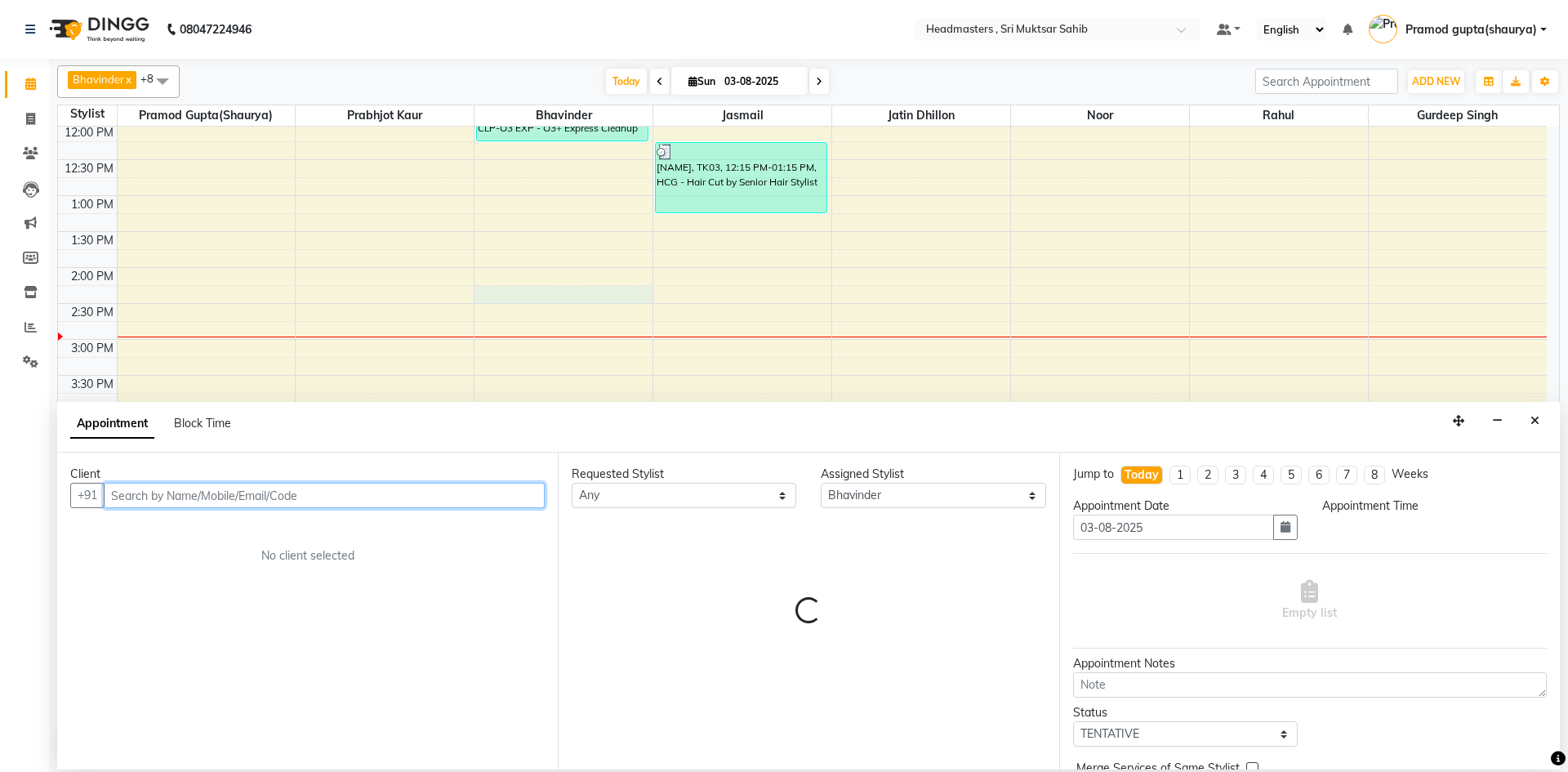 select on "855" 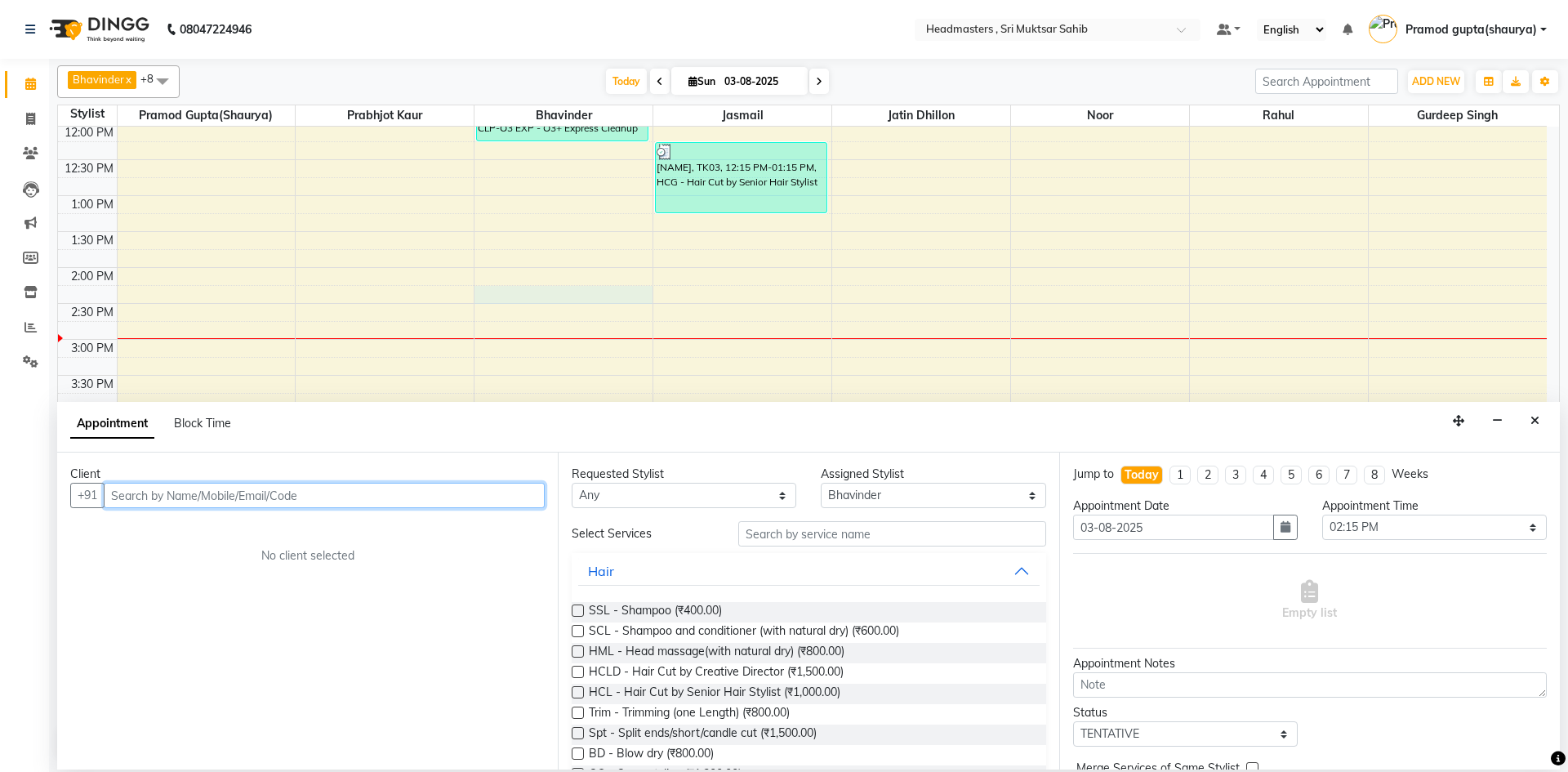 paste on "[PHONE]" 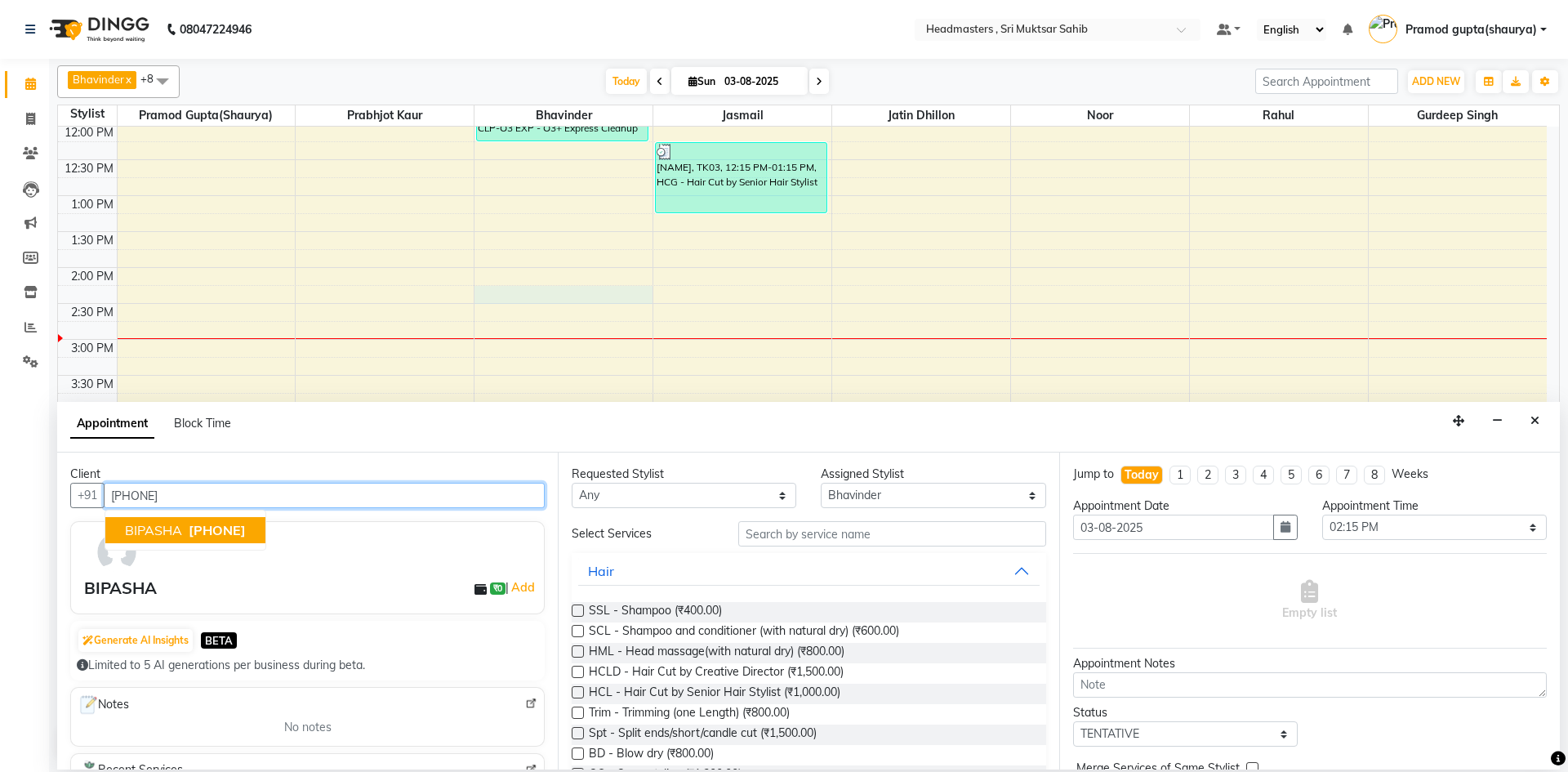 type on "[PHONE]" 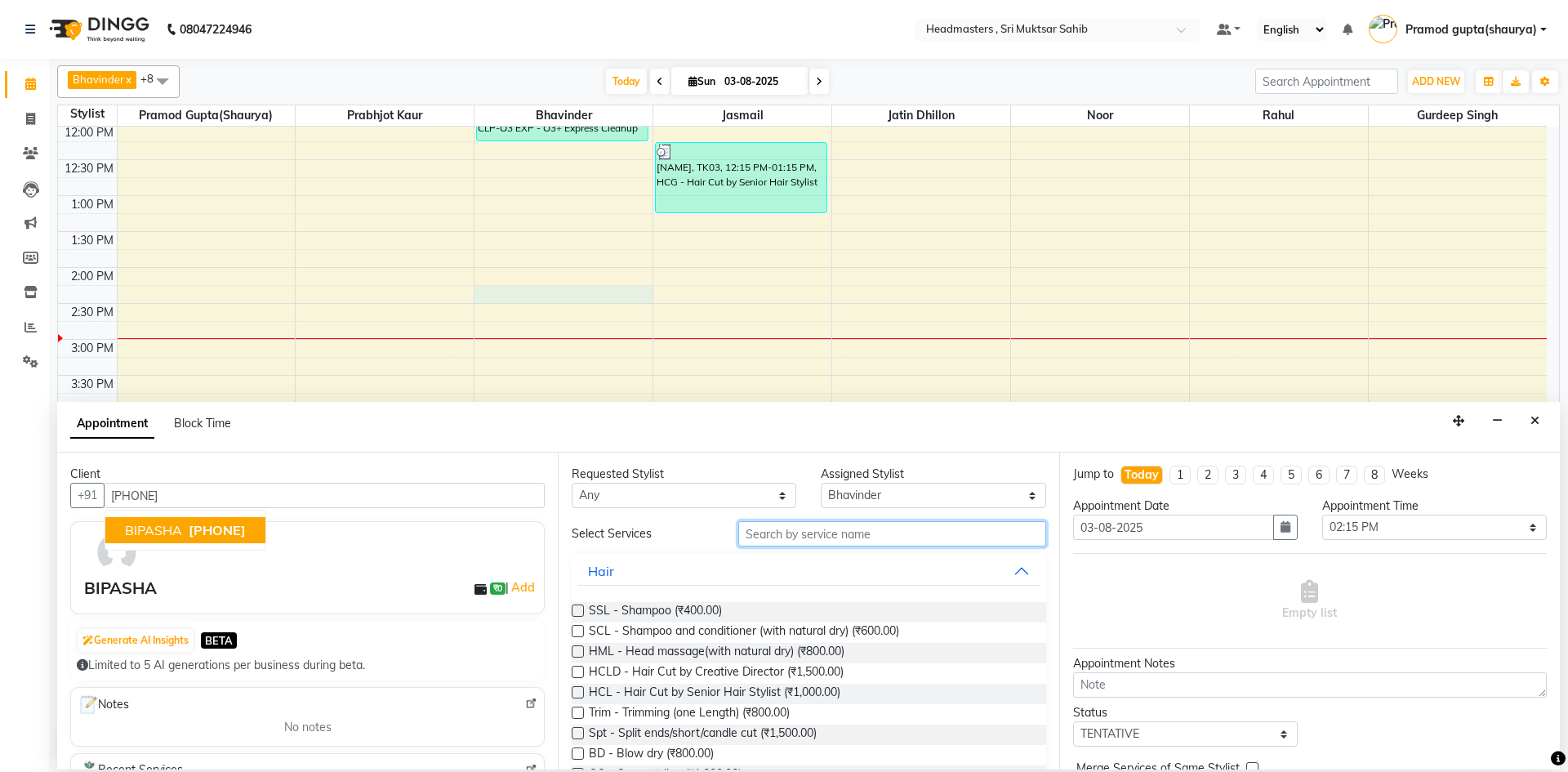 click at bounding box center [892, 533] 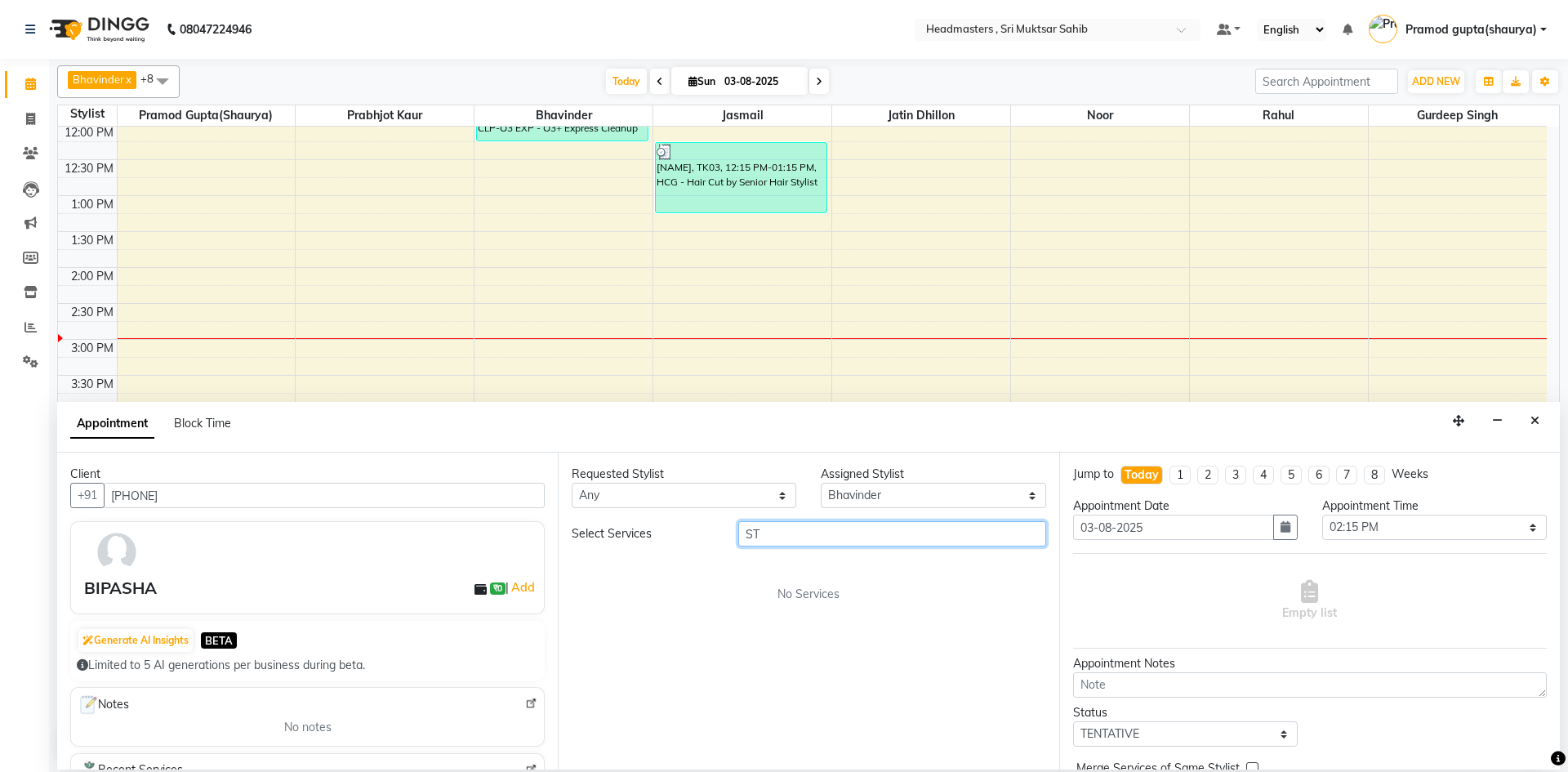 type on "S" 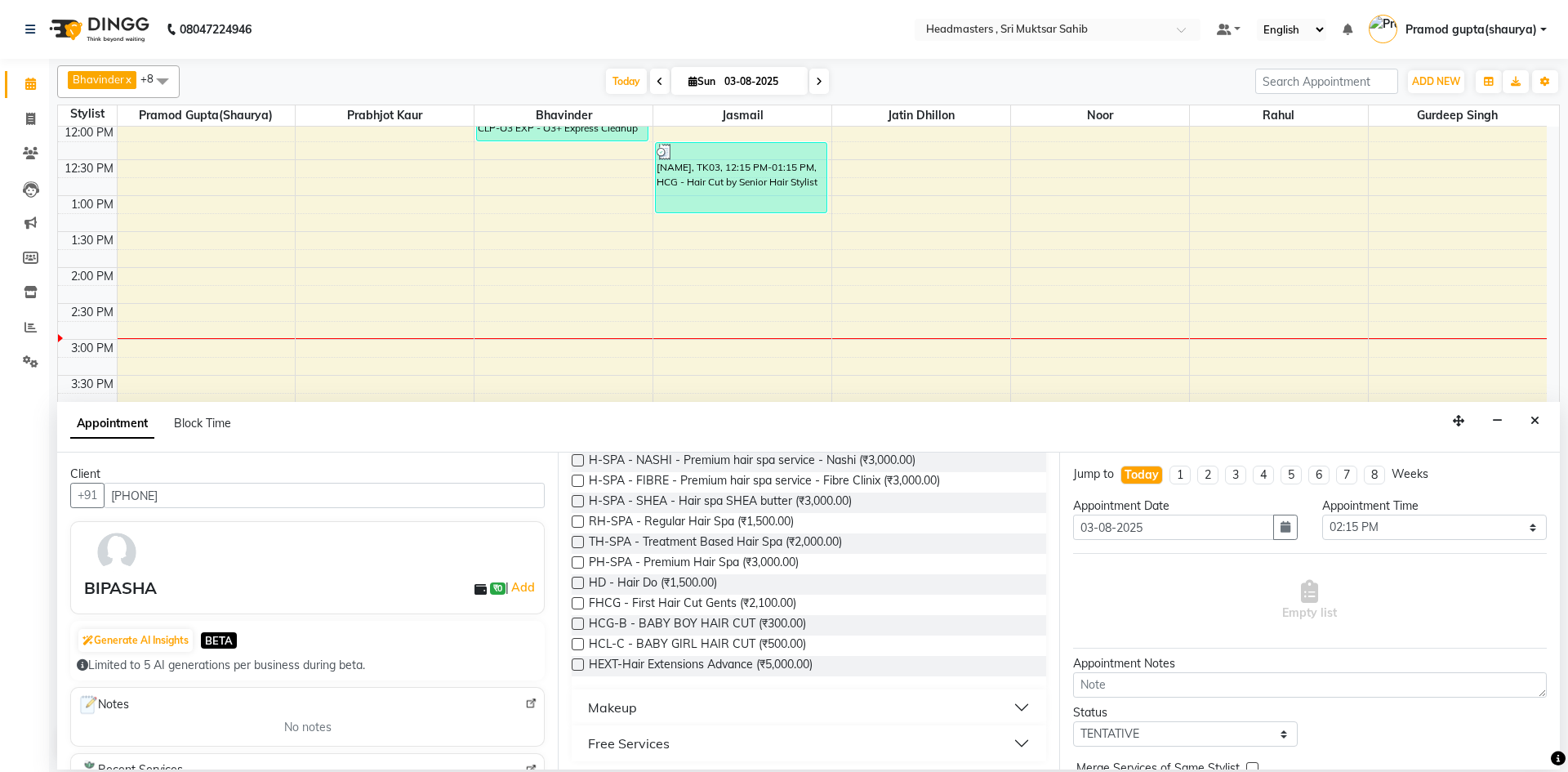 scroll, scrollTop: 497, scrollLeft: 0, axis: vertical 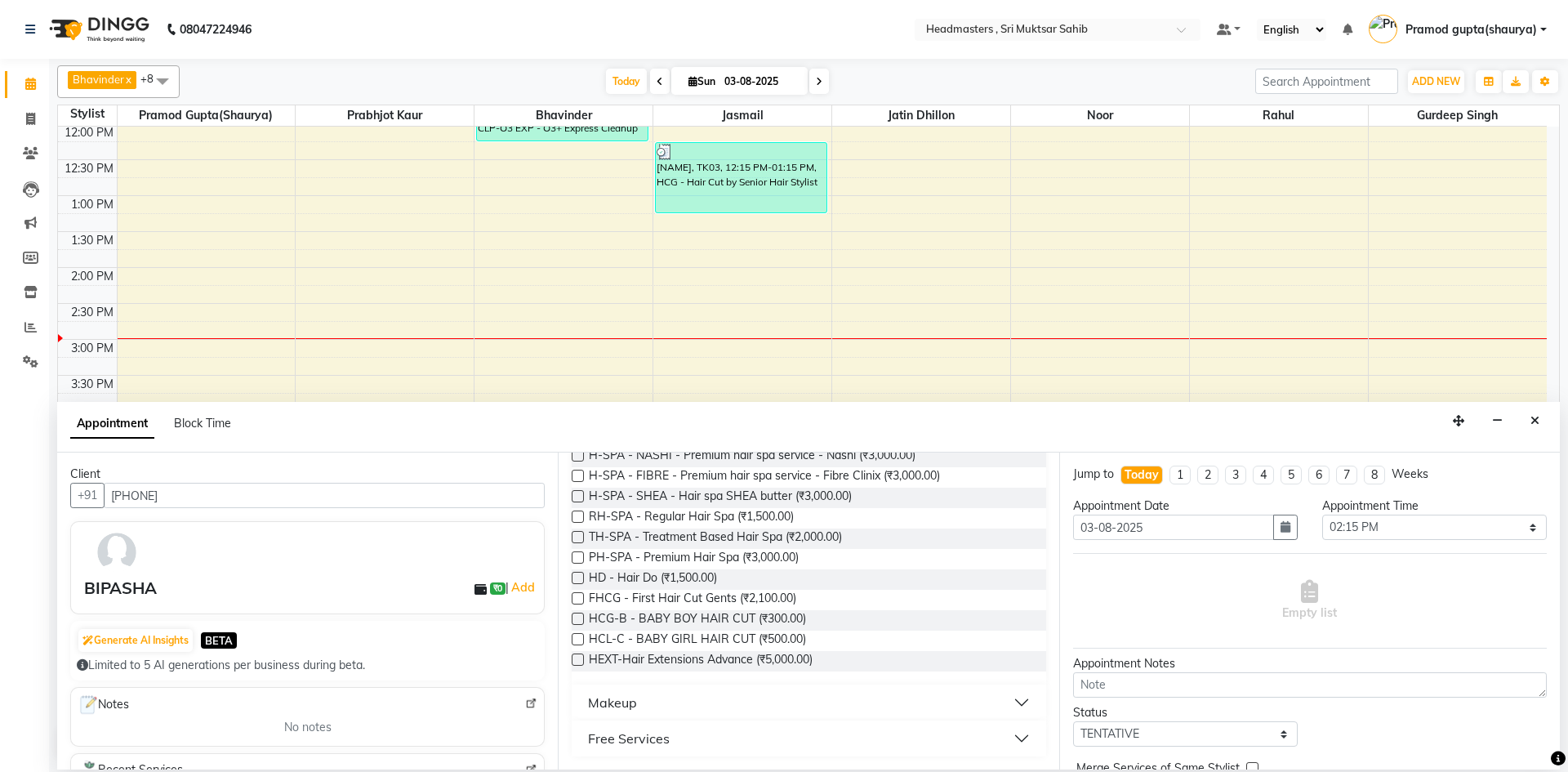 type on "HAIR" 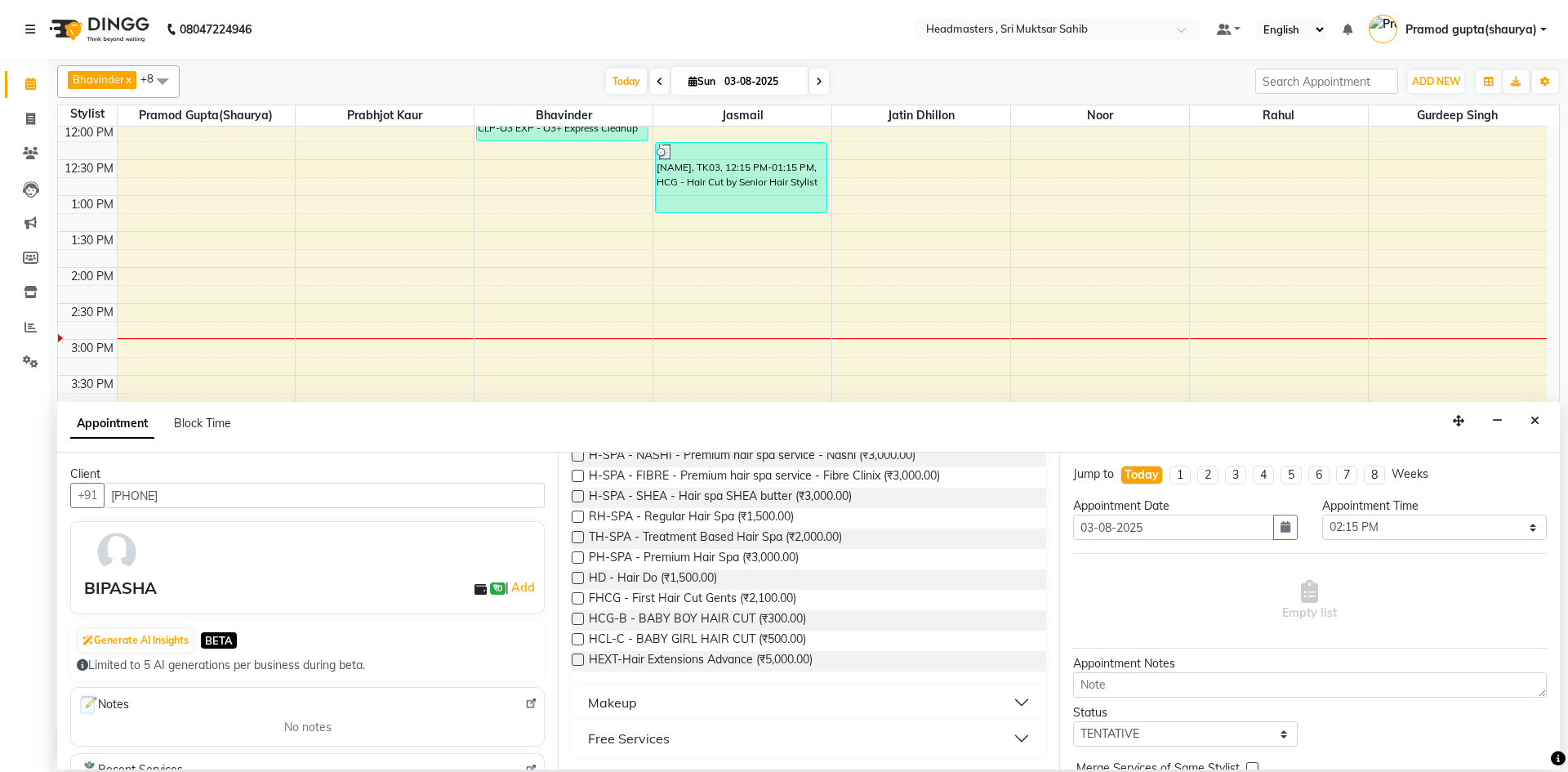 click on "Free Services" at bounding box center [808, 739] 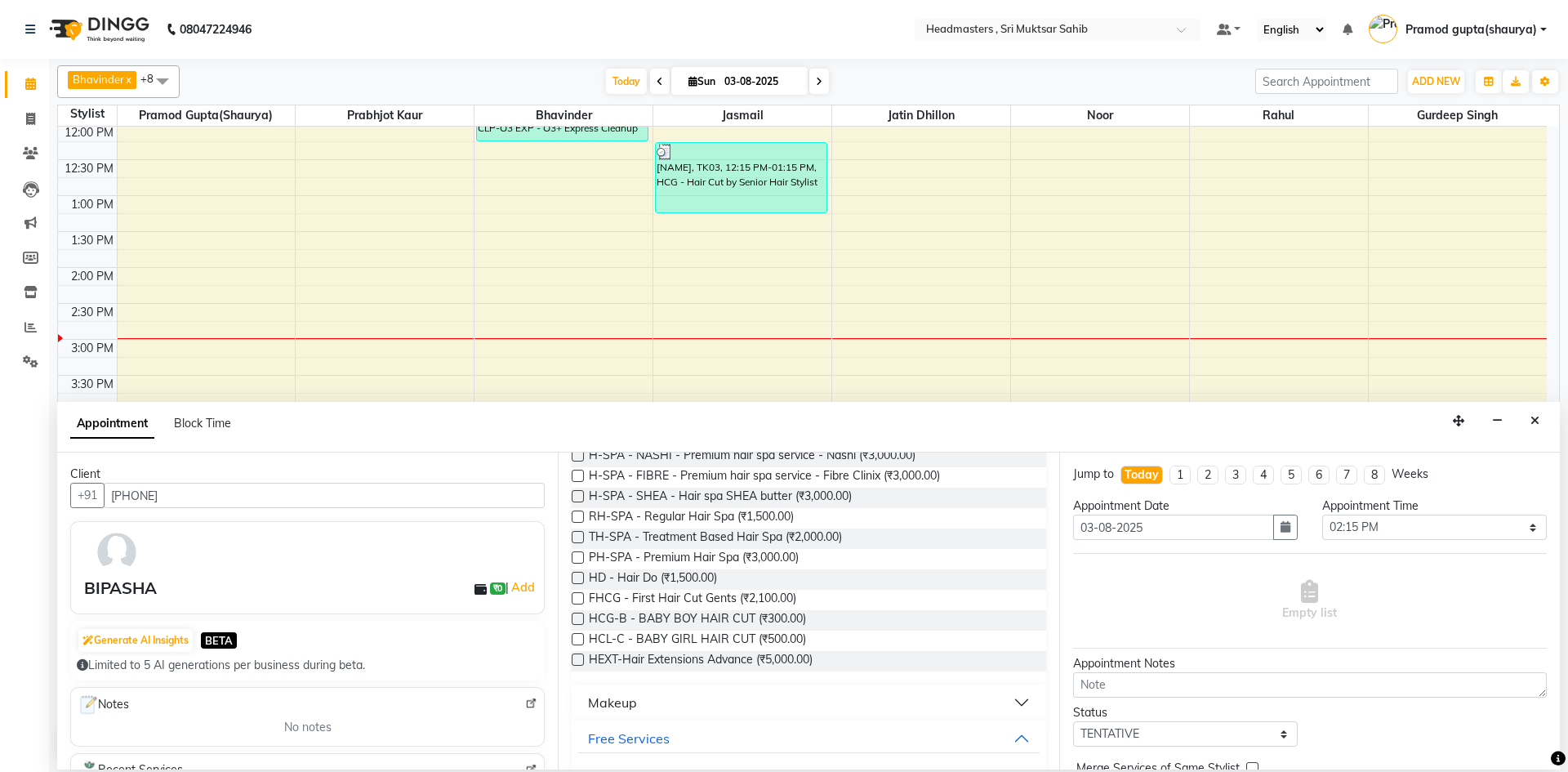click on "Makeup" at bounding box center [808, 703] 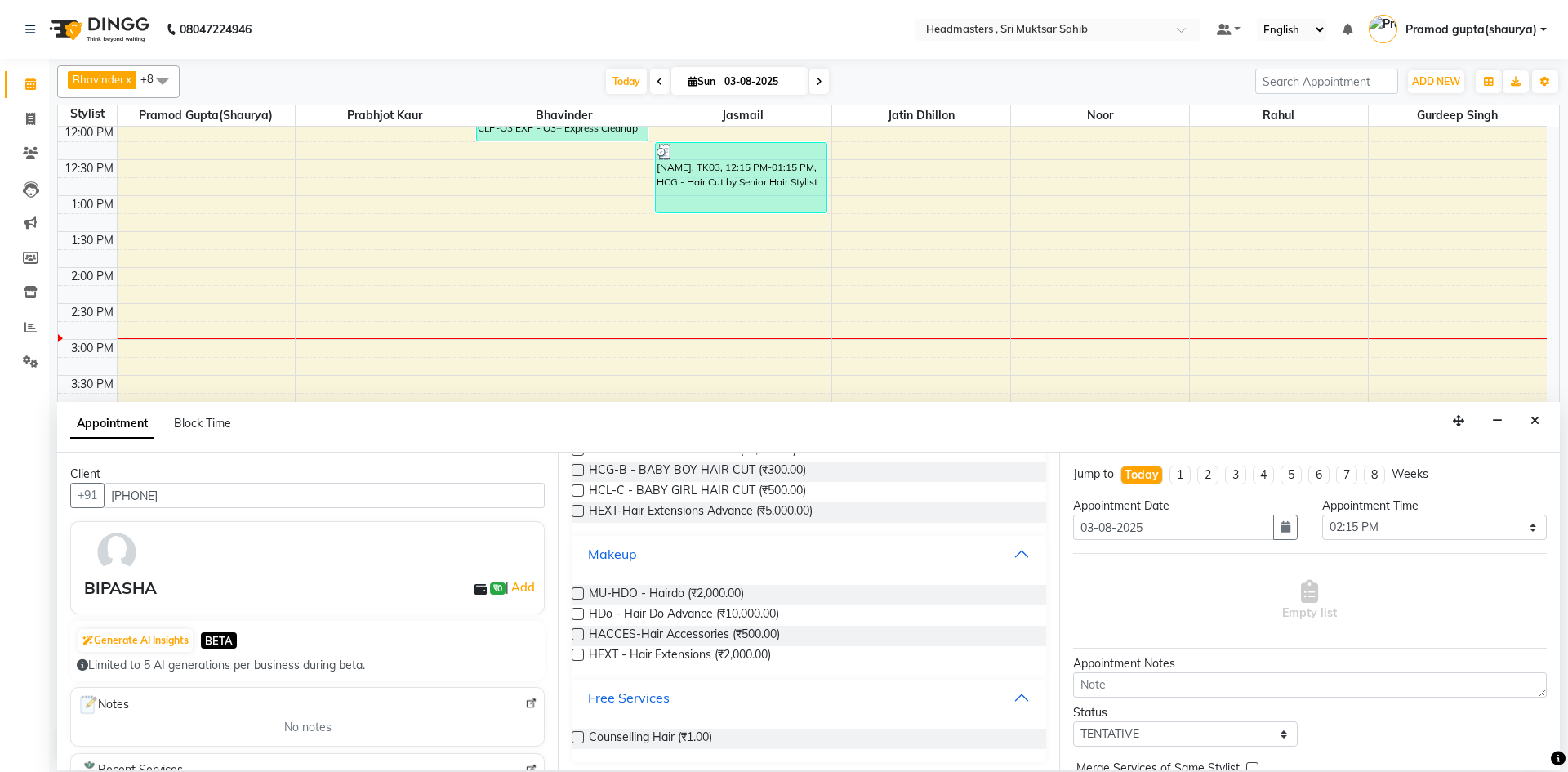 scroll, scrollTop: 648, scrollLeft: 0, axis: vertical 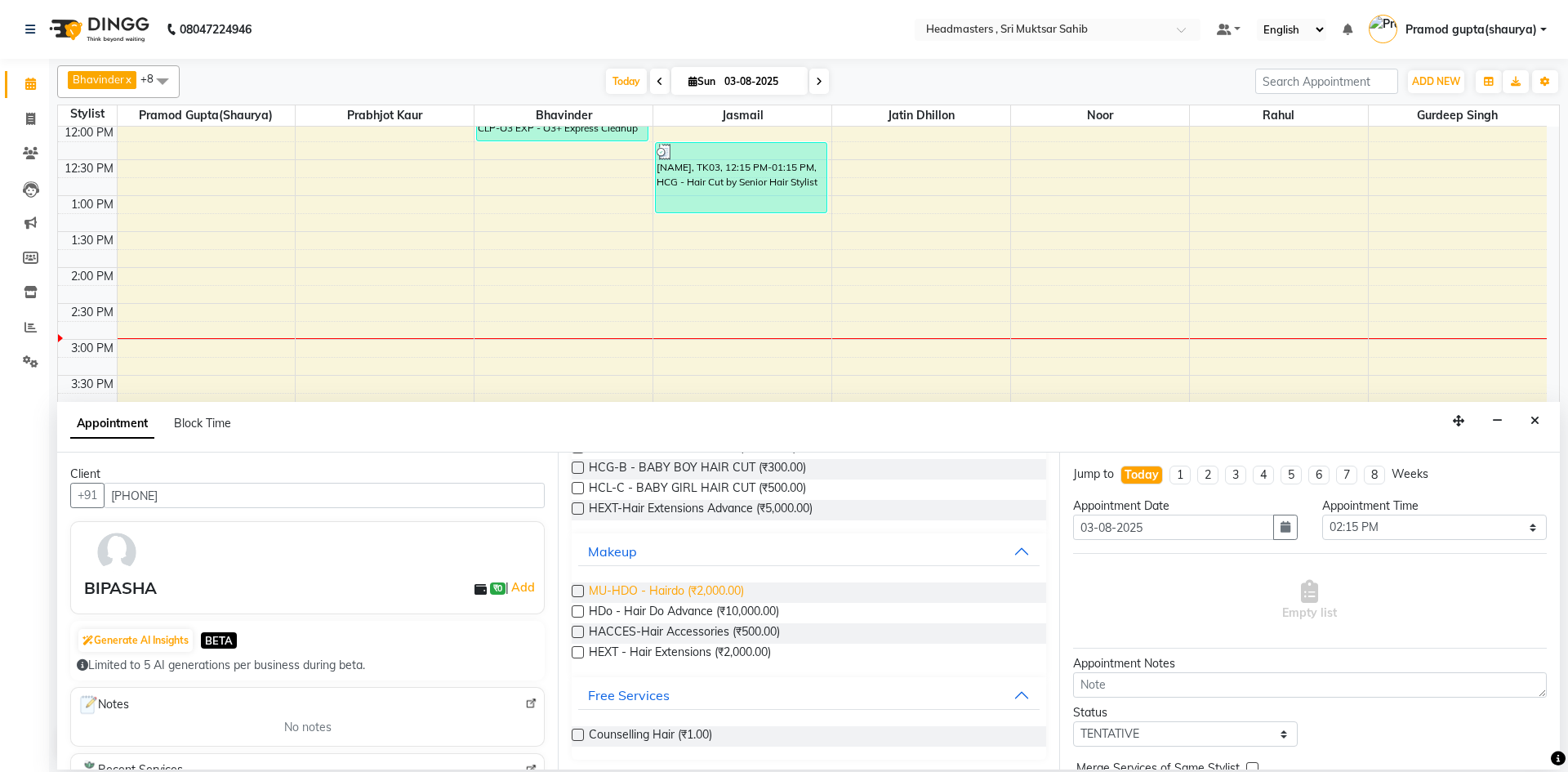 click on "MU-HDO - Hairdo (₹2,000.00)" at bounding box center (666, 592) 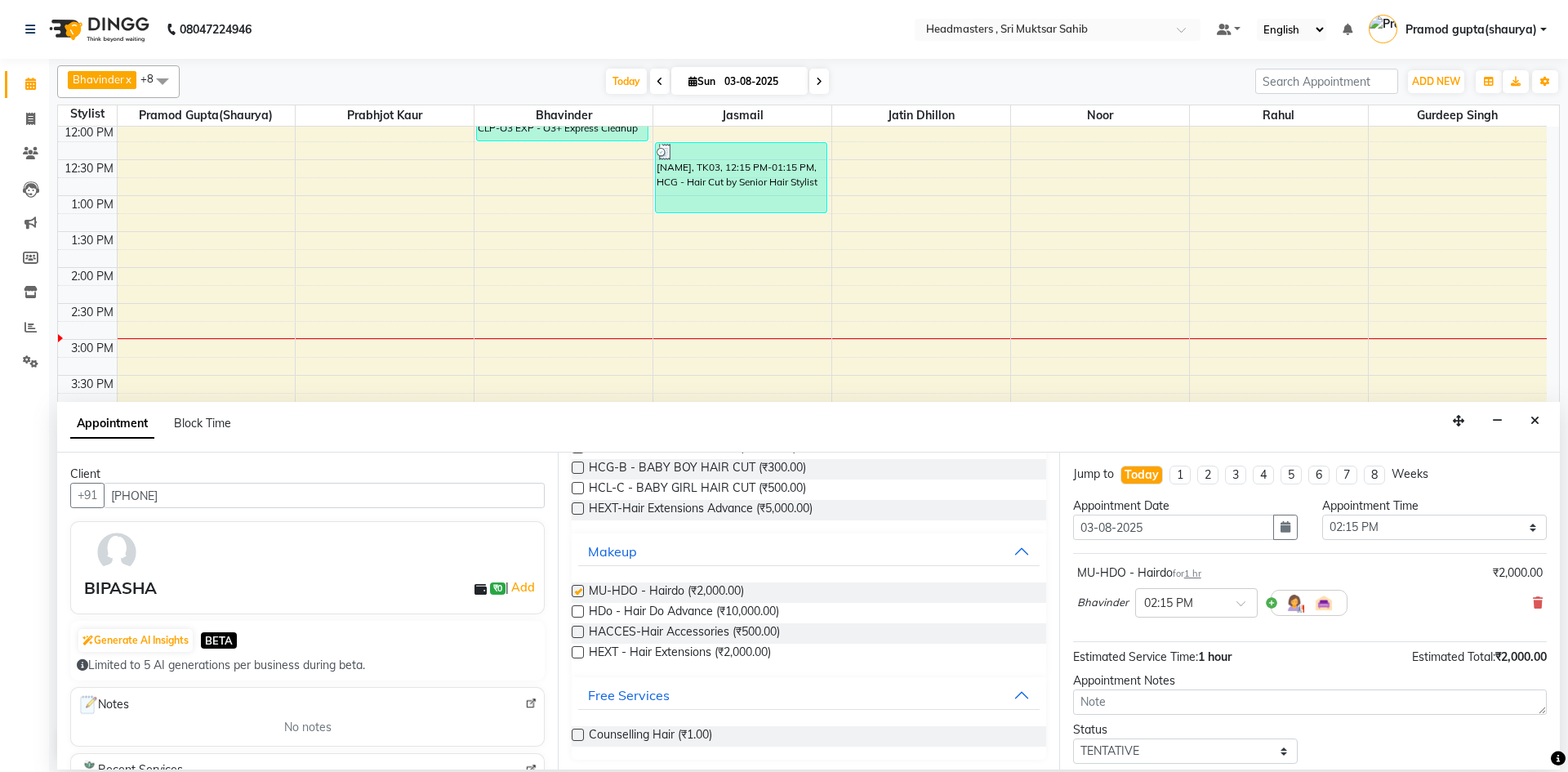 checkbox on "false" 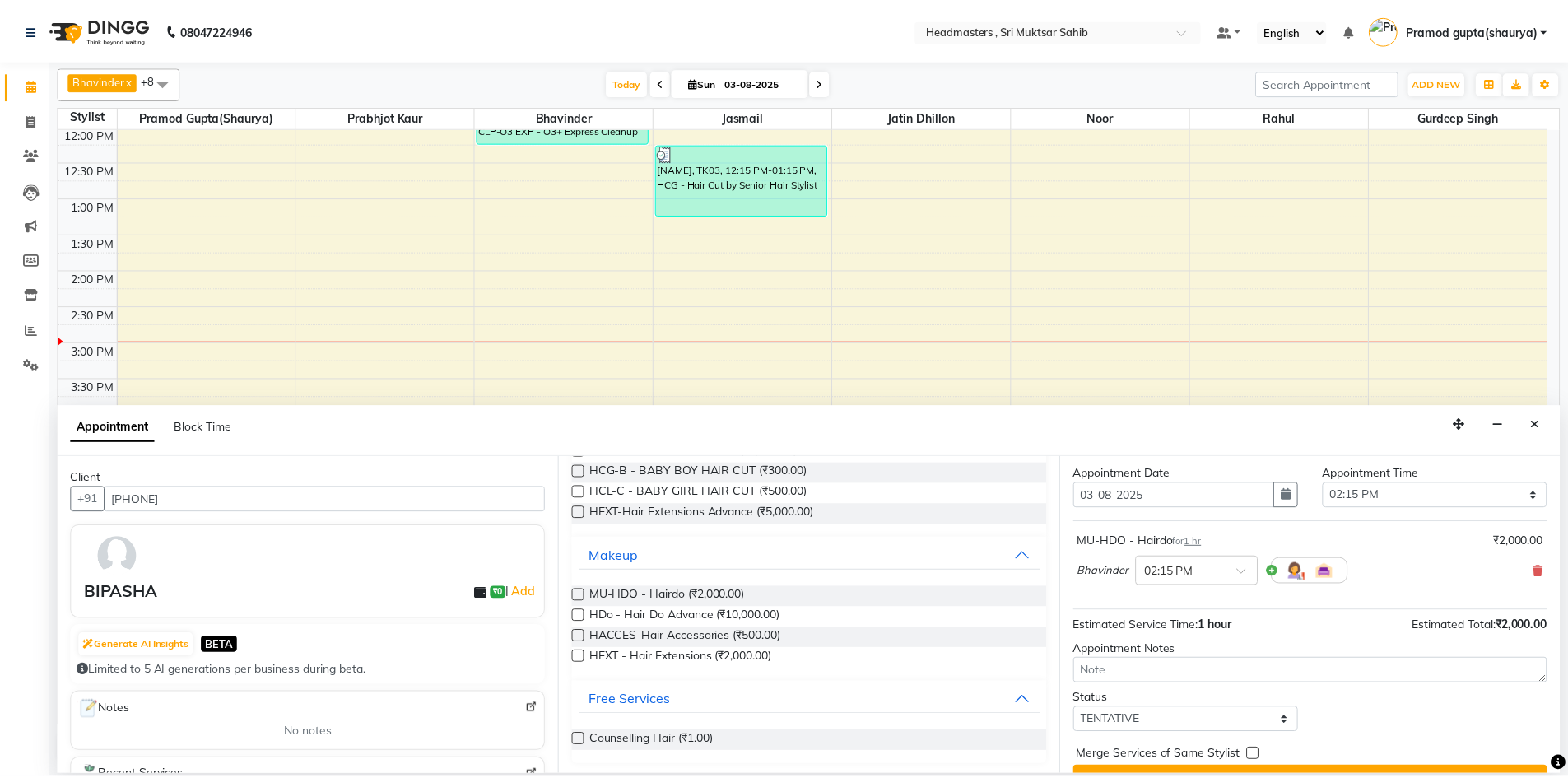 scroll, scrollTop: 71, scrollLeft: 0, axis: vertical 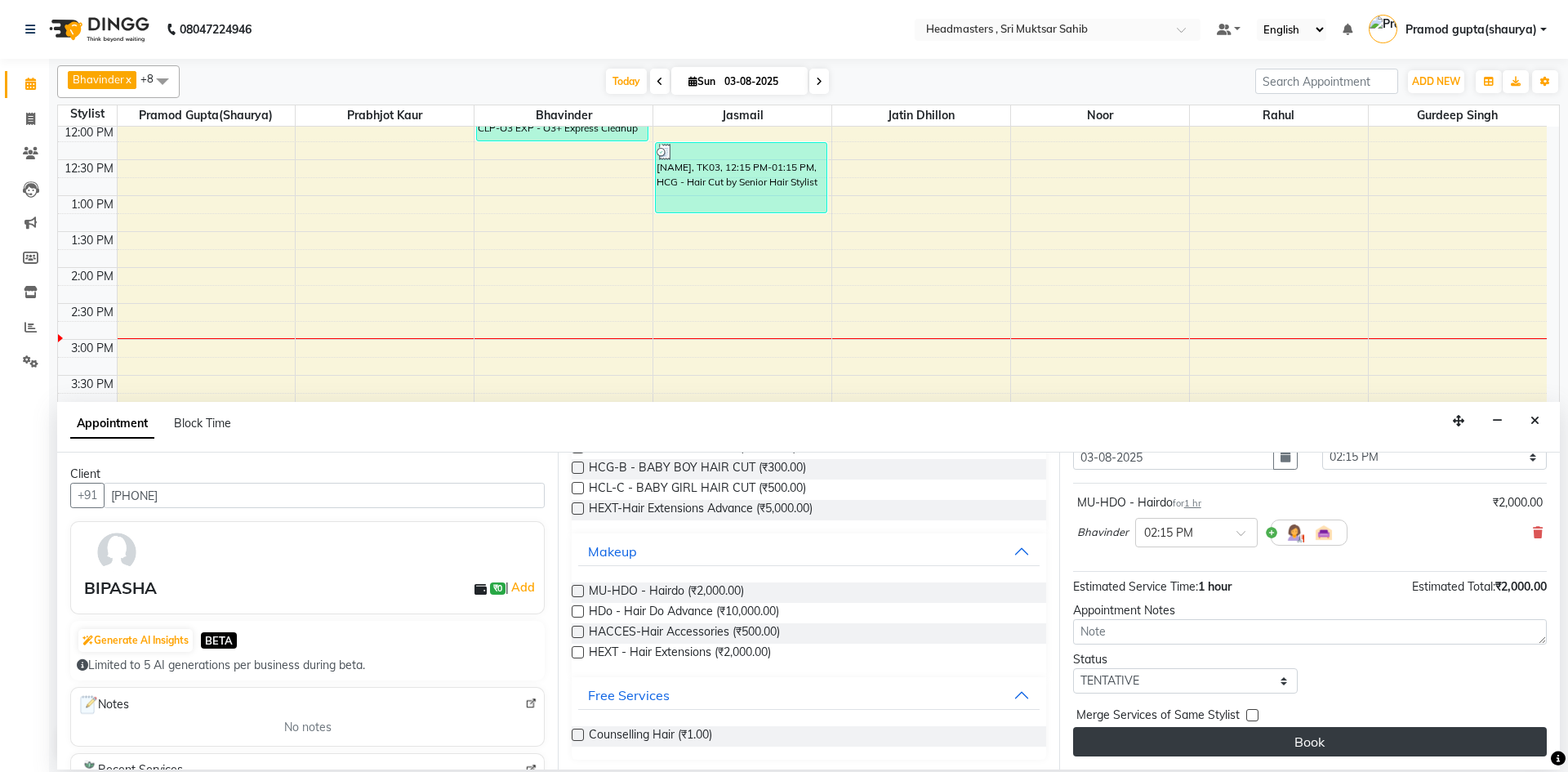 click on "Book" at bounding box center (1310, 742) 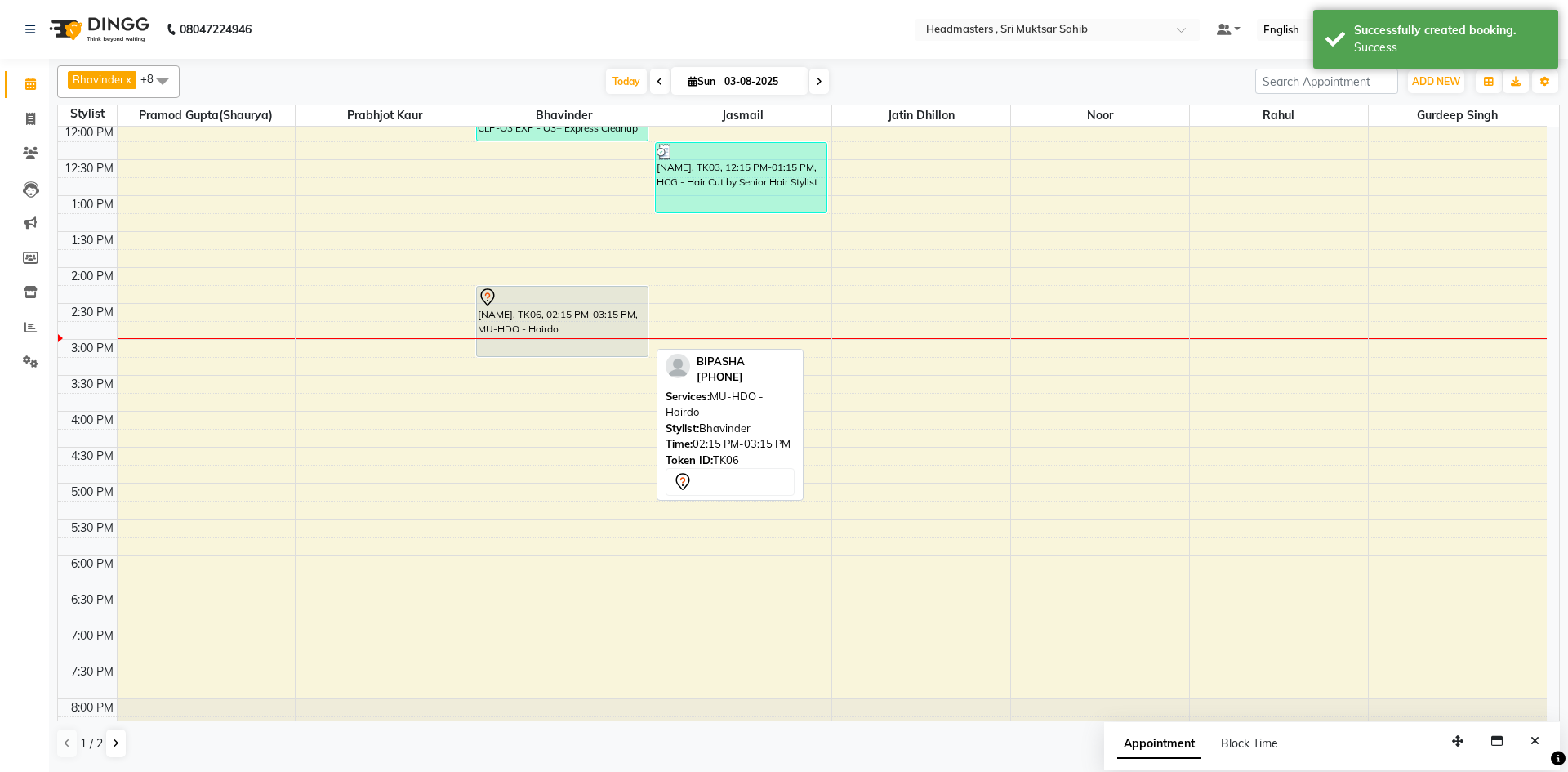 click on "[NAME], TK06, 02:15 PM-03:15 PM, MU-HDO - Hairdo" at bounding box center (562, 321) 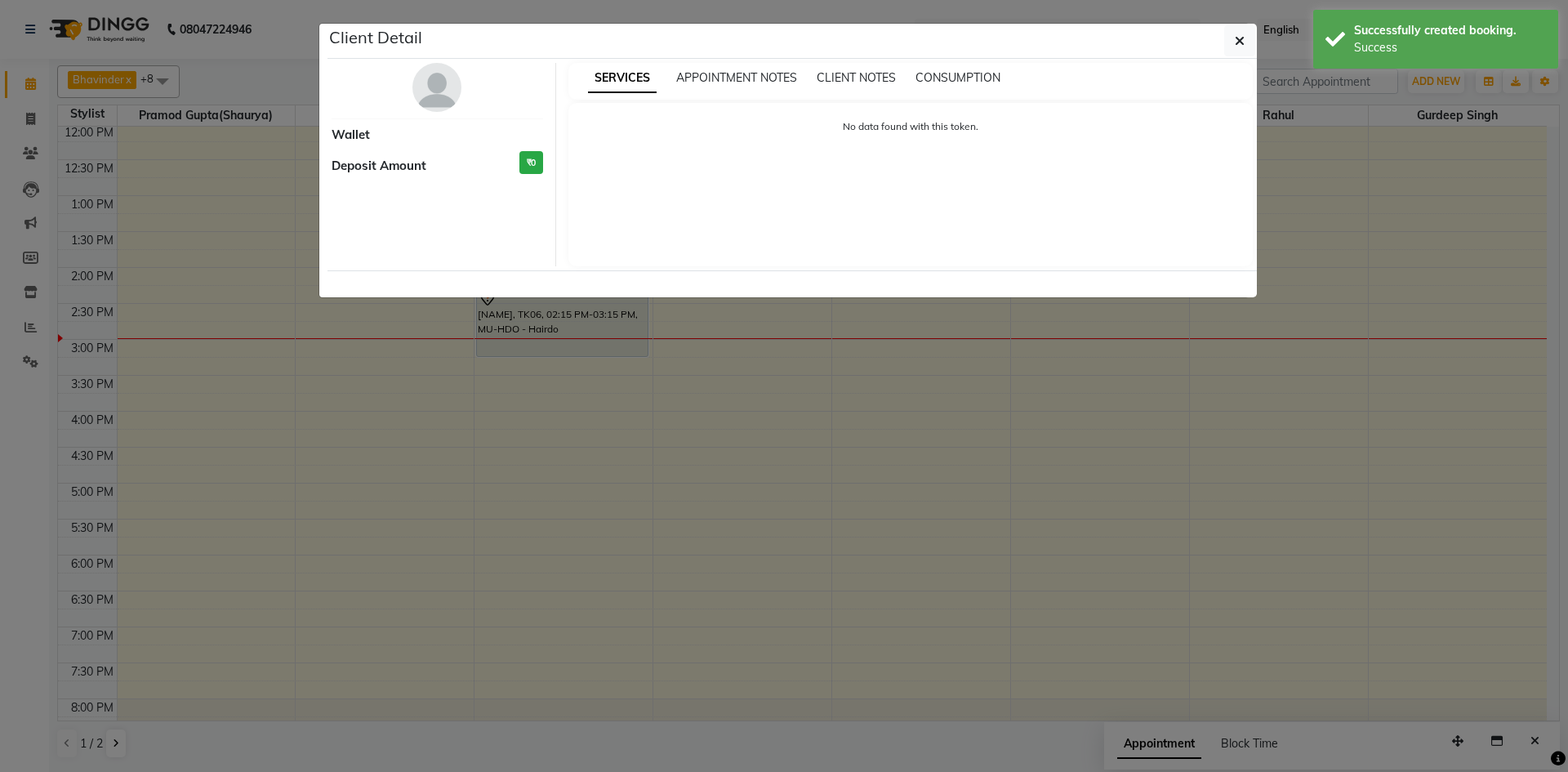 select on "7" 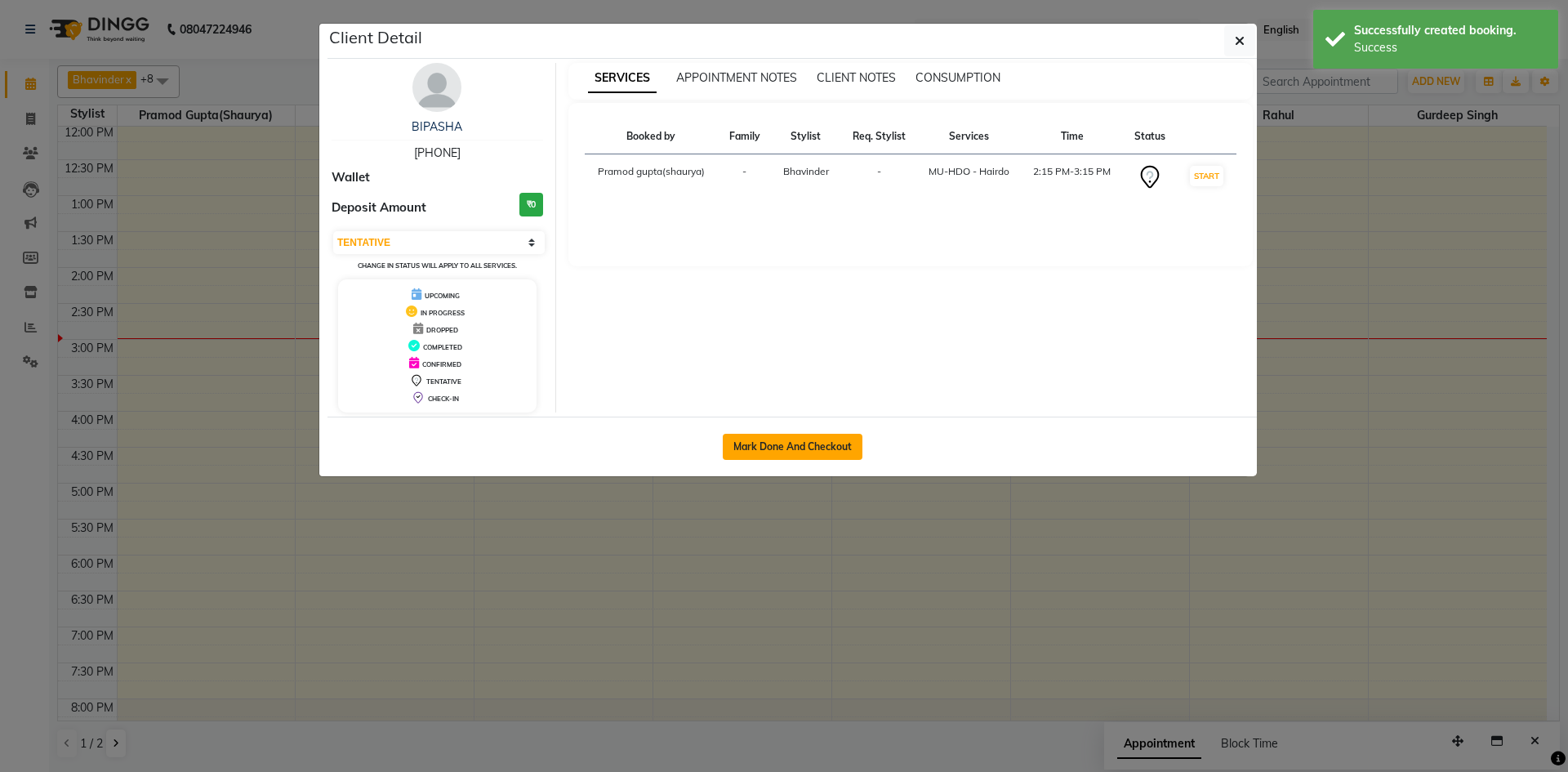 click on "Mark Done And Checkout" 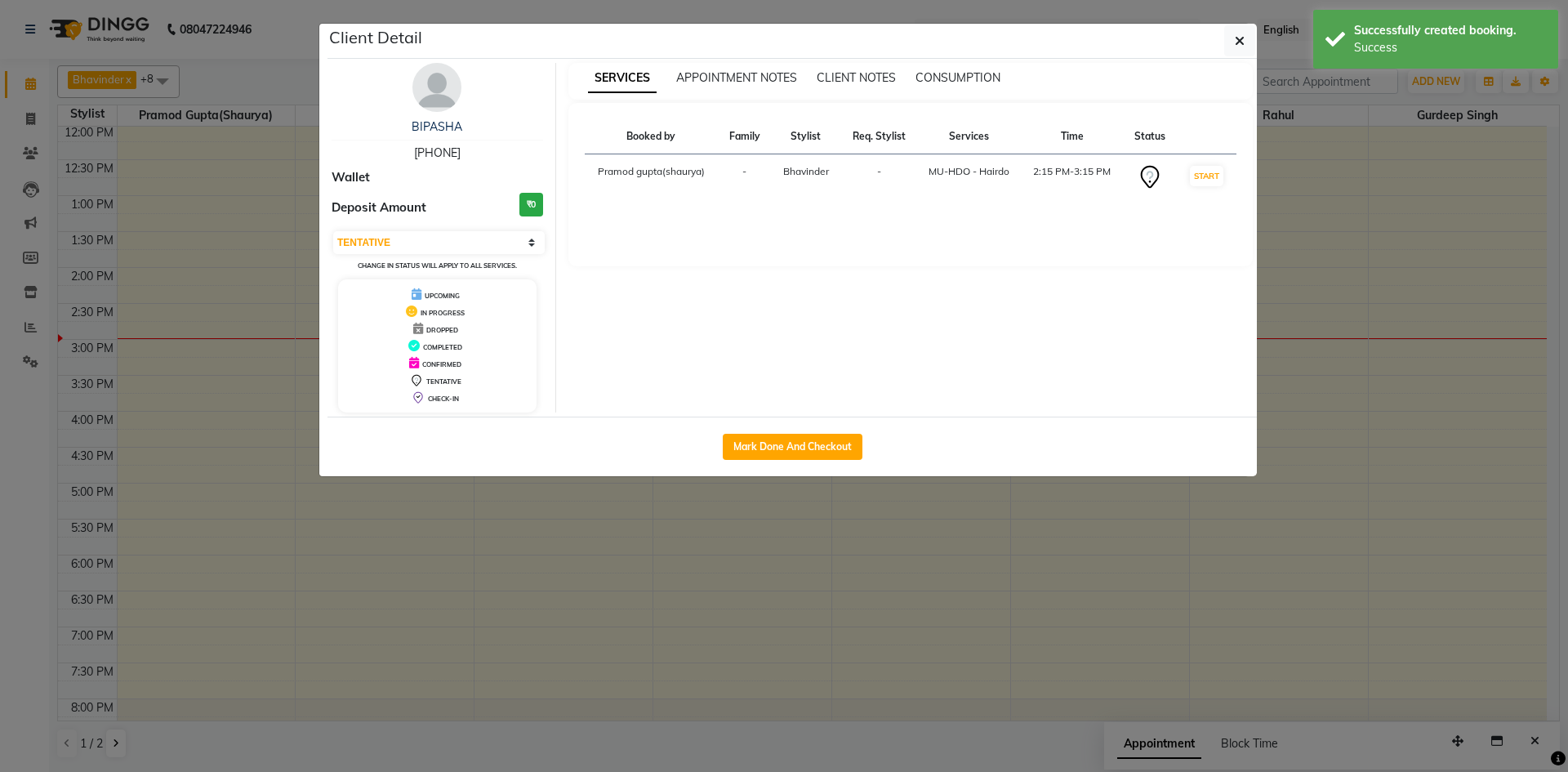 select on "service" 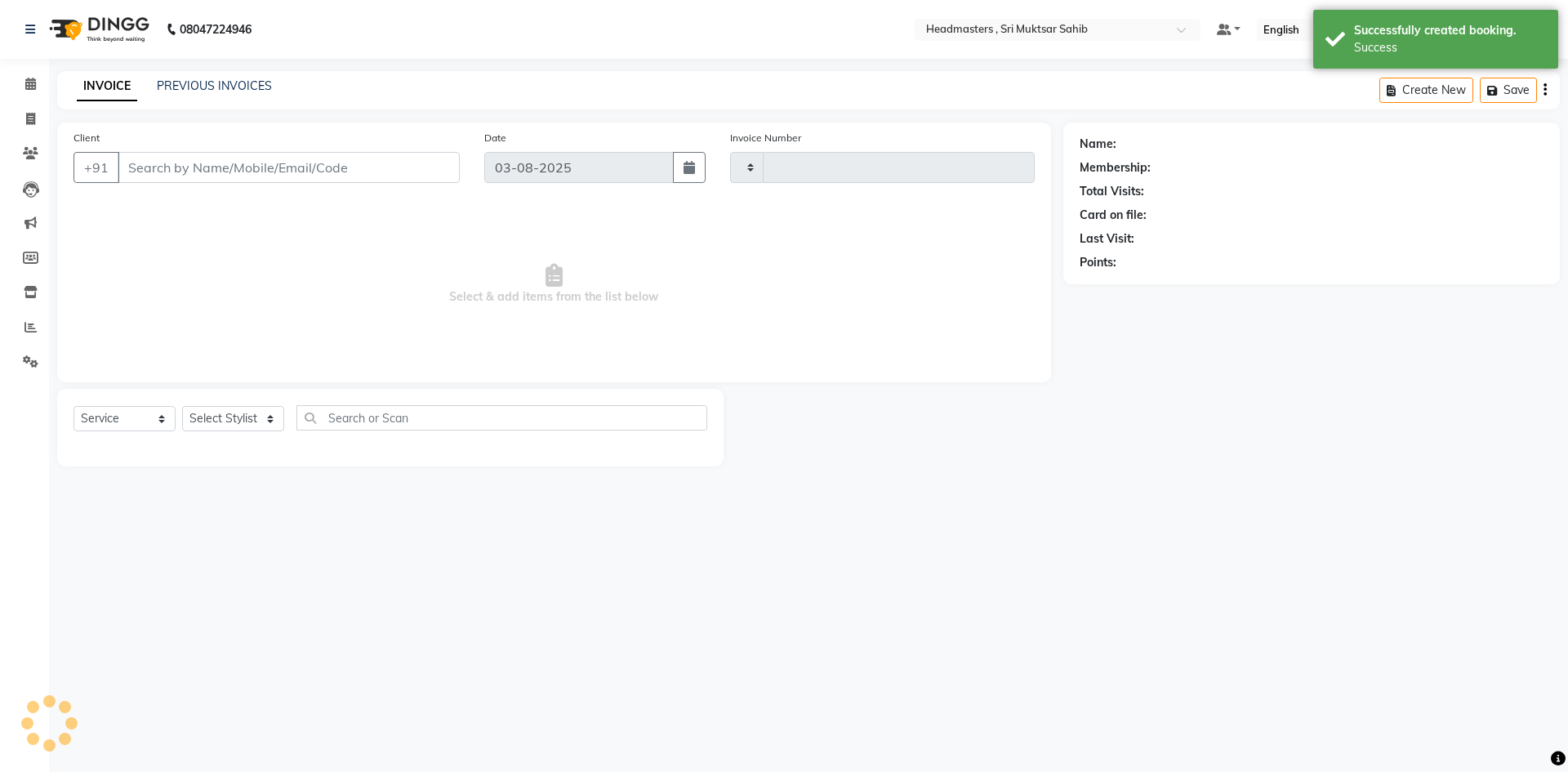type on "0918" 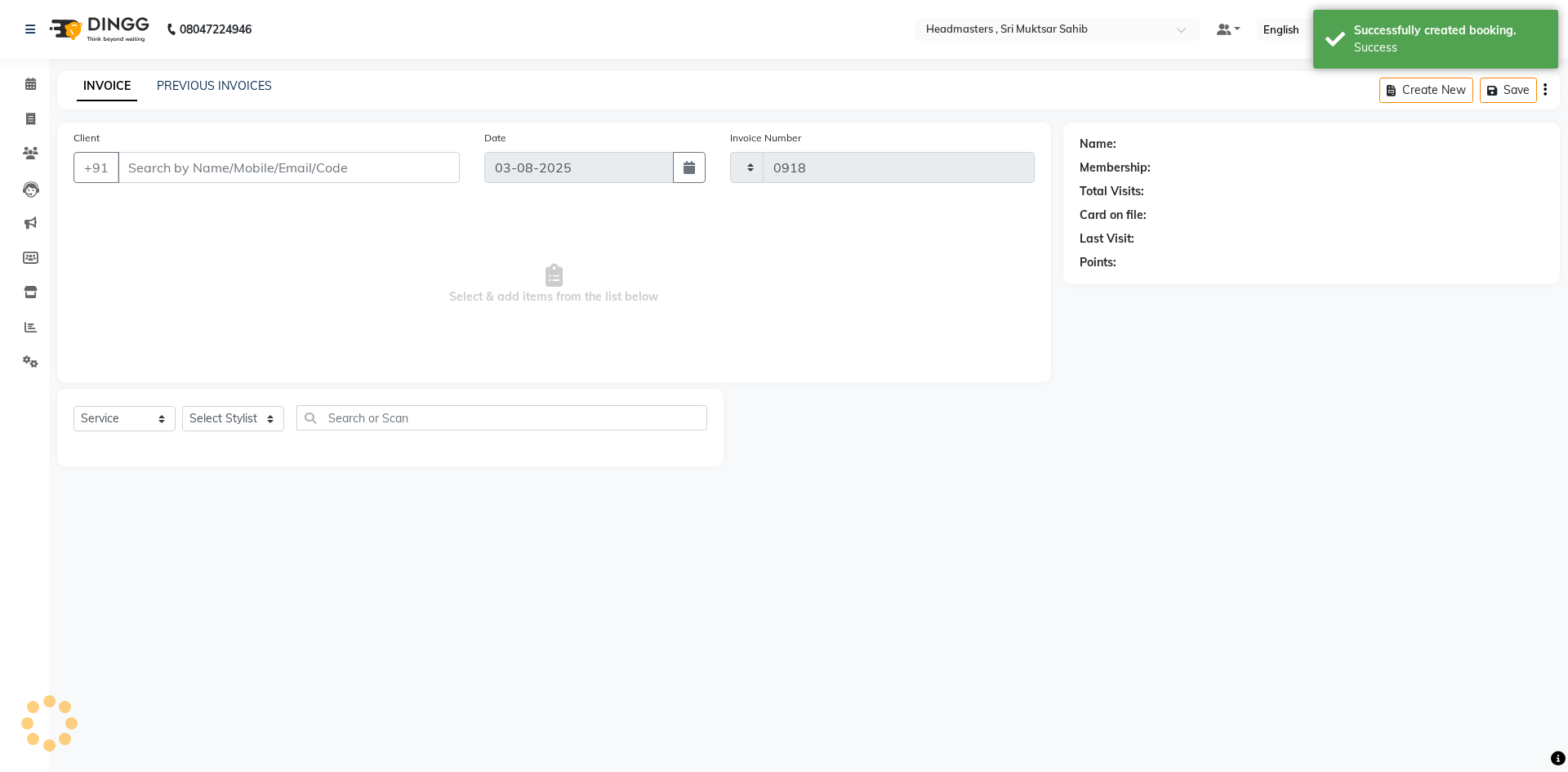 select on "8566" 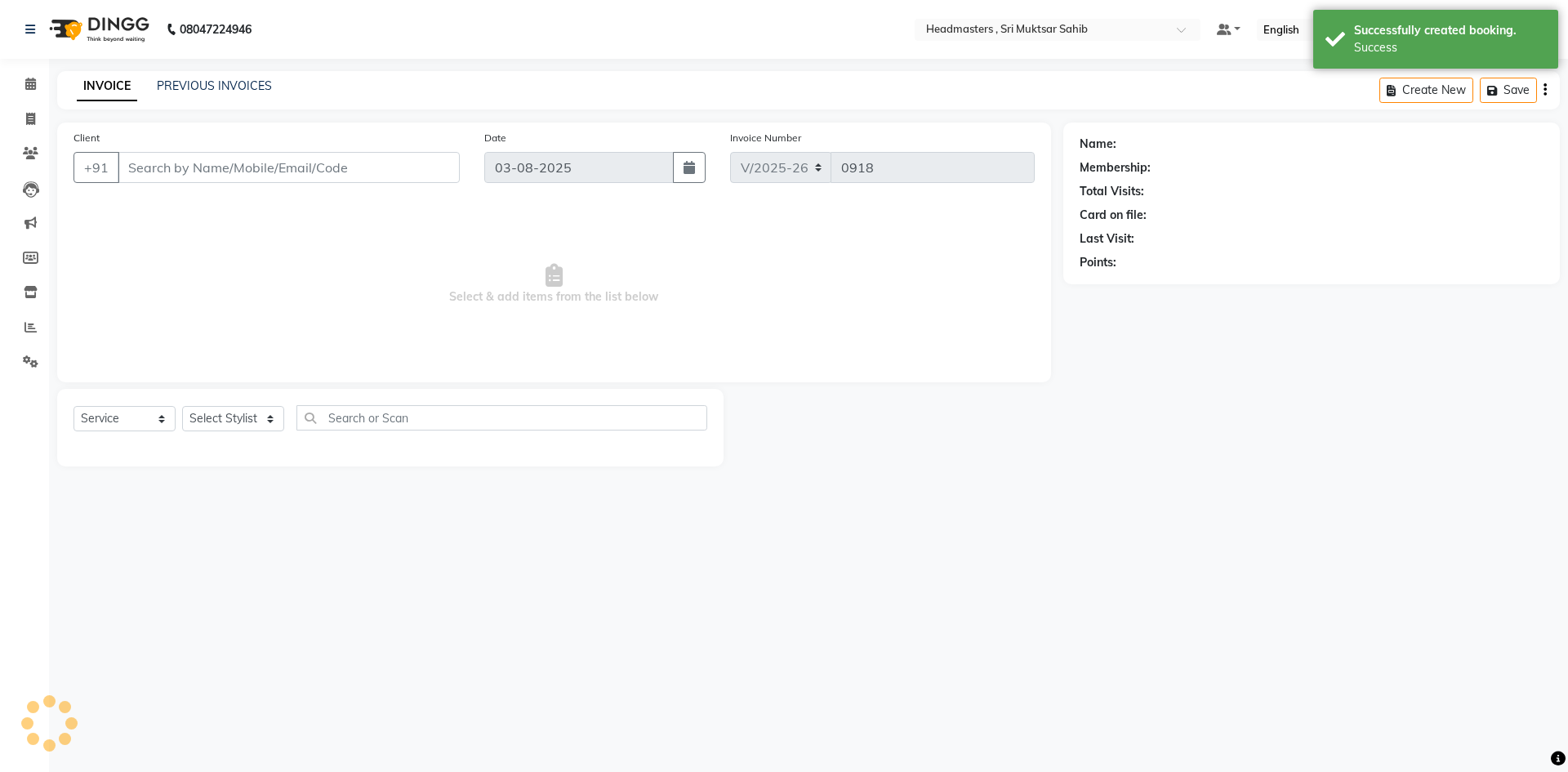 type on "[PHONE]" 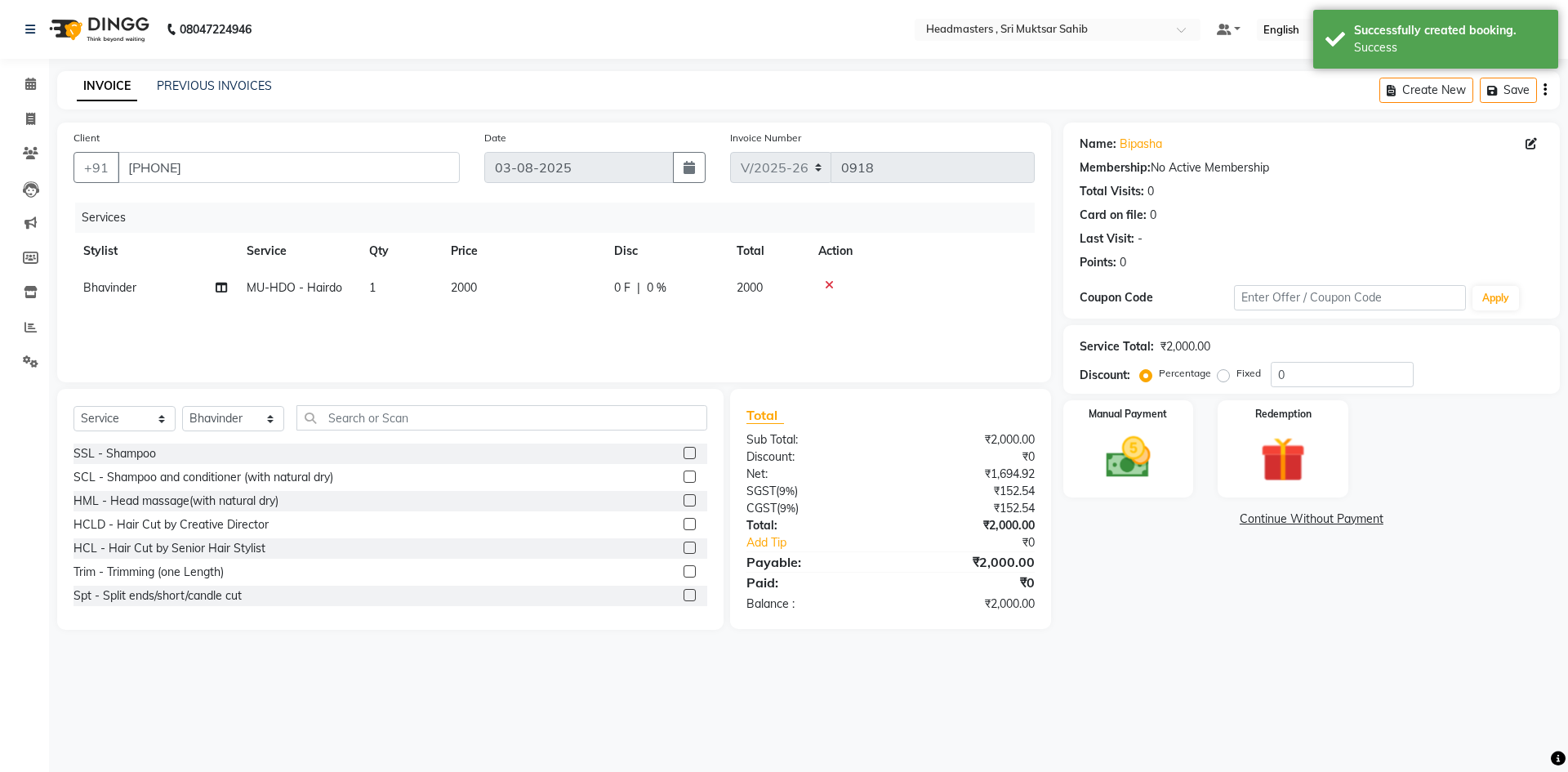 click on "Fixed" 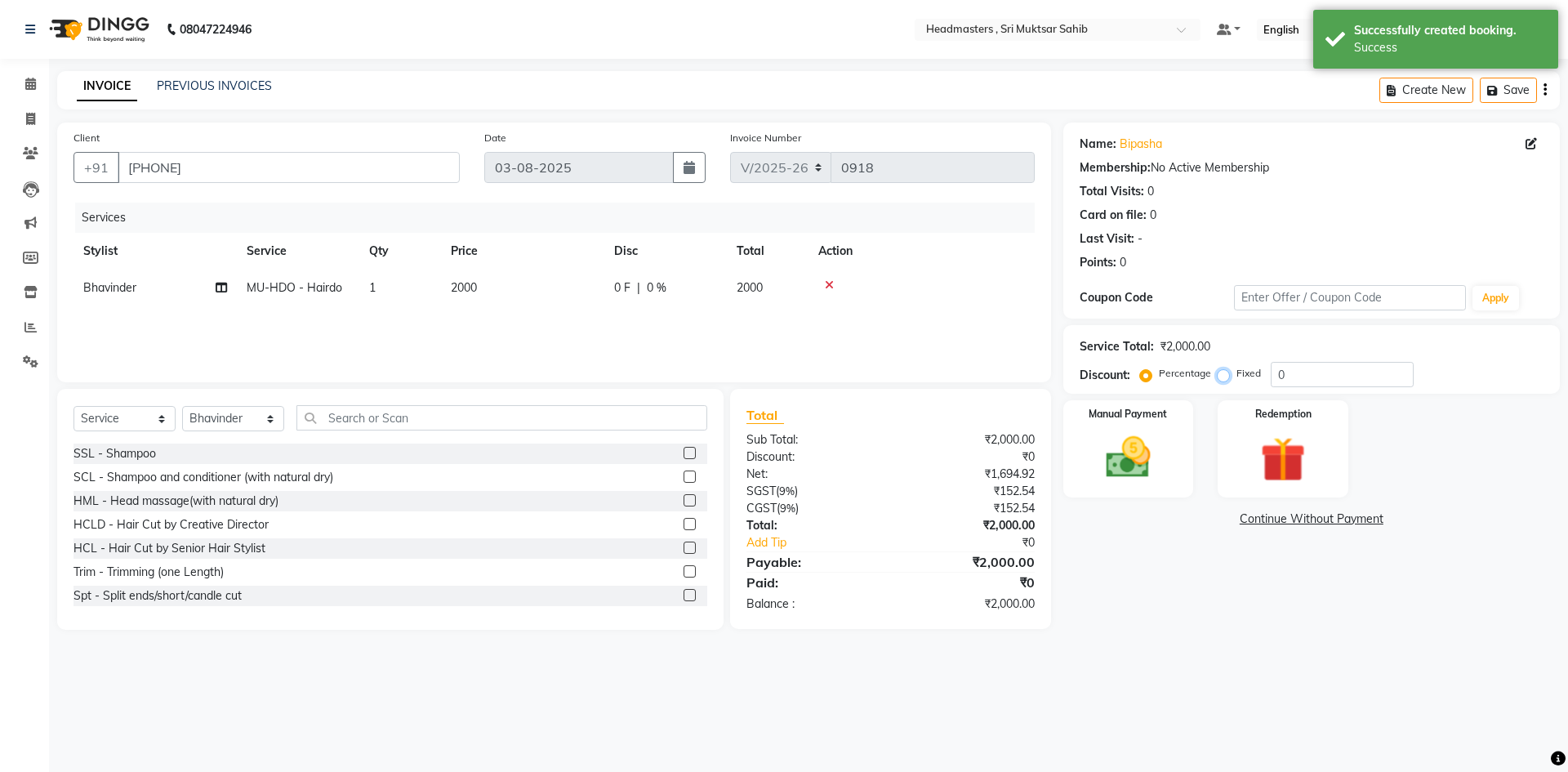 click on "Fixed" at bounding box center (1227, 373) 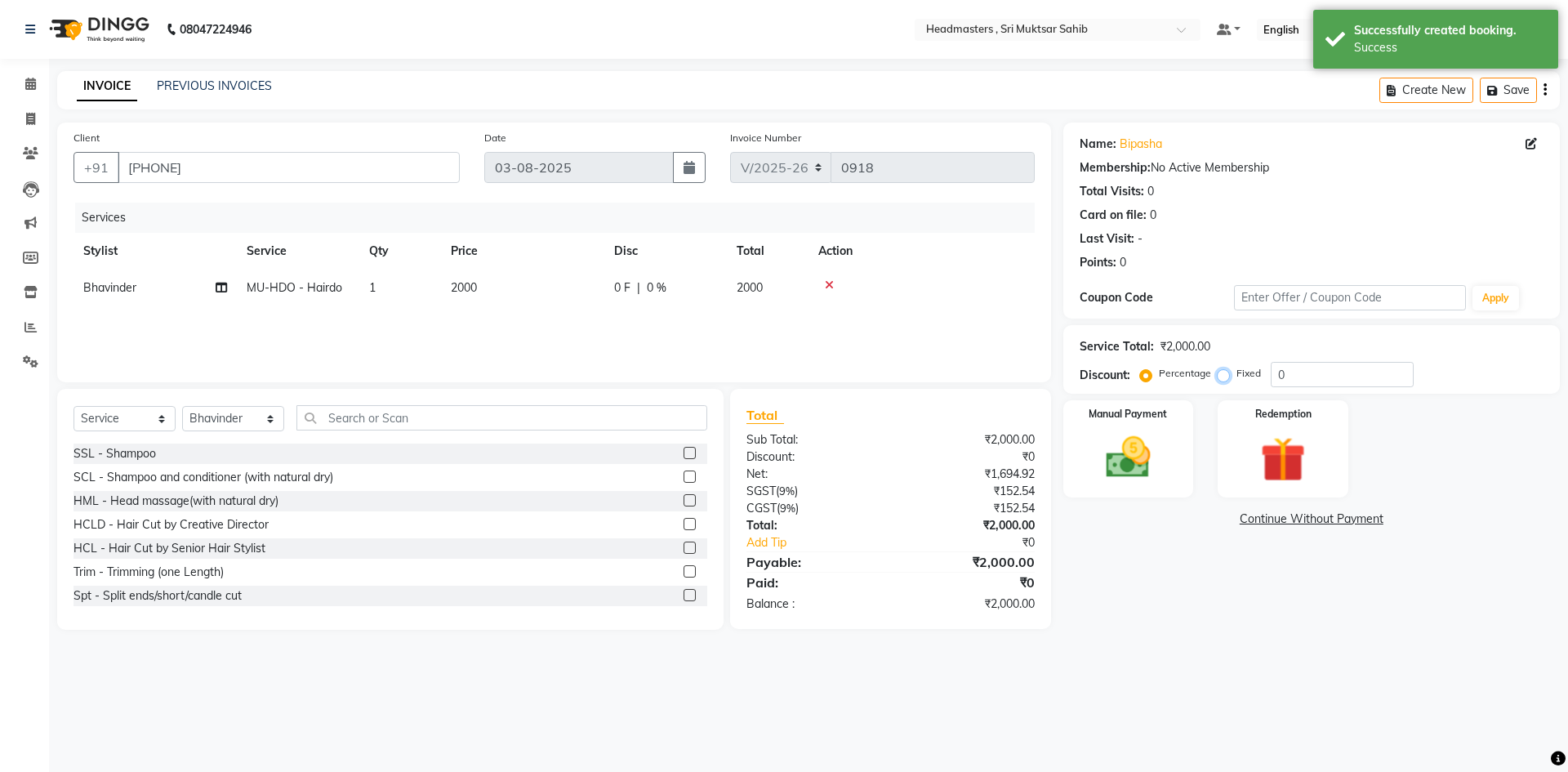 radio on "true" 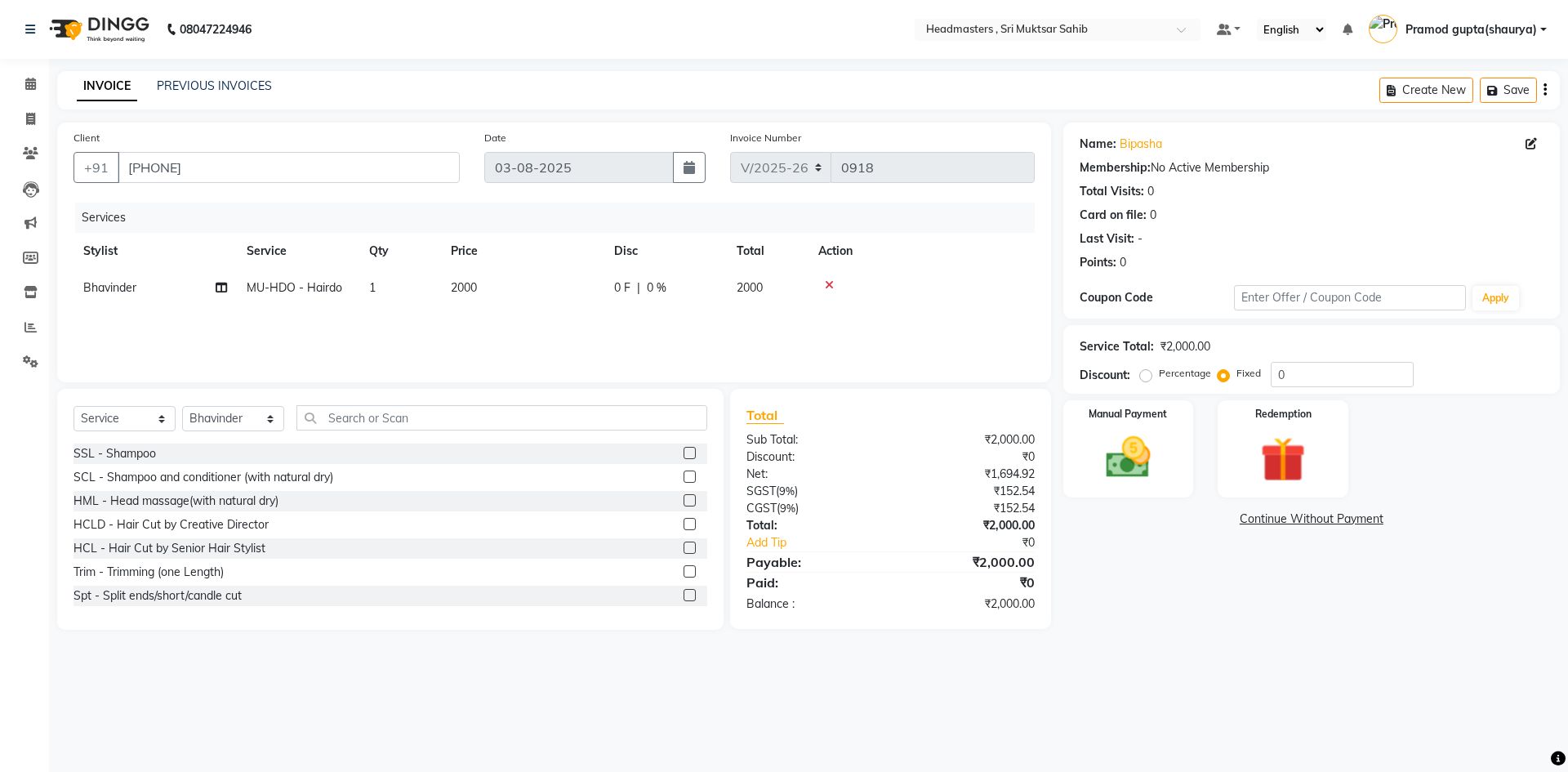 click on "Service Total:  ₹2,000.00" 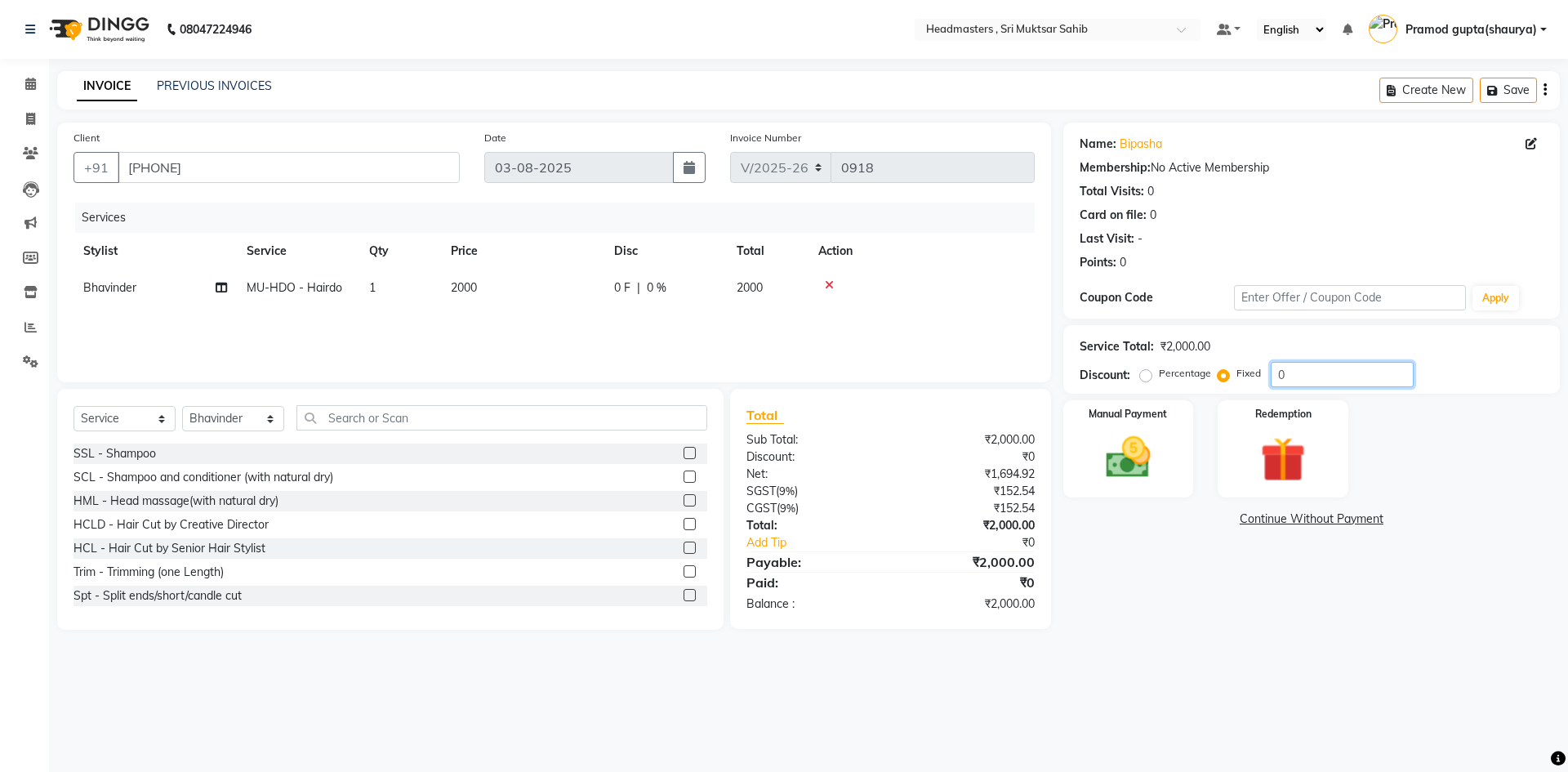 click on "0" 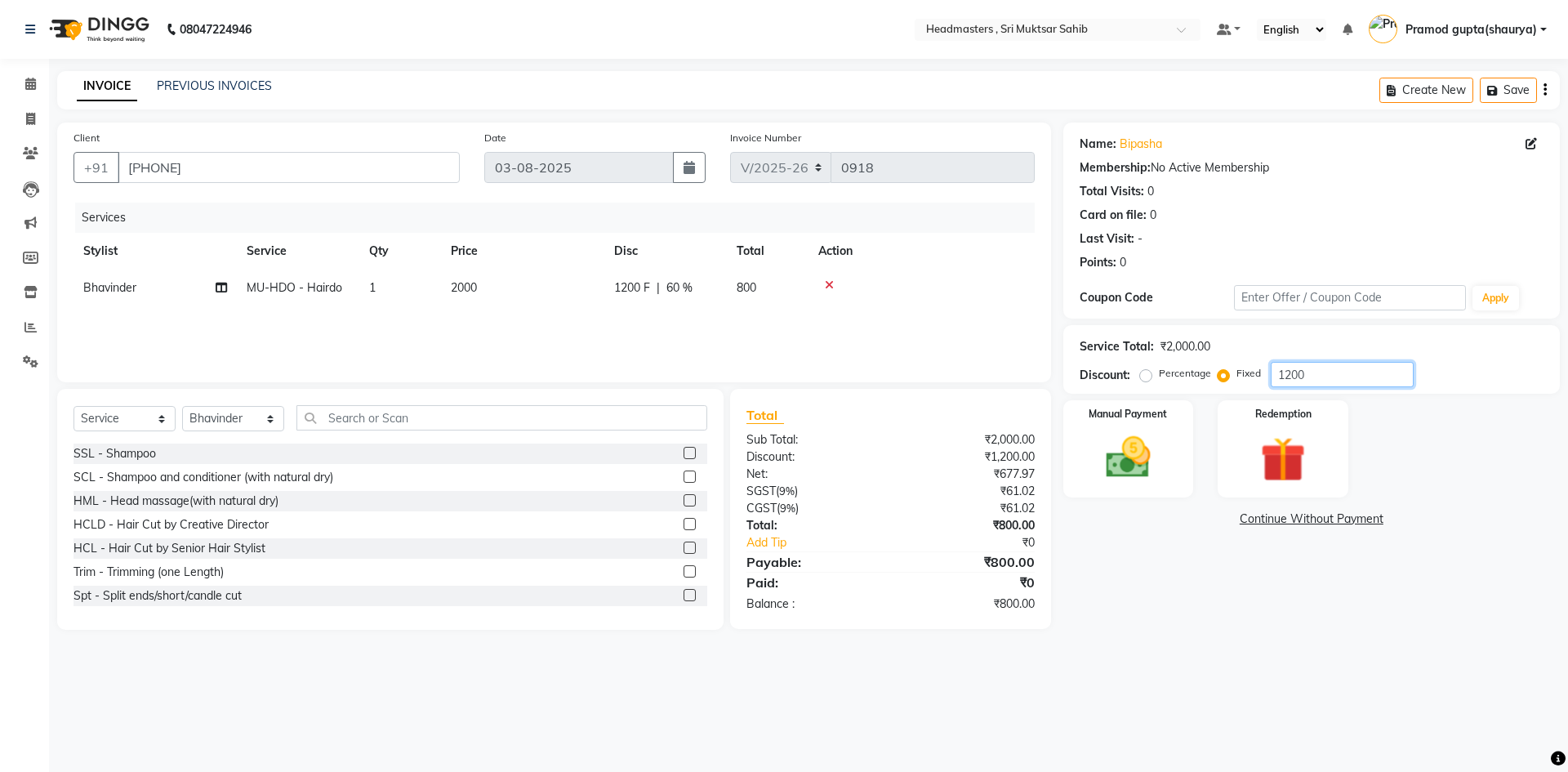 type on "1200" 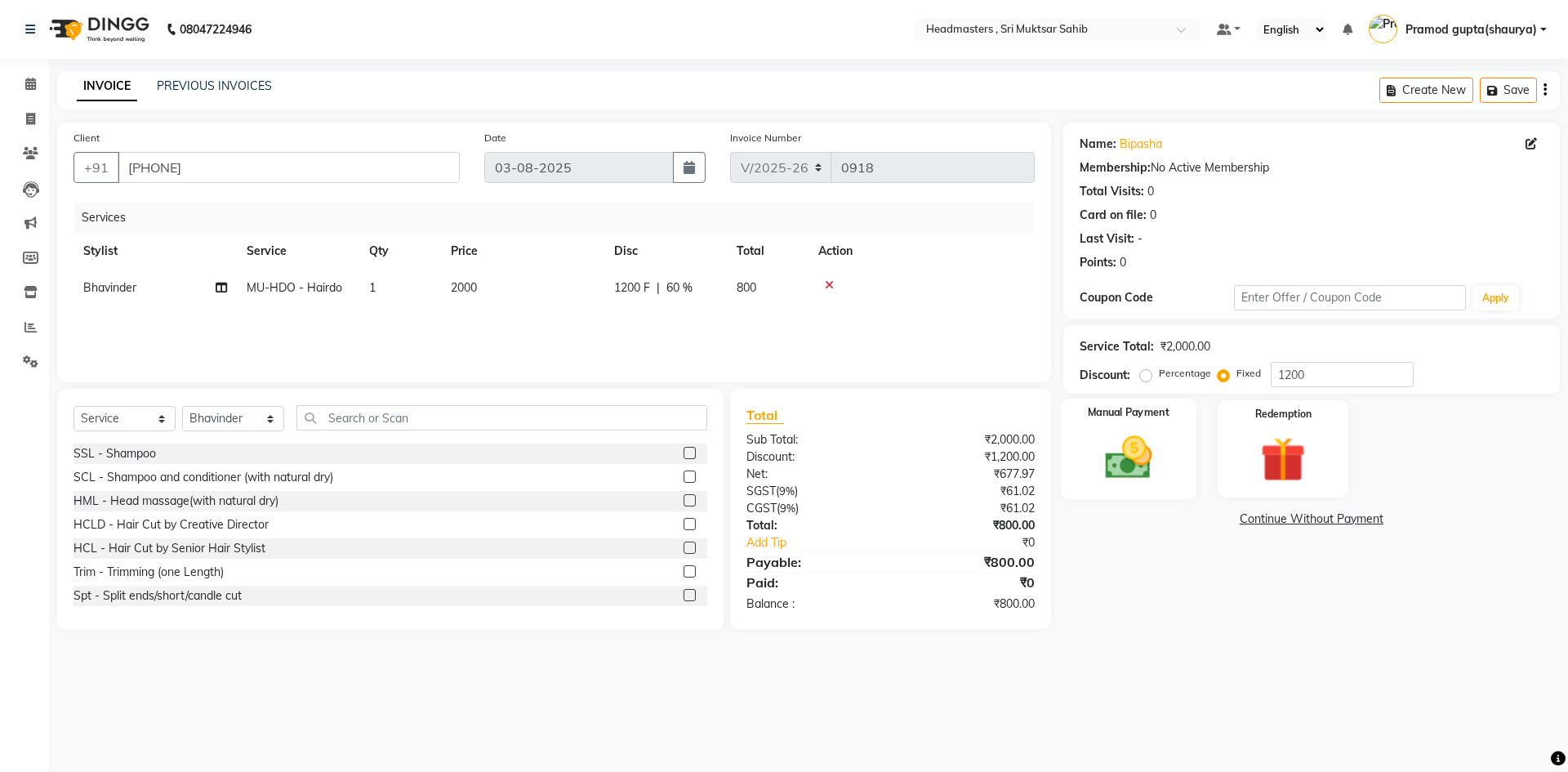 click 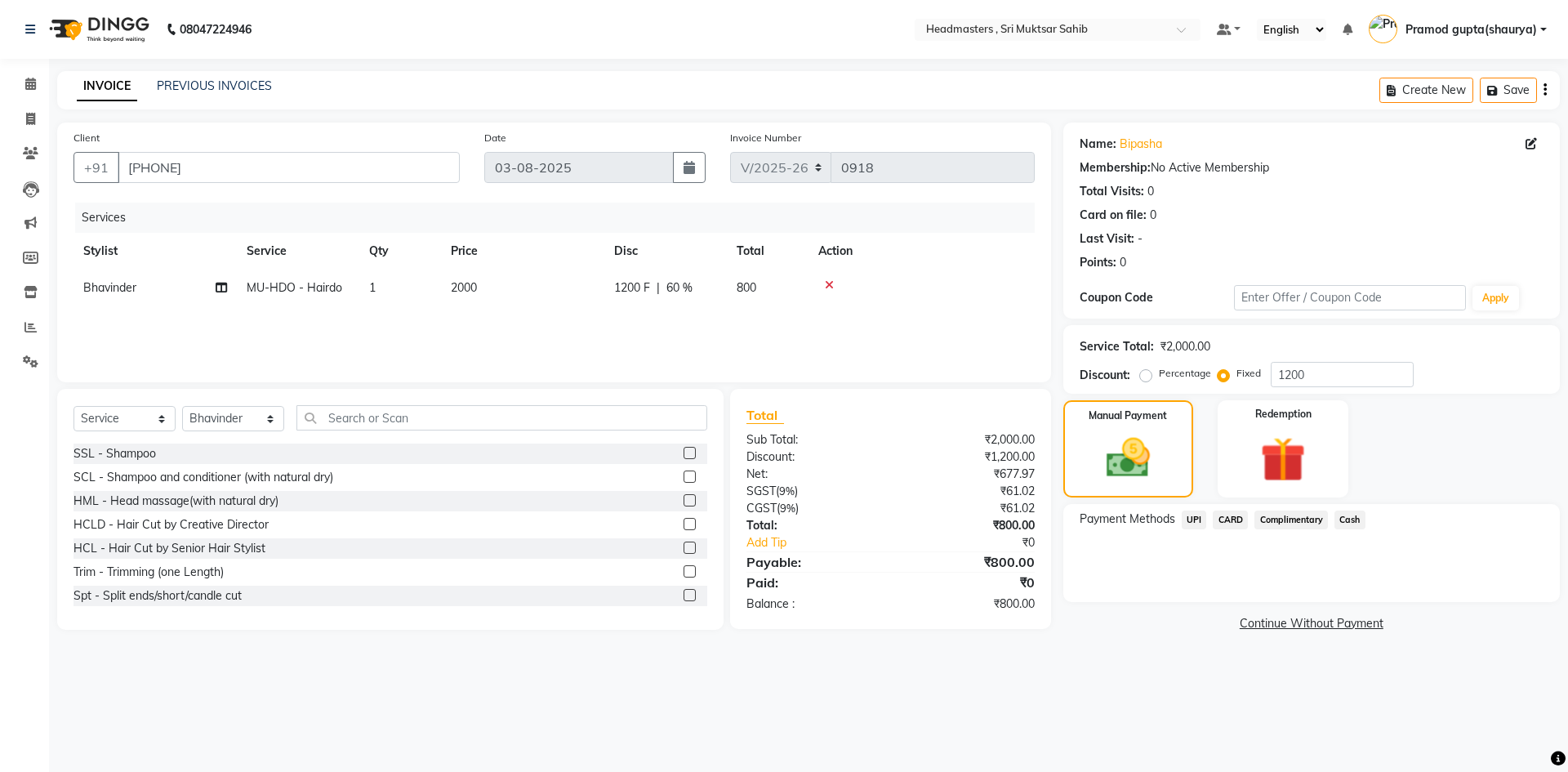 click on "Cash" 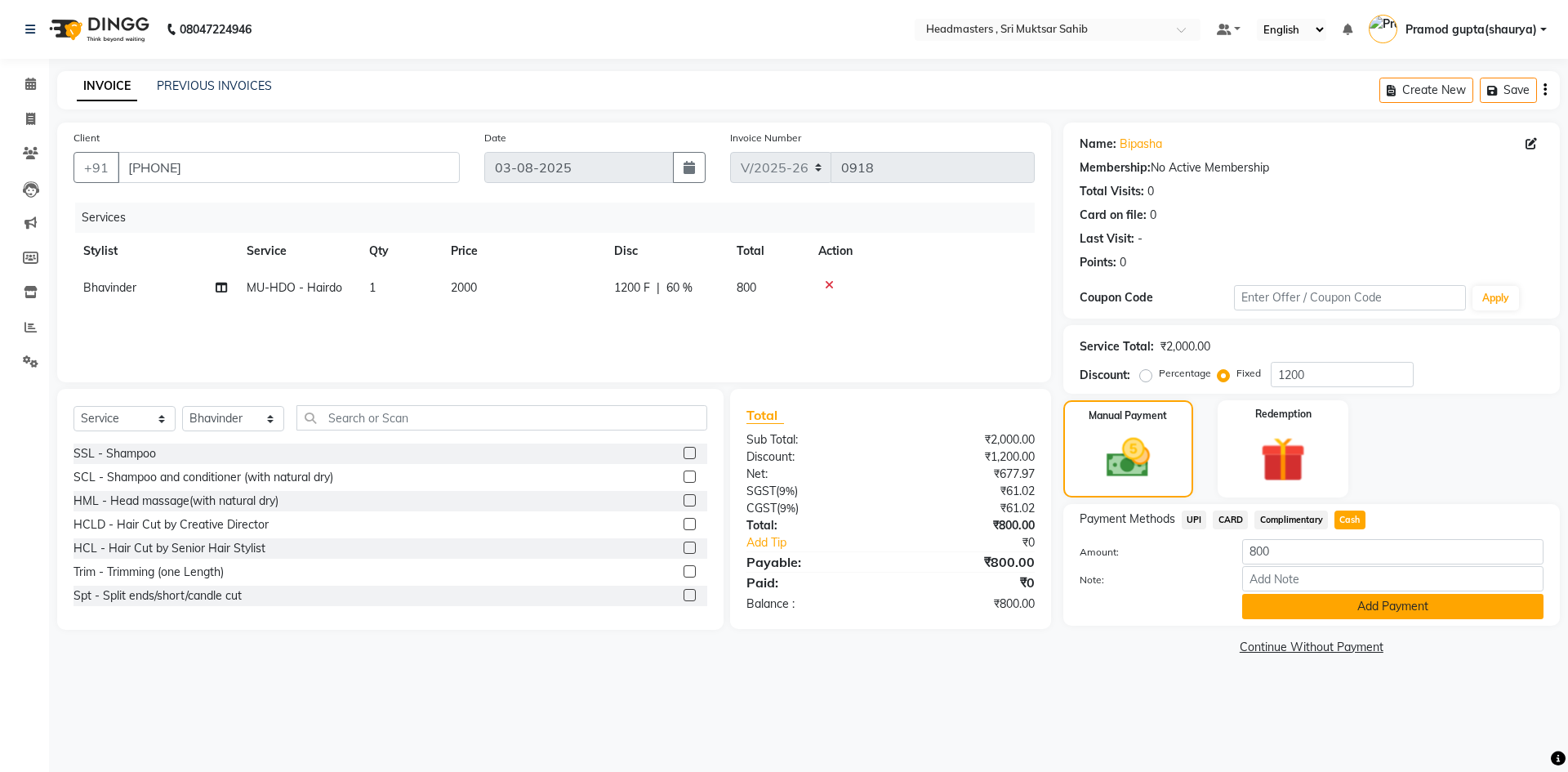 click on "Add Payment" 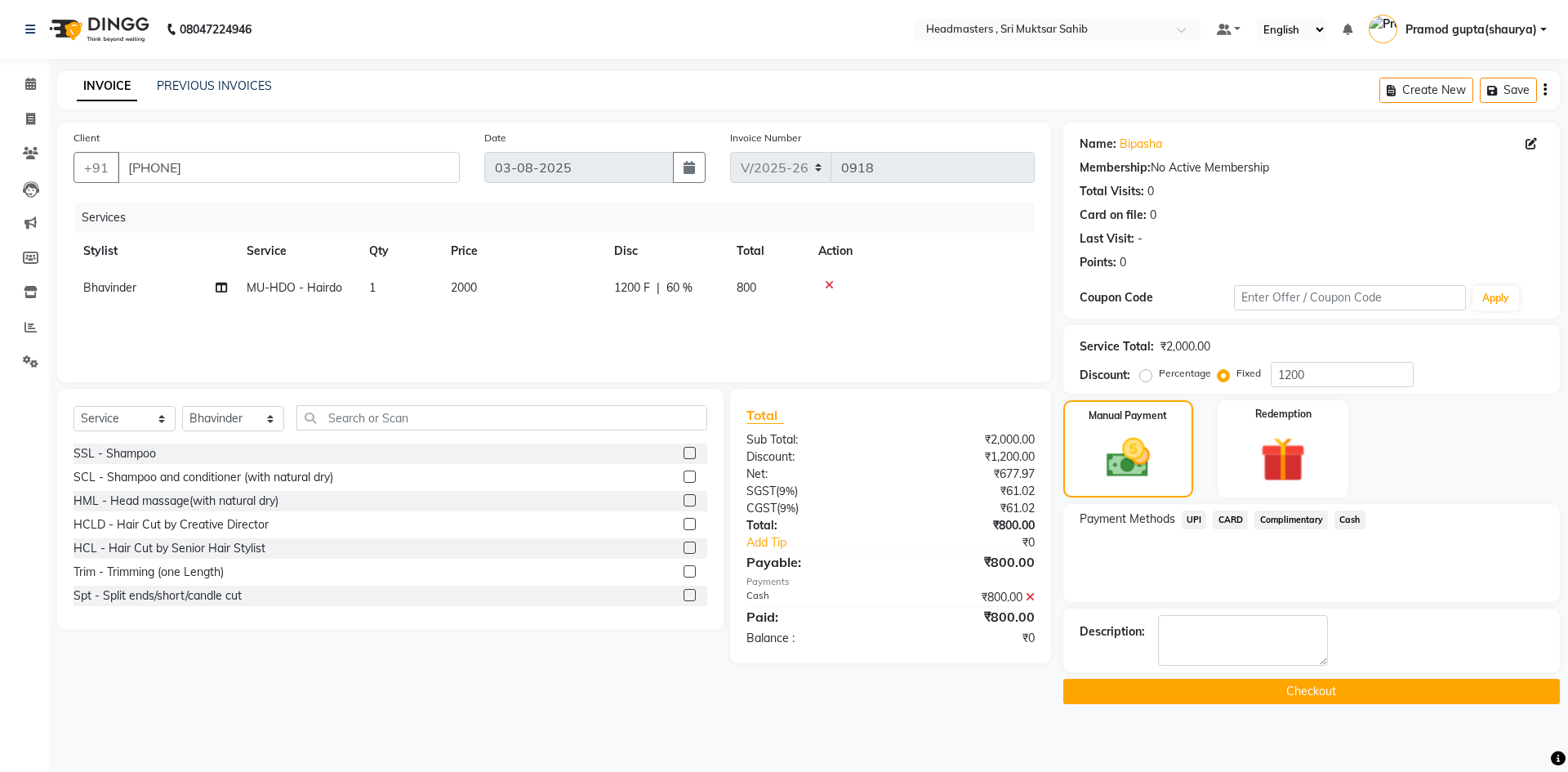 click on "Checkout" 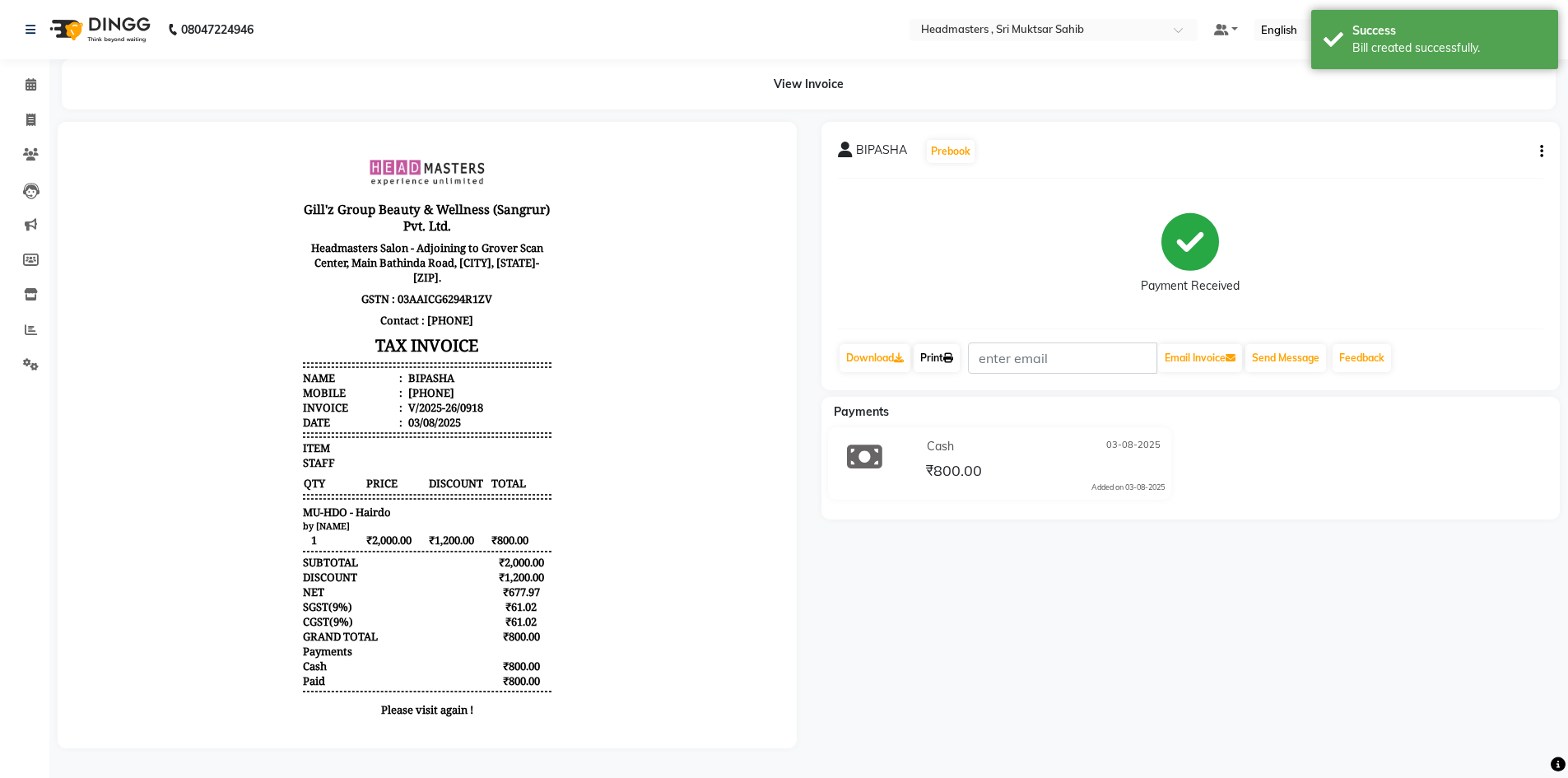 scroll, scrollTop: 0, scrollLeft: 0, axis: both 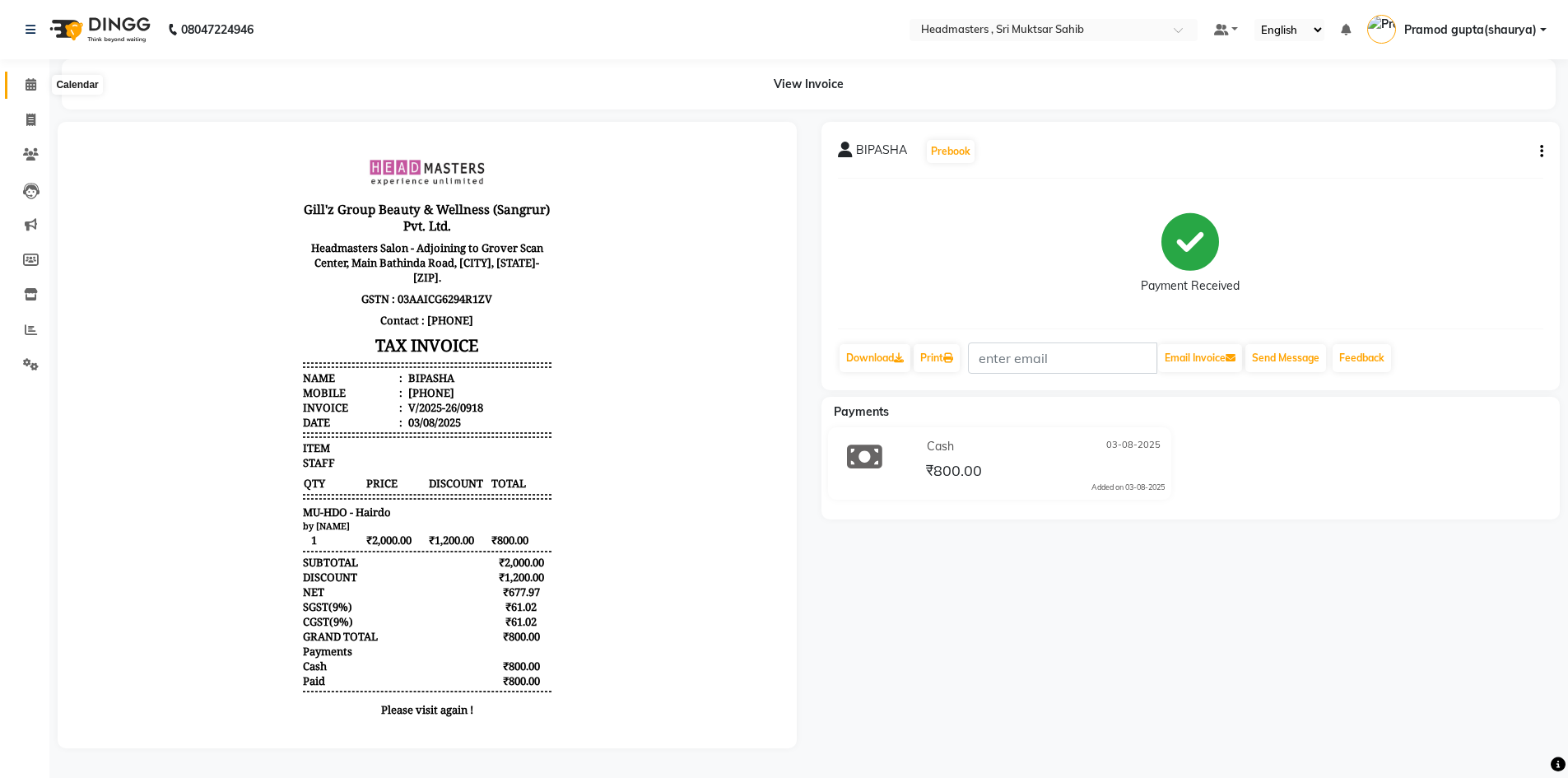 click 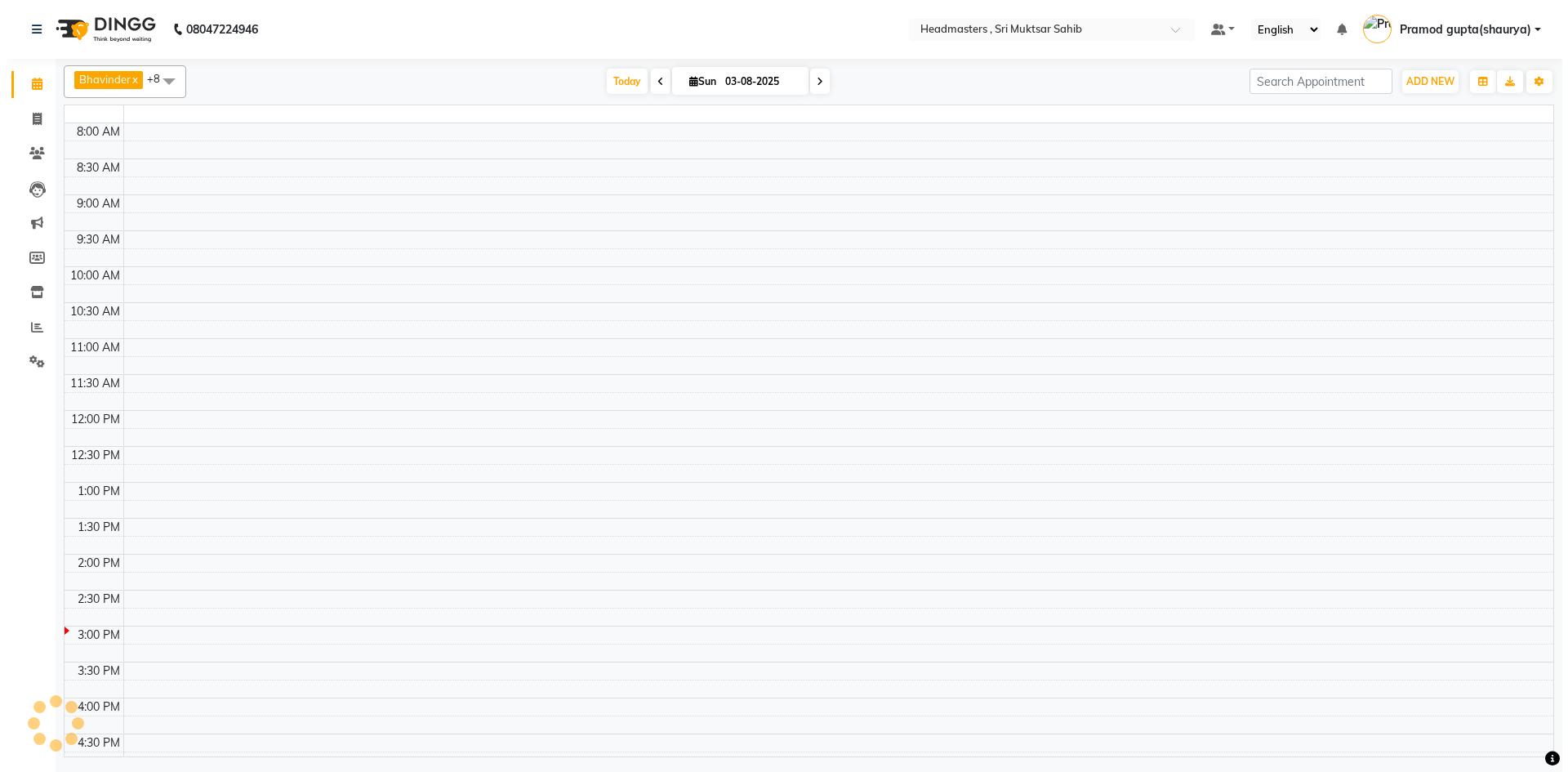 scroll, scrollTop: 0, scrollLeft: 0, axis: both 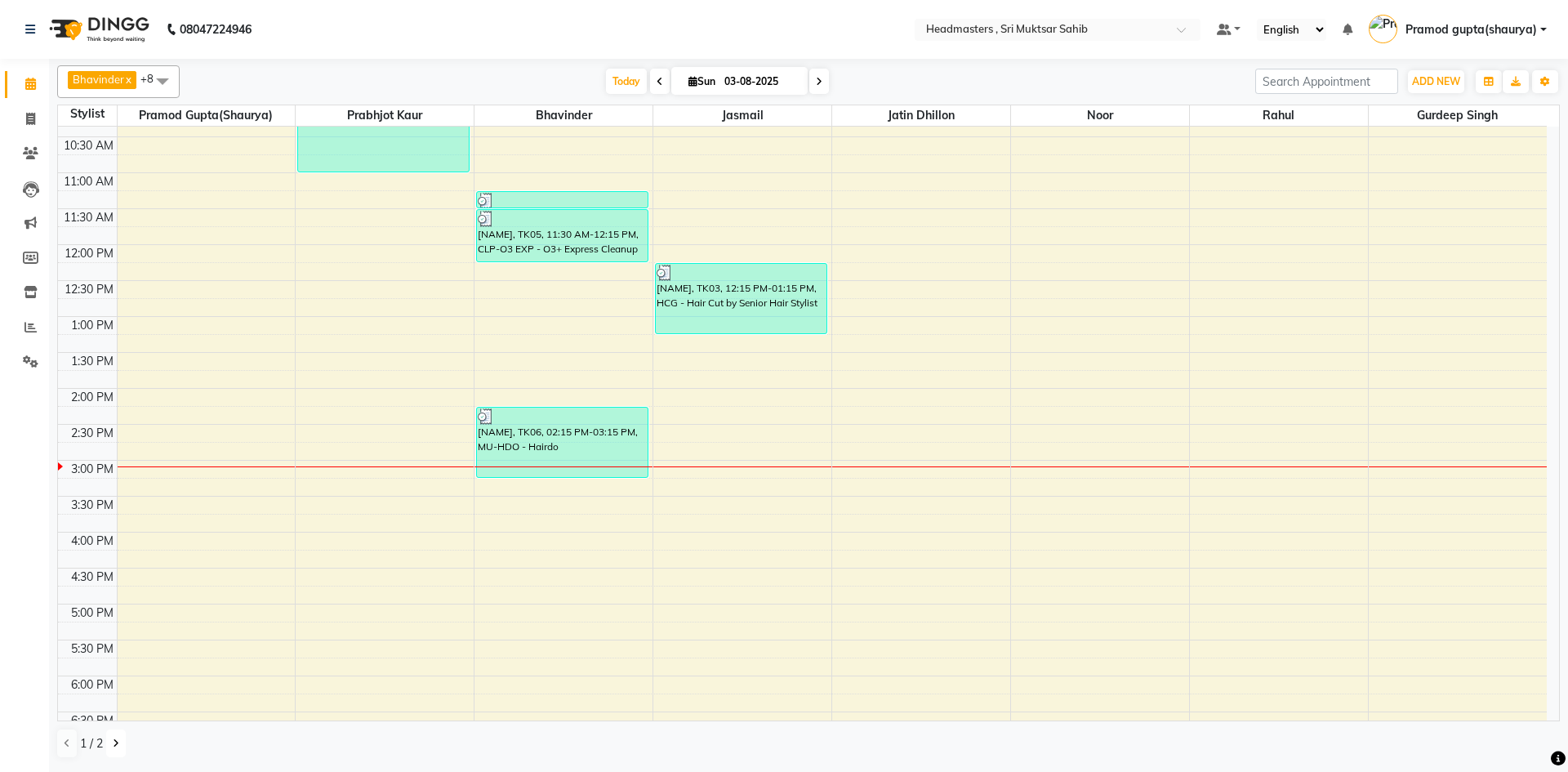 click at bounding box center (116, 743) 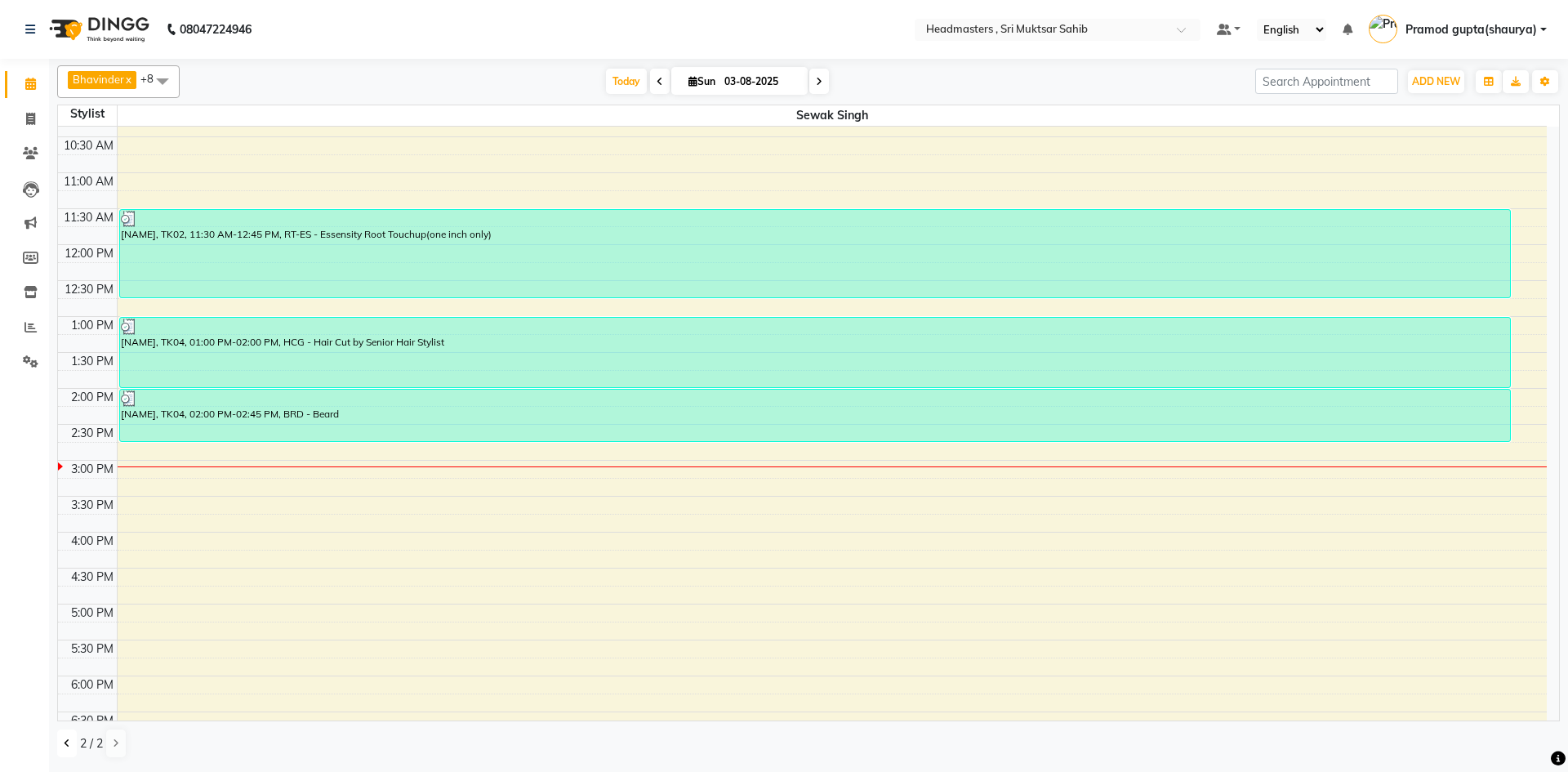 click at bounding box center (67, 743) 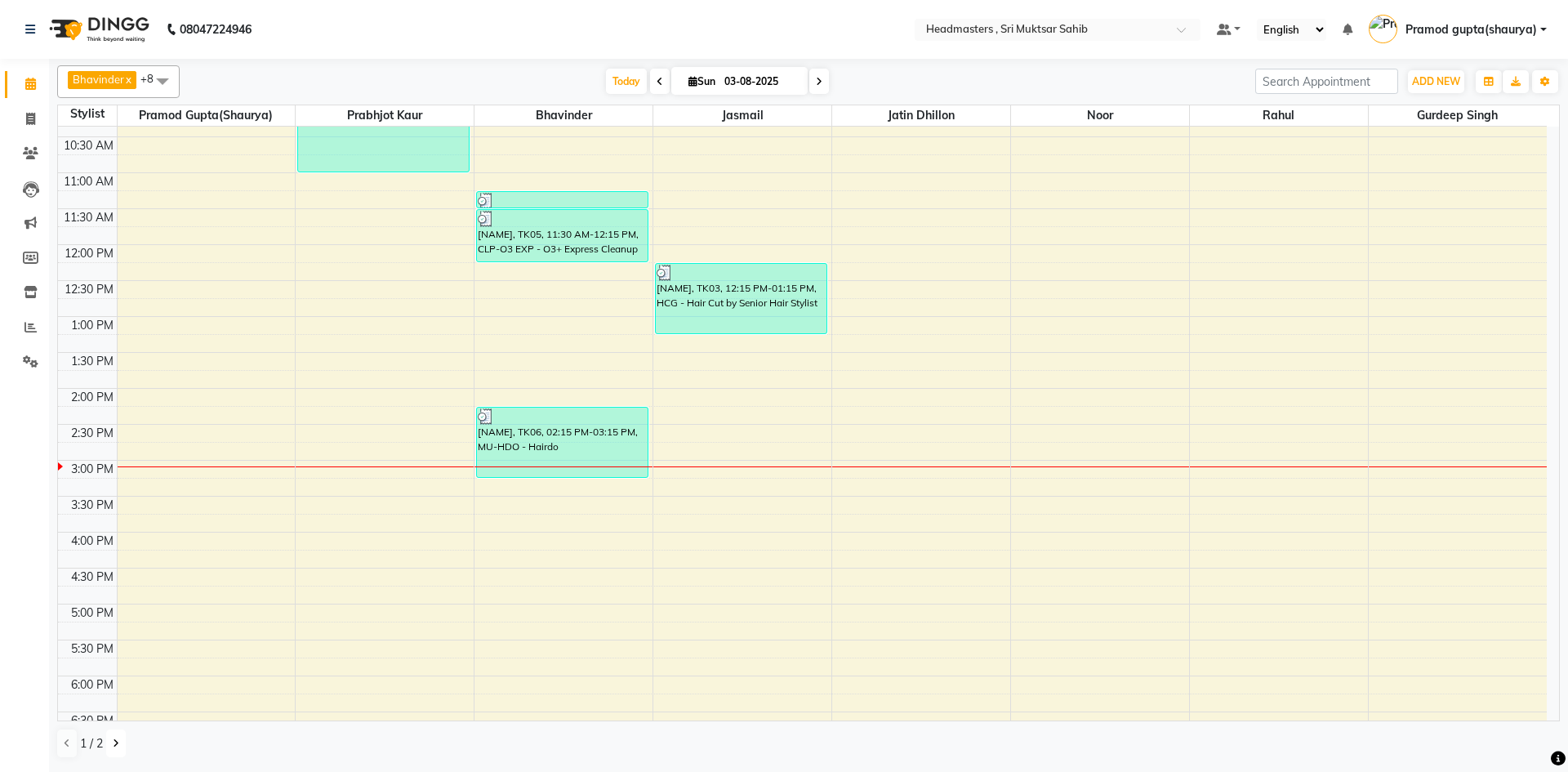 click at bounding box center (116, 743) 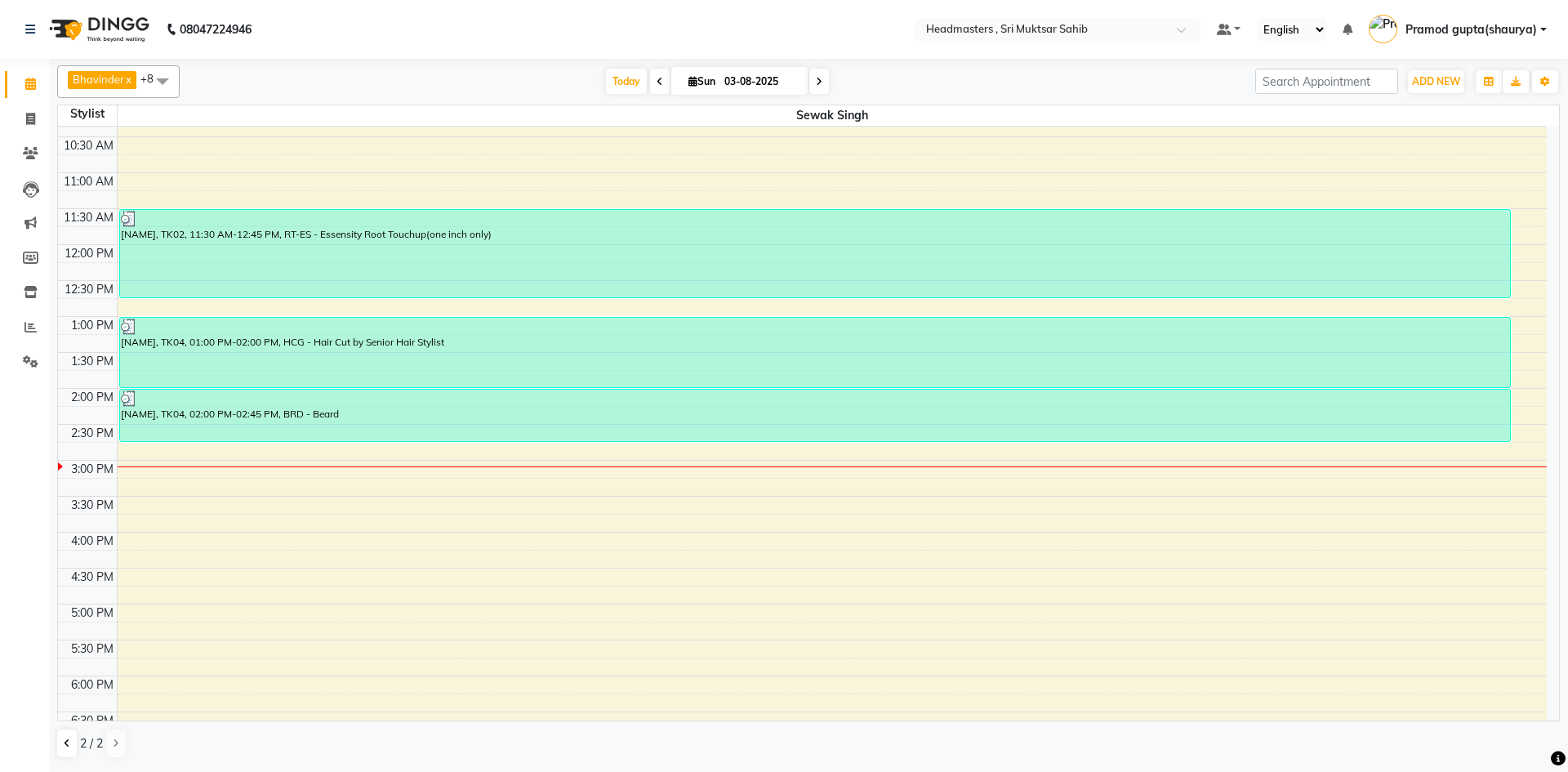 click on "8:00 AM 8:30 AM 9:00 AM 9:30 AM 10:00 AM 10:30 AM 11:00 AM 11:30 AM 12:00 PM 12:30 PM 1:00 PM 1:30 PM 2:00 PM 2:30 PM 3:00 PM 3:30 PM 4:00 PM 4:30 PM 5:00 PM 5:30 PM 6:00 PM 6:30 PM 7:00 PM 7:30 PM 8:00 PM 8:30 PM     [NAME], TK02, 11:30 AM-12:45 PM, RT-ES - Essensity Root Touchup(one inch only)     [NAME], TK04, 01:00 PM-02:00 PM, HCG - Hair Cut by Senior Hair Stylist     [NAME], TK04, 02:00 PM-02:45 PM, BRD - Beard" at bounding box center (802, 424) 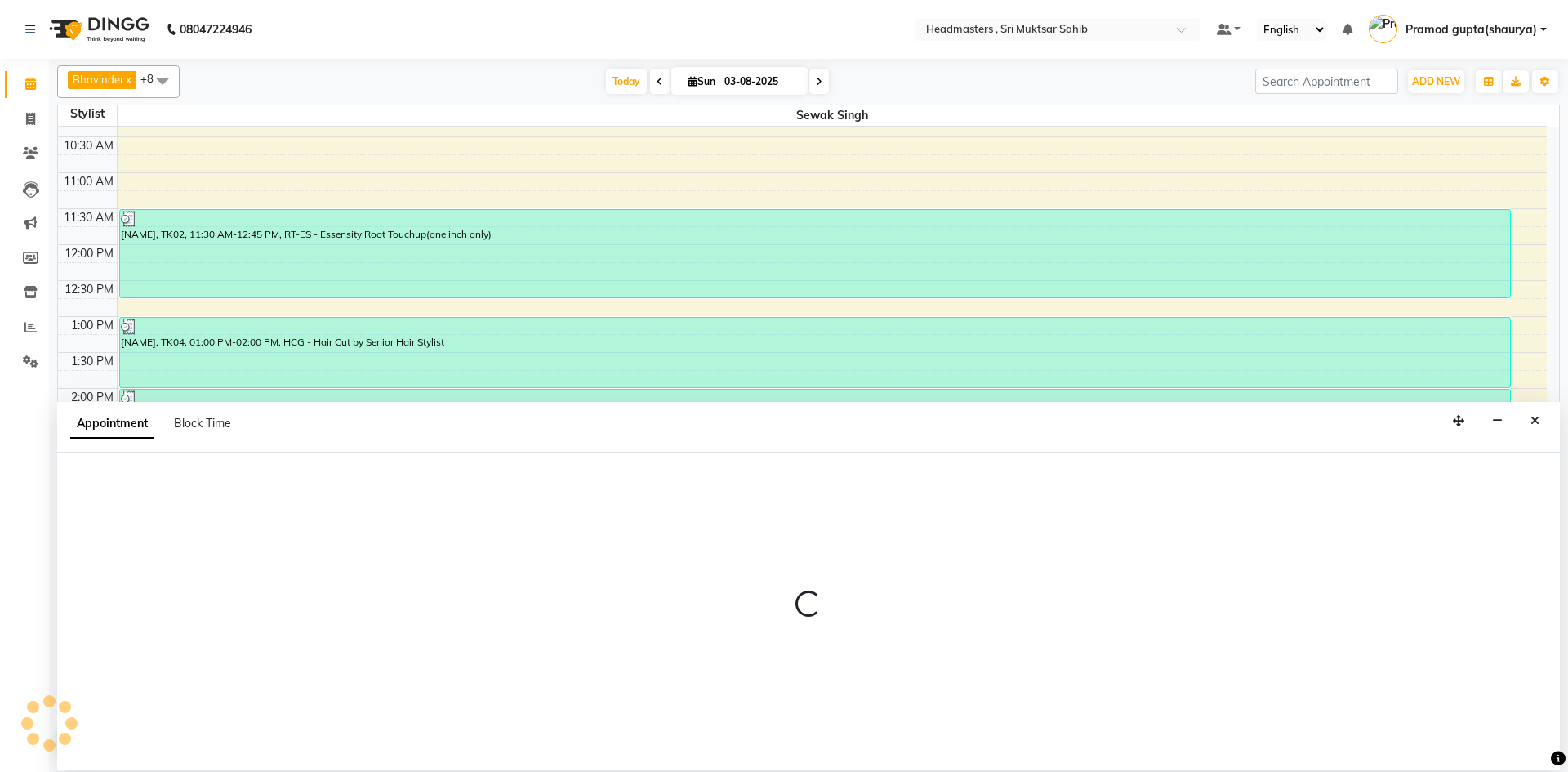 select on "85124" 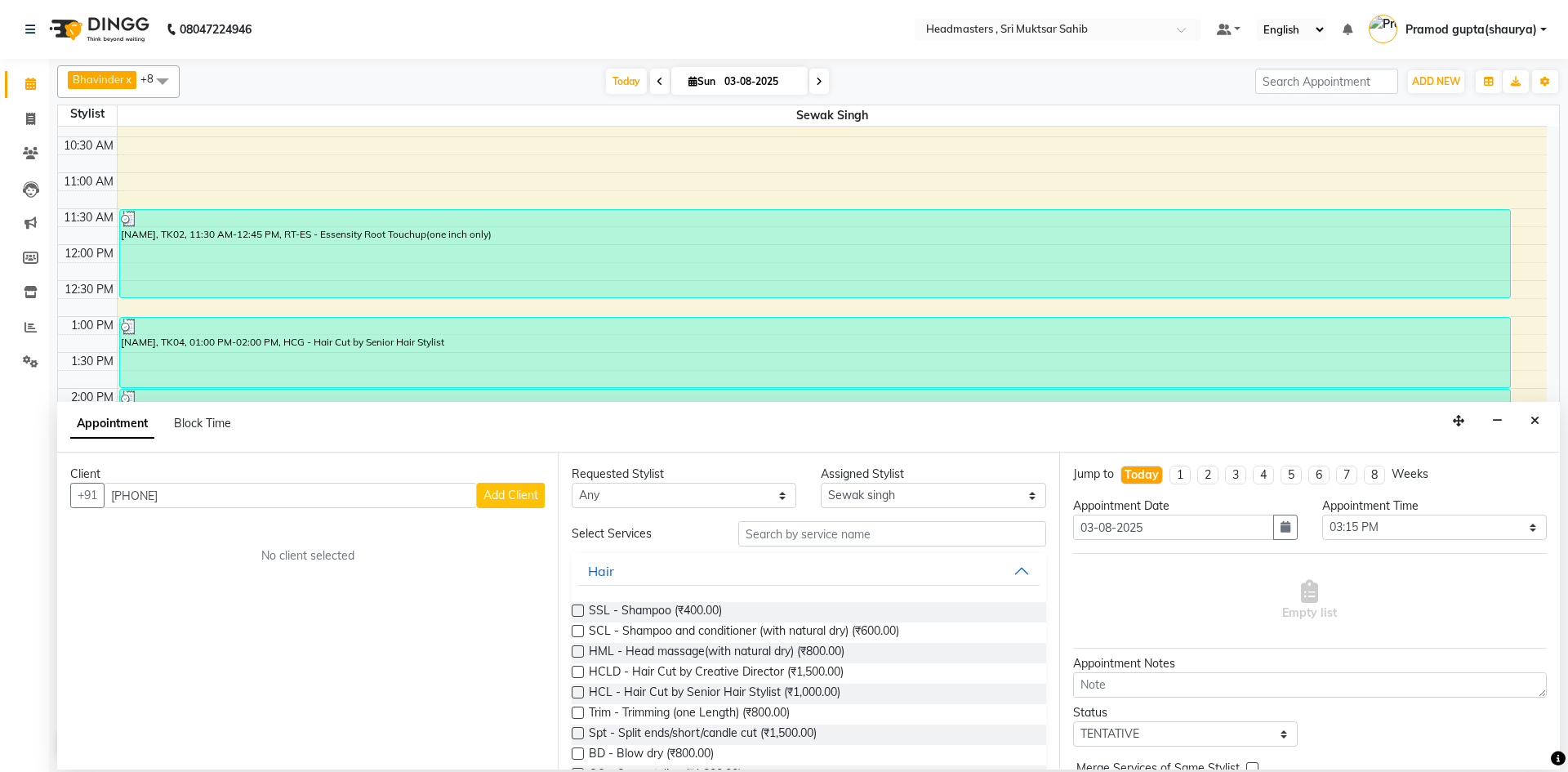 type on "[PHONE]" 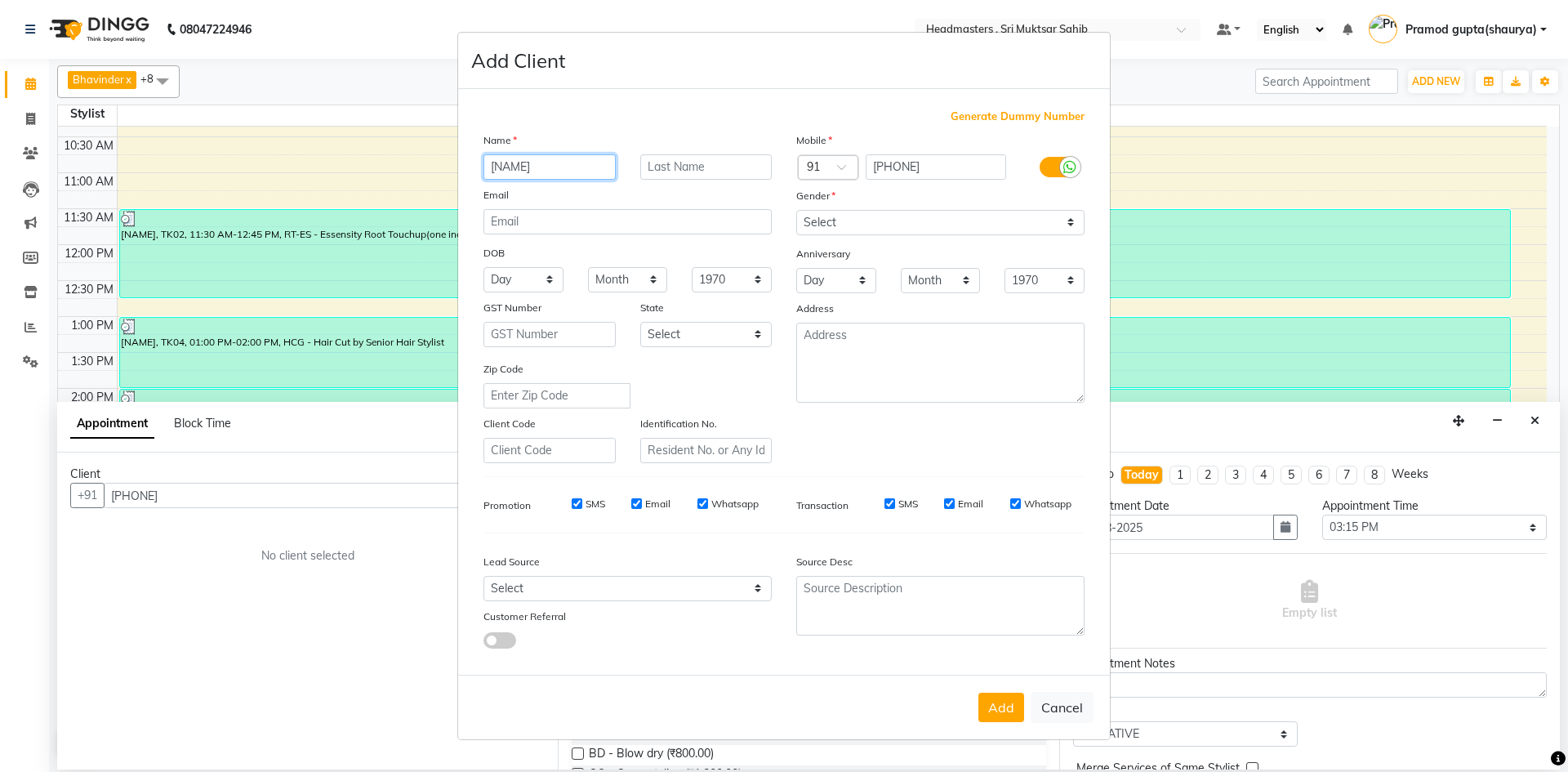 type on "[NAME]" 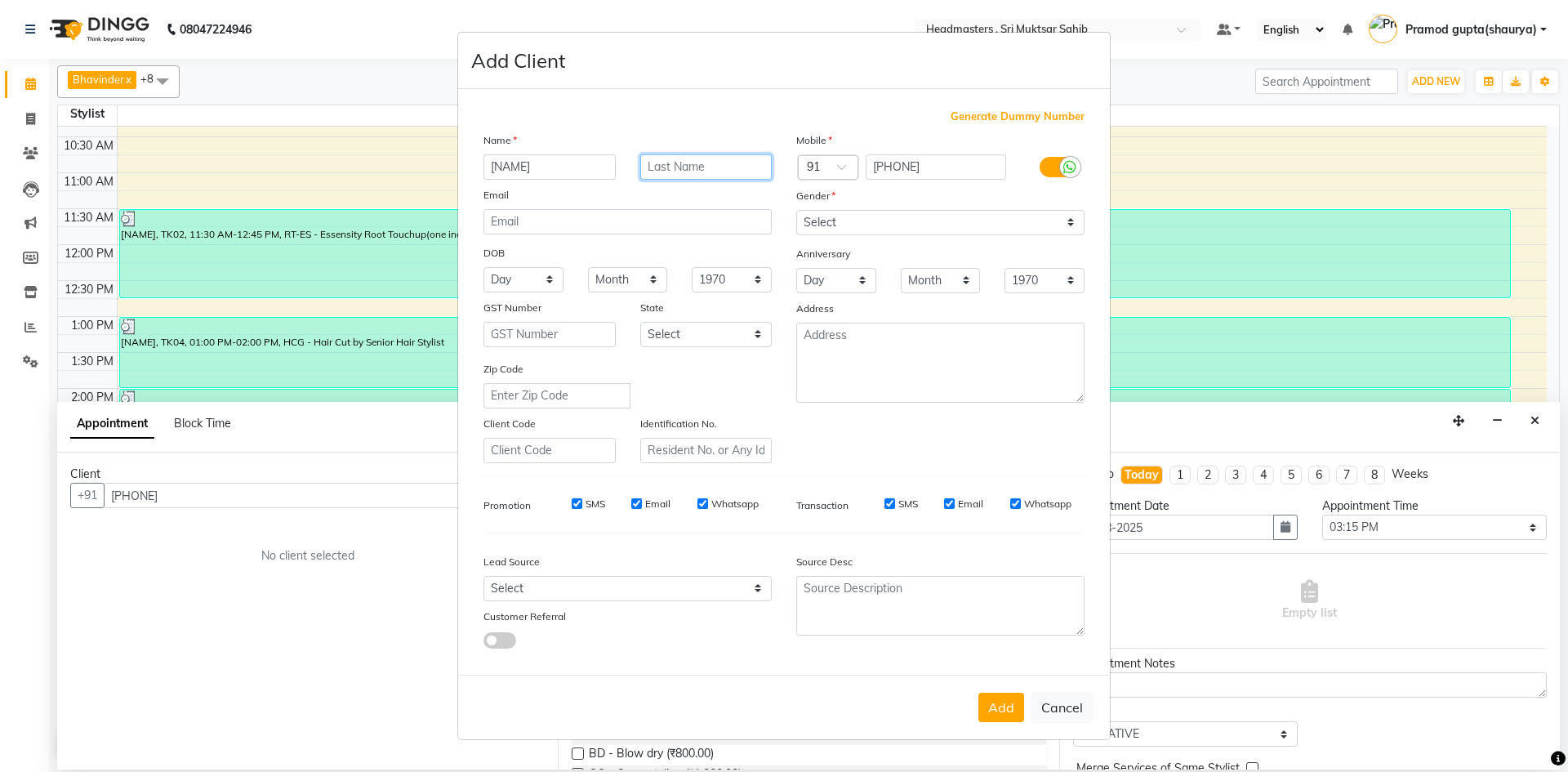 click at bounding box center (706, 167) 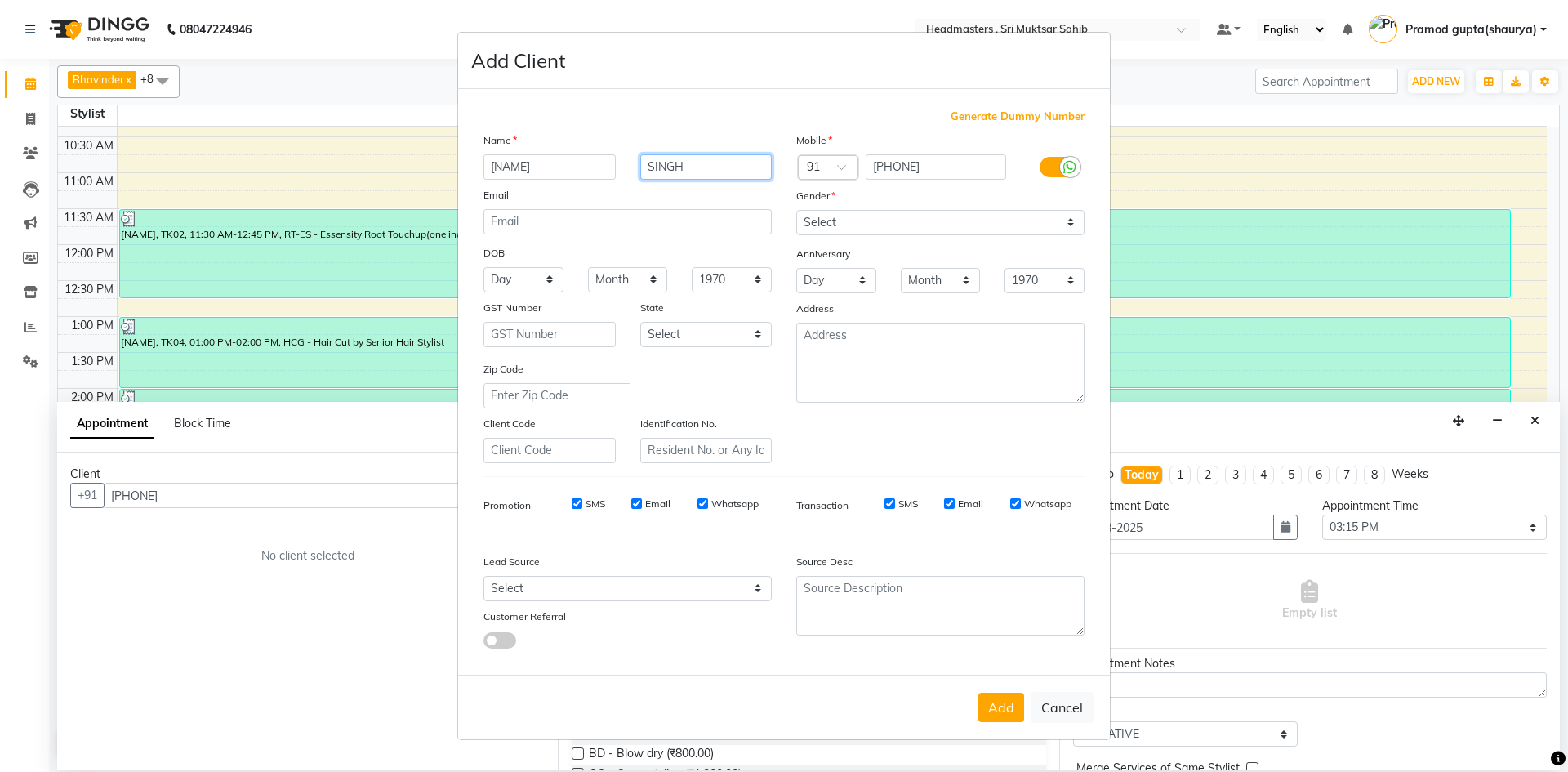 type on "SINGH" 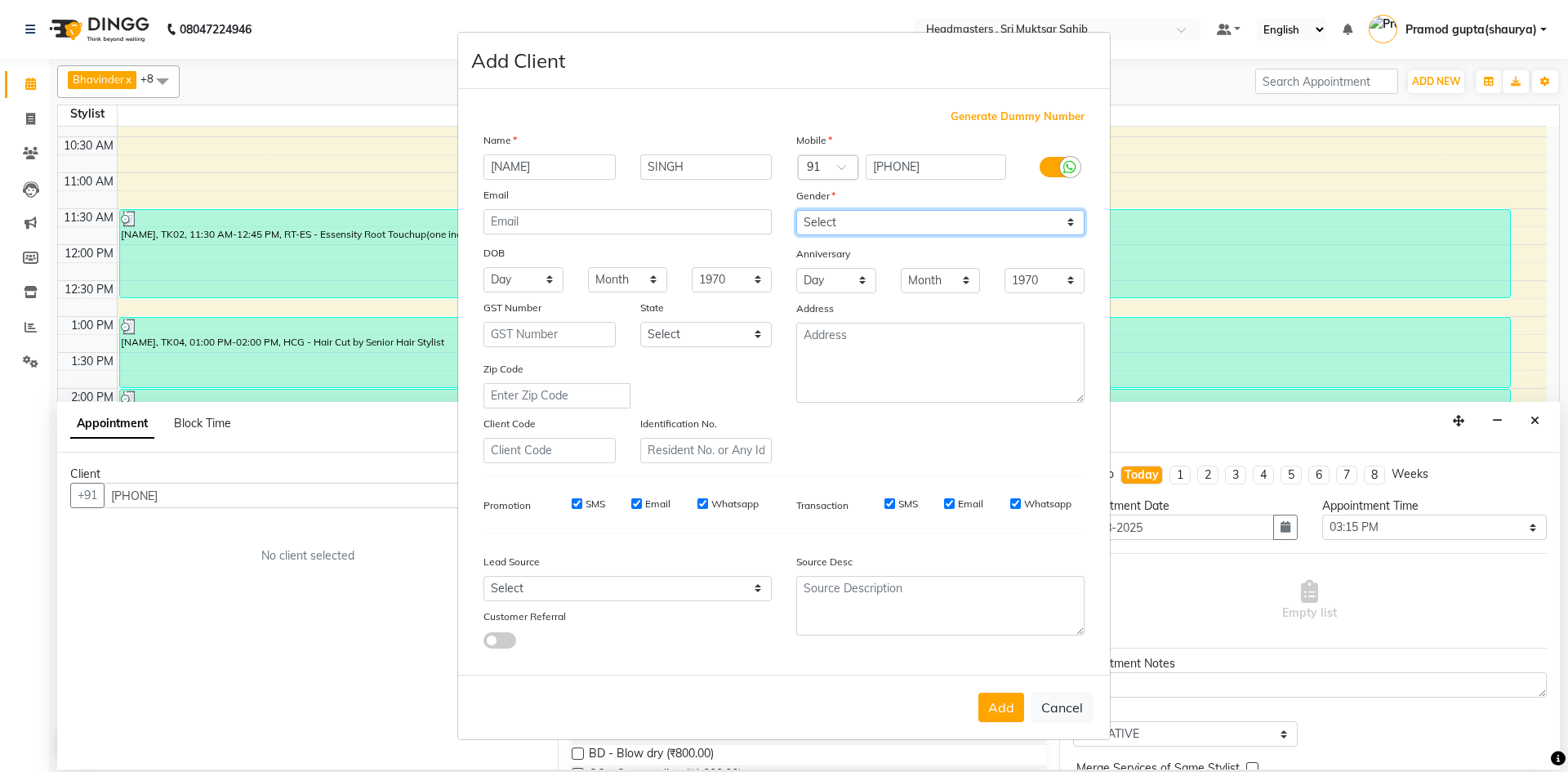 click on "Select Male Female Other Prefer Not To Say" at bounding box center (940, 222) 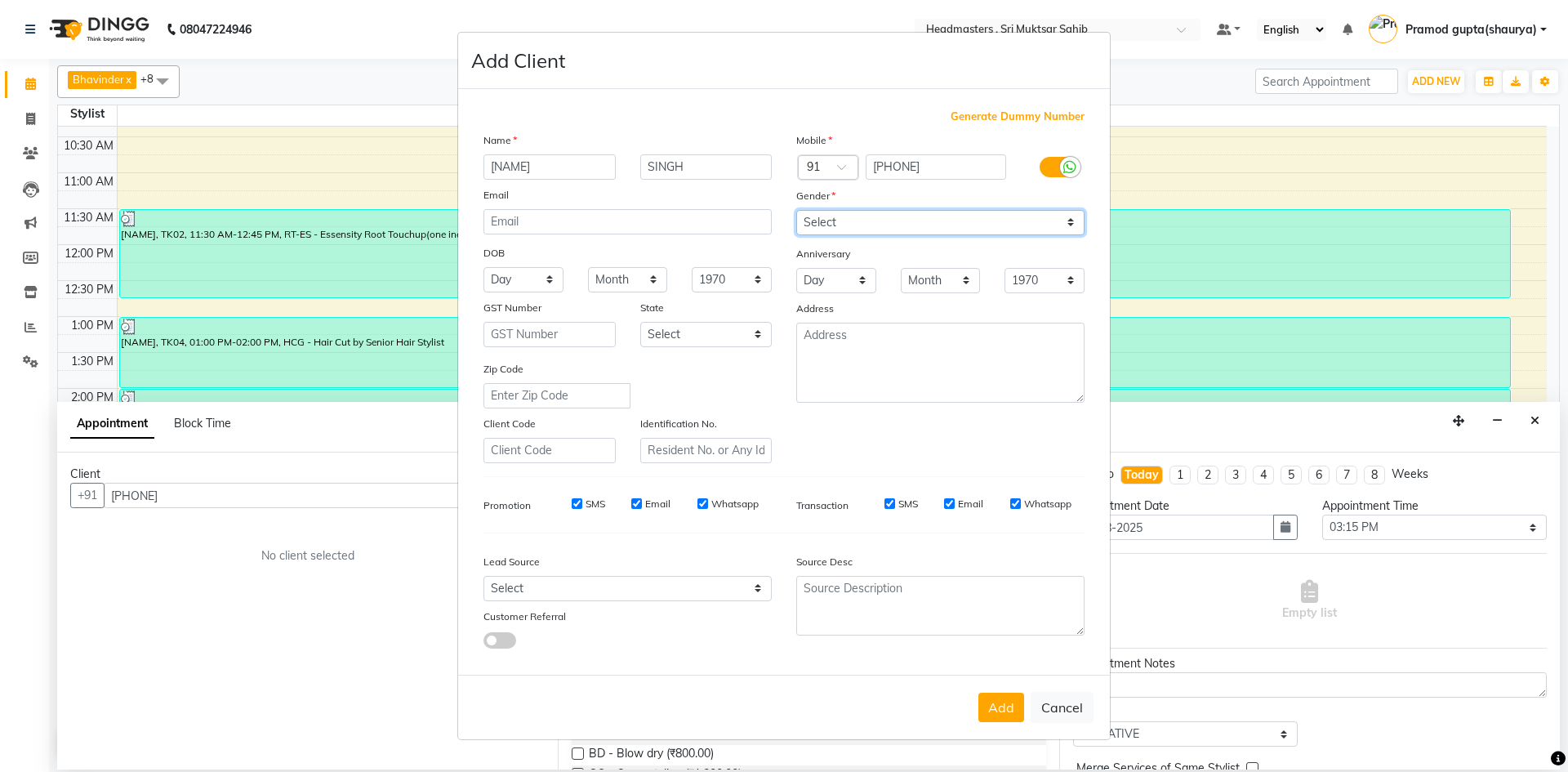 select on "male" 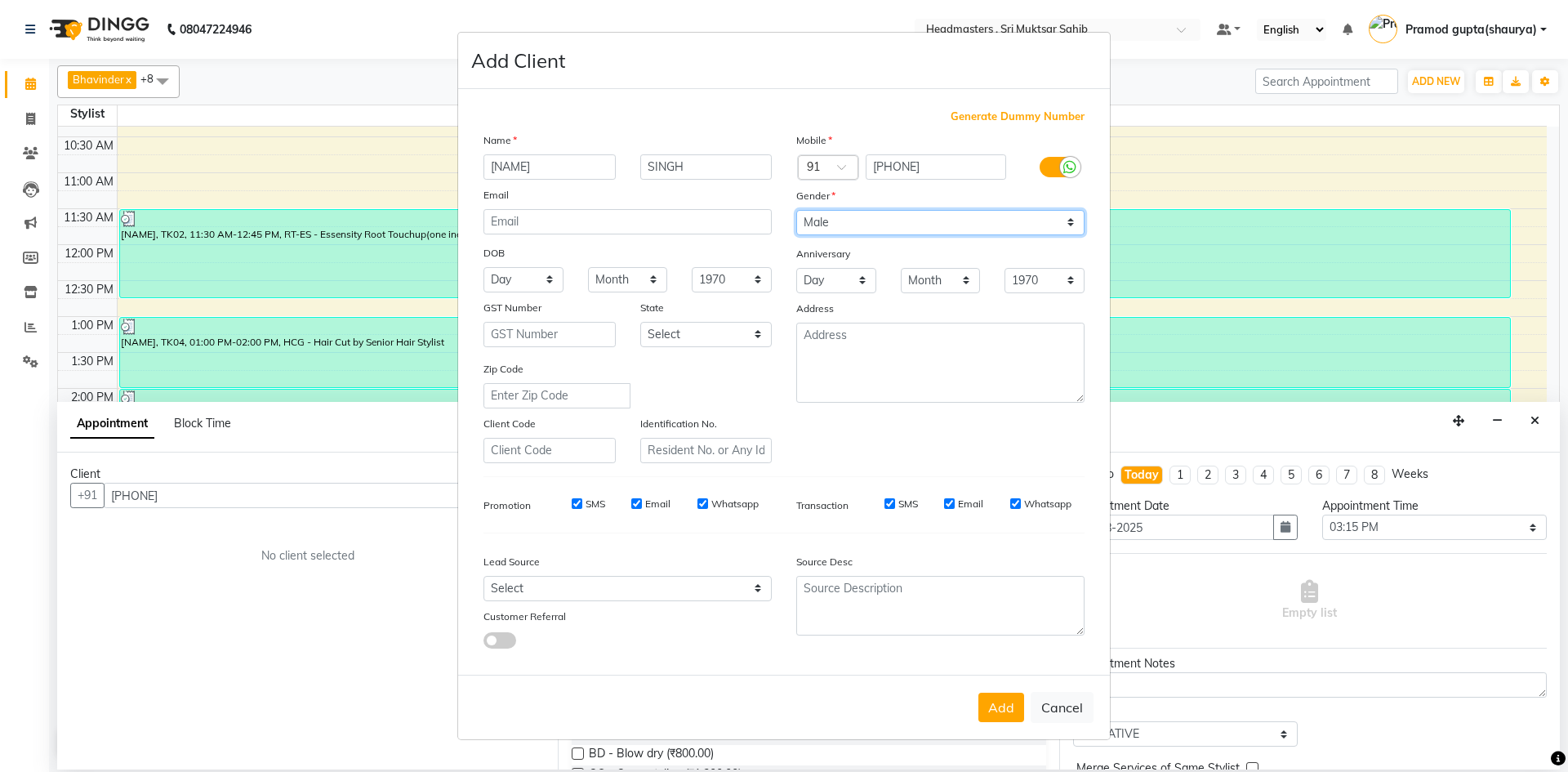 click on "Select Male Female Other Prefer Not To Say" at bounding box center [940, 222] 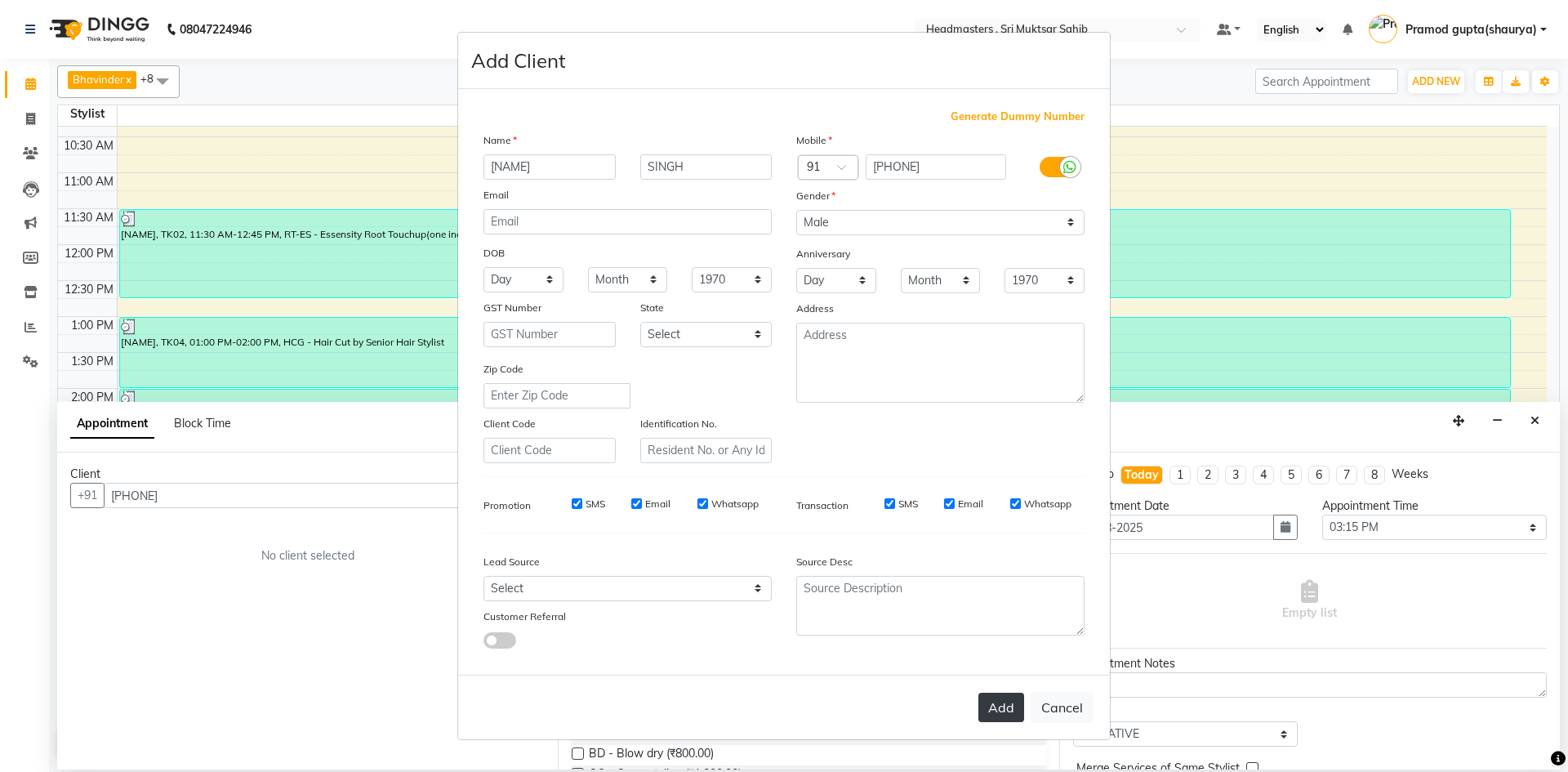click on "Add" at bounding box center (1001, 707) 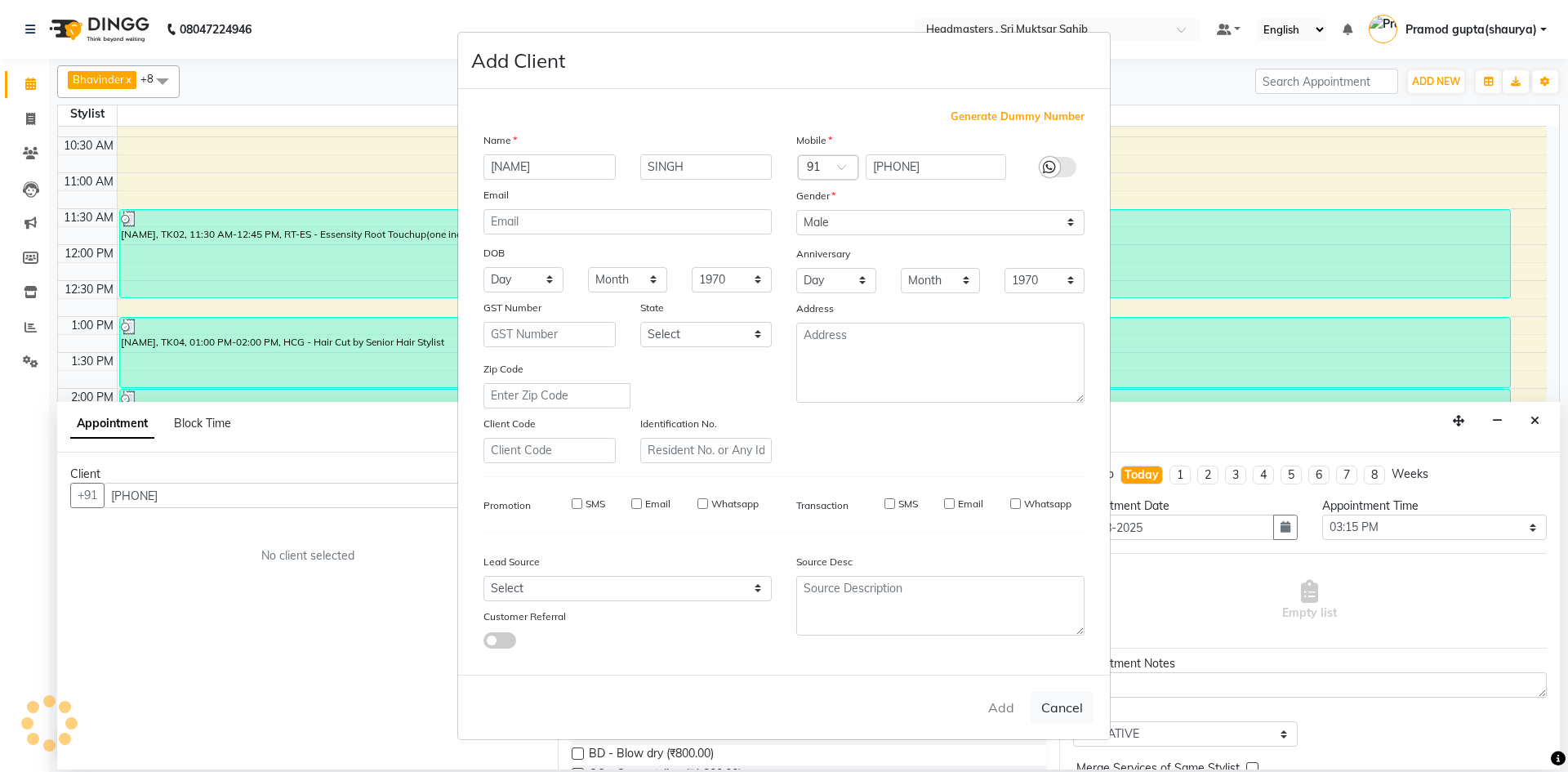 type 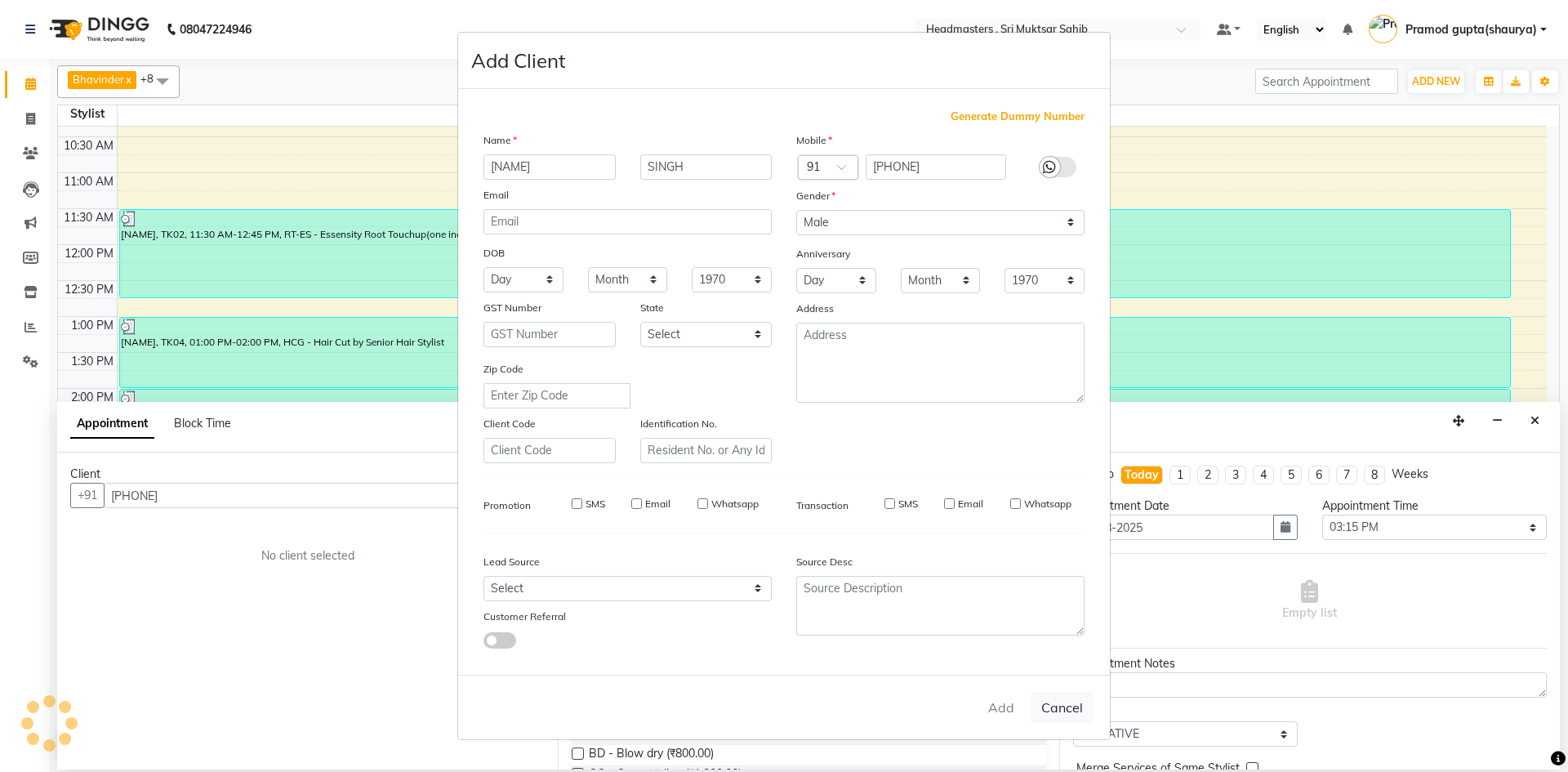 type 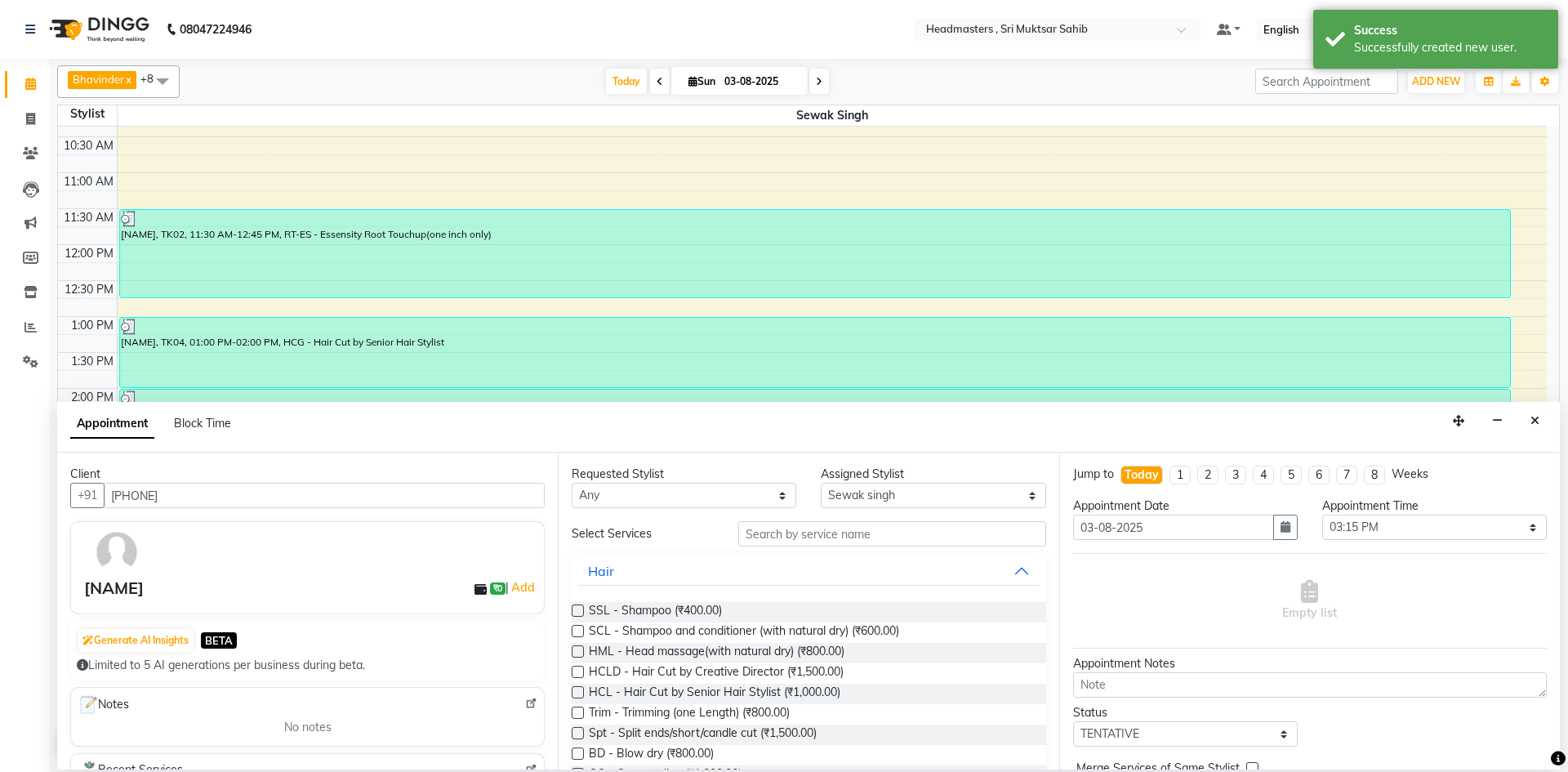 click on "Requested Stylist Any [NAME] [NAME] [NAME] [NAME] [NAME] [NAME] [NAME] [NAME] Assigned Stylist Select [NAME] [NAME] [NAME] [NAME] [NAME] [NAME] [NAME] [NAME] Select Services    Hair SSL - Shampoo (₹400.00) SCL - Shampoo and conditioner (with natural dry) (₹600.00) HML - Head massage(with natural dry) (₹800.00) HCLD - Hair Cut by Creative Director (₹1,500.00) HCL - Hair Cut by Senior Hair Stylist (₹1,000.00) Trim - Trimming (one Length) (₹800.00) Spt - Split ends/short/candle cut (₹1,500.00) BD - Blow dry (₹800.00) OS - Open styling (₹1,200.00) GL-igora - Igora Global (₹7,000.00) GL-essensity - Essensity Global (₹8,000.00) Hlts-L - Highlights (₹8,000.00) Bal - Balayage (₹12,000.00) Chunks - Chunks (₹1,500.00) CR - Color removal (₹4,000.00) CRF - Color refresh (₹4,500.00) Stk - Per streak (₹800.00) RT-IG - Igora Root Touchup(one inch only) (₹1,800.00) SSM - Shampoo (₹300.00)" at bounding box center (808, 611) 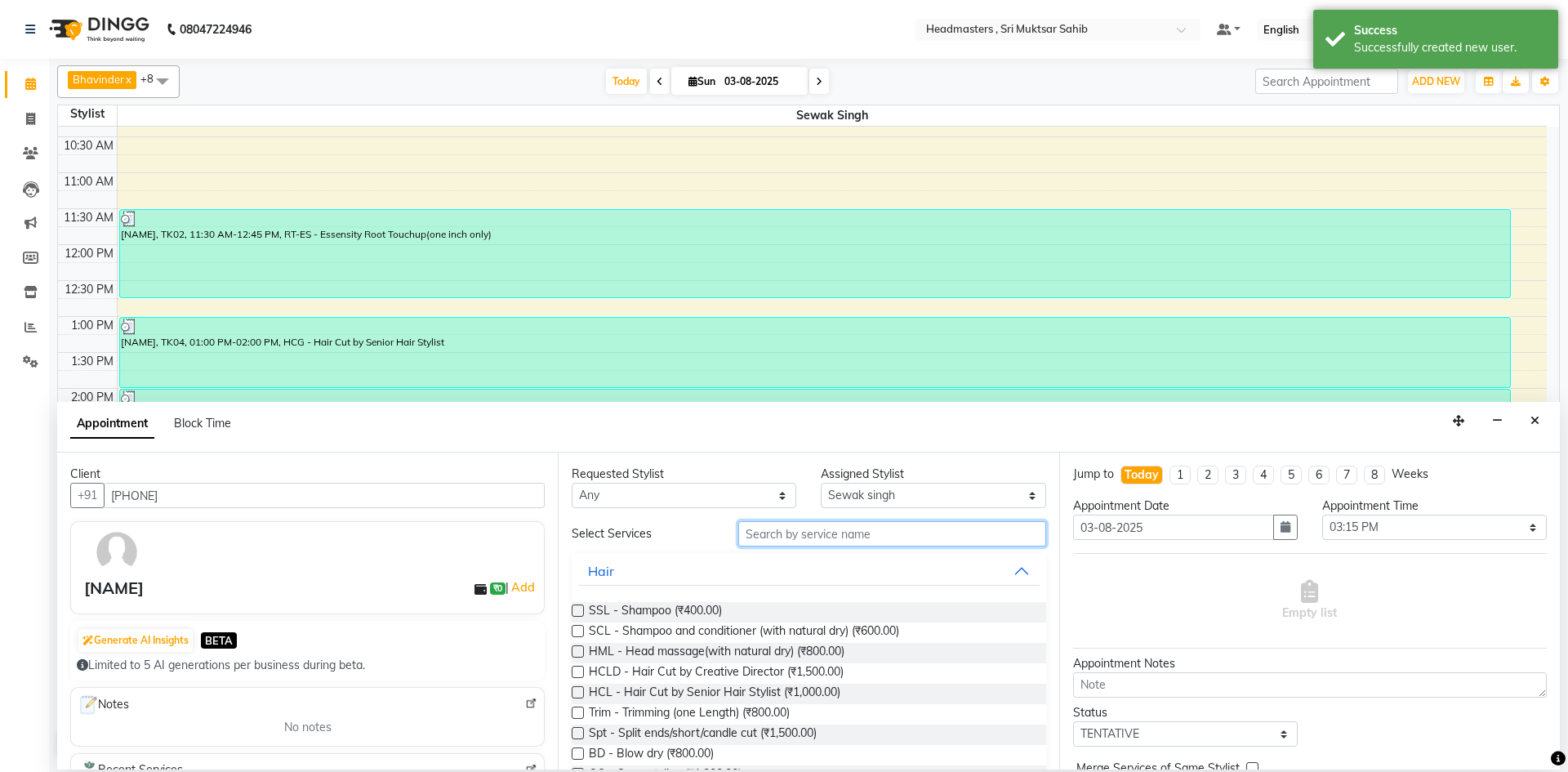 click at bounding box center (892, 533) 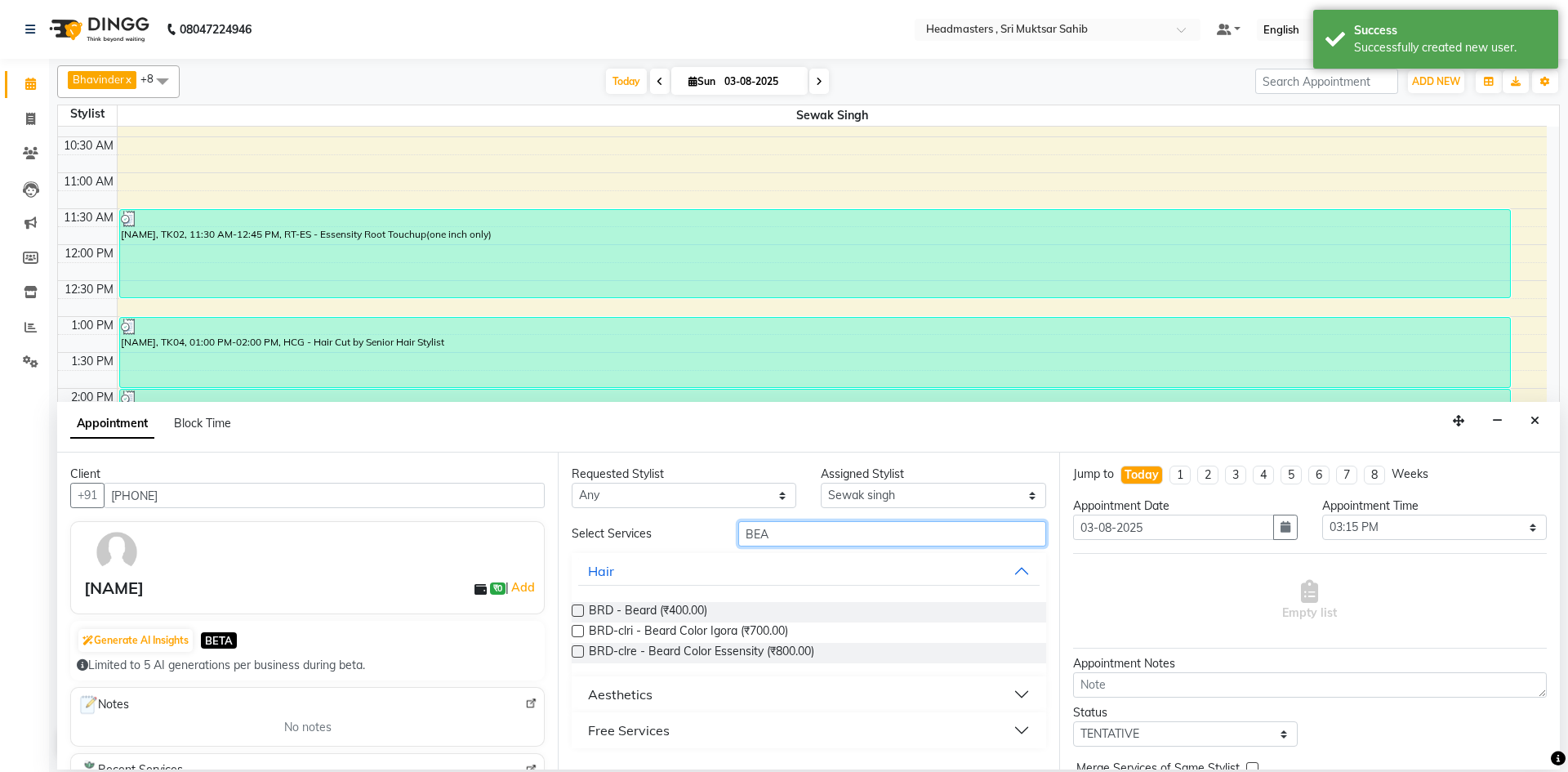 type on "BEA" 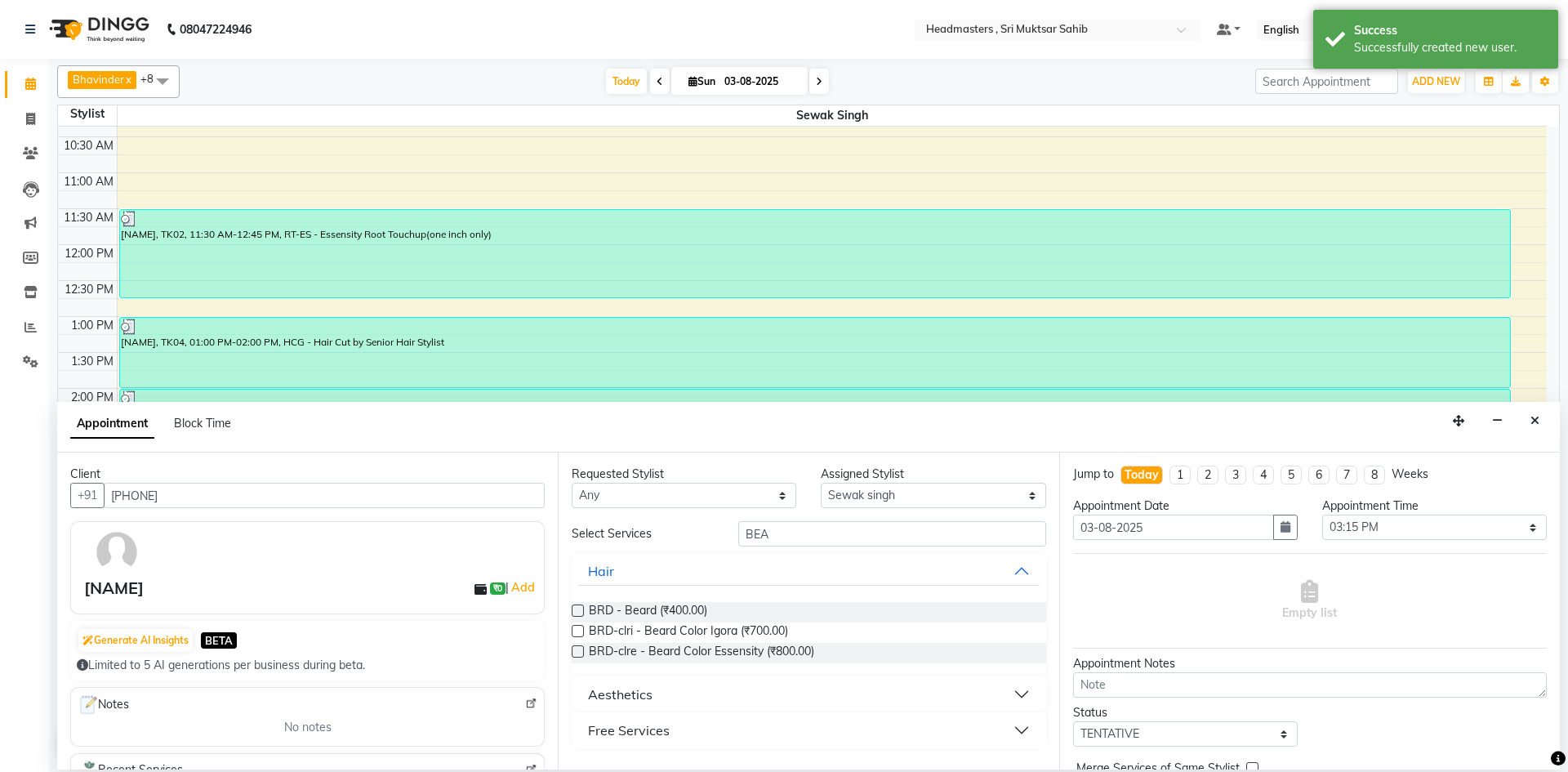 click on "BRD - Beard (₹400.00) BRD-clri - Beard Color Igora (₹700.00) BRD-clre - Beard Color Essensity (₹800.00)" at bounding box center [808, 632] 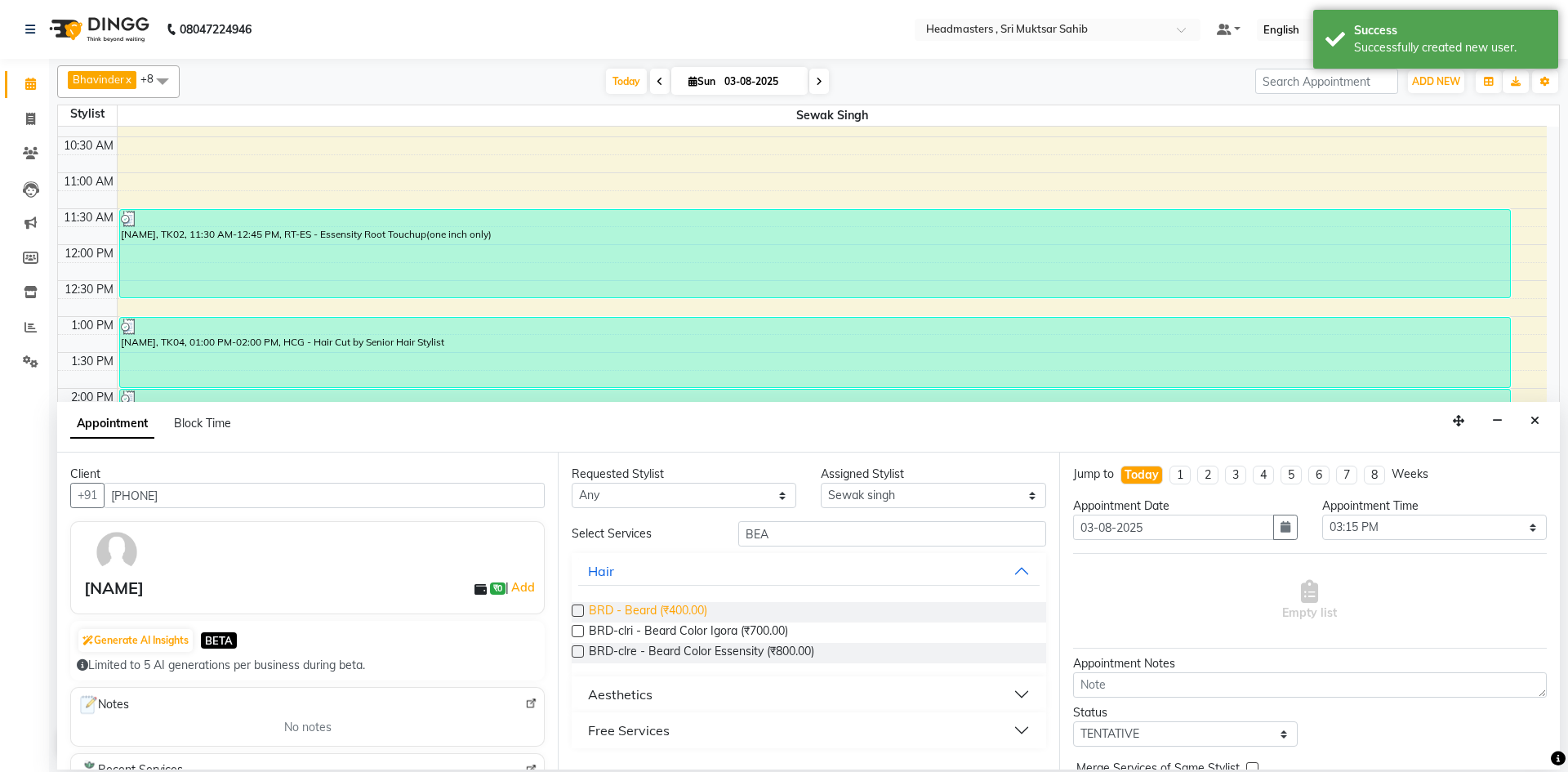 click on "BRD - Beard (₹400.00)" at bounding box center (648, 612) 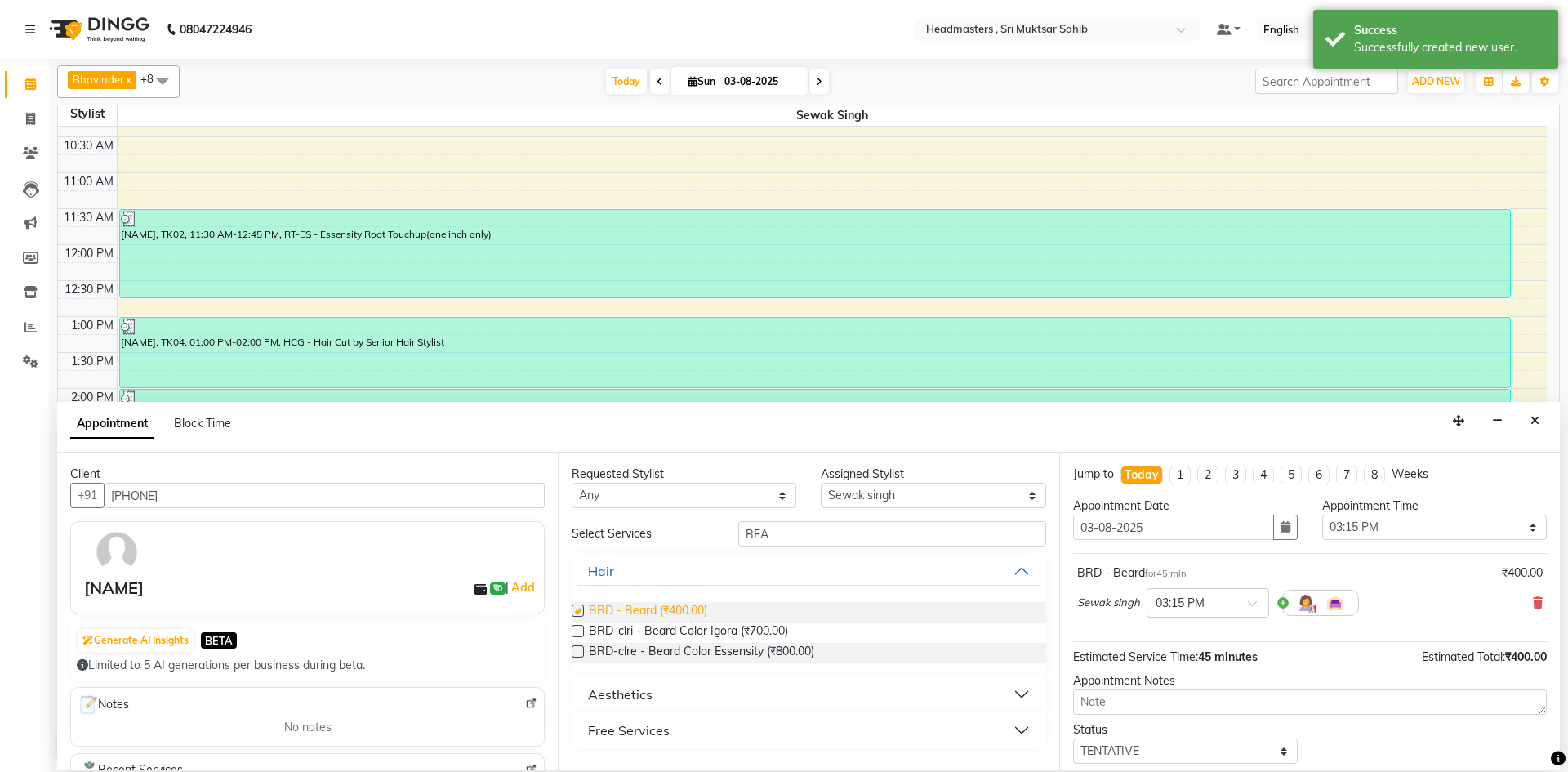 checkbox on "false" 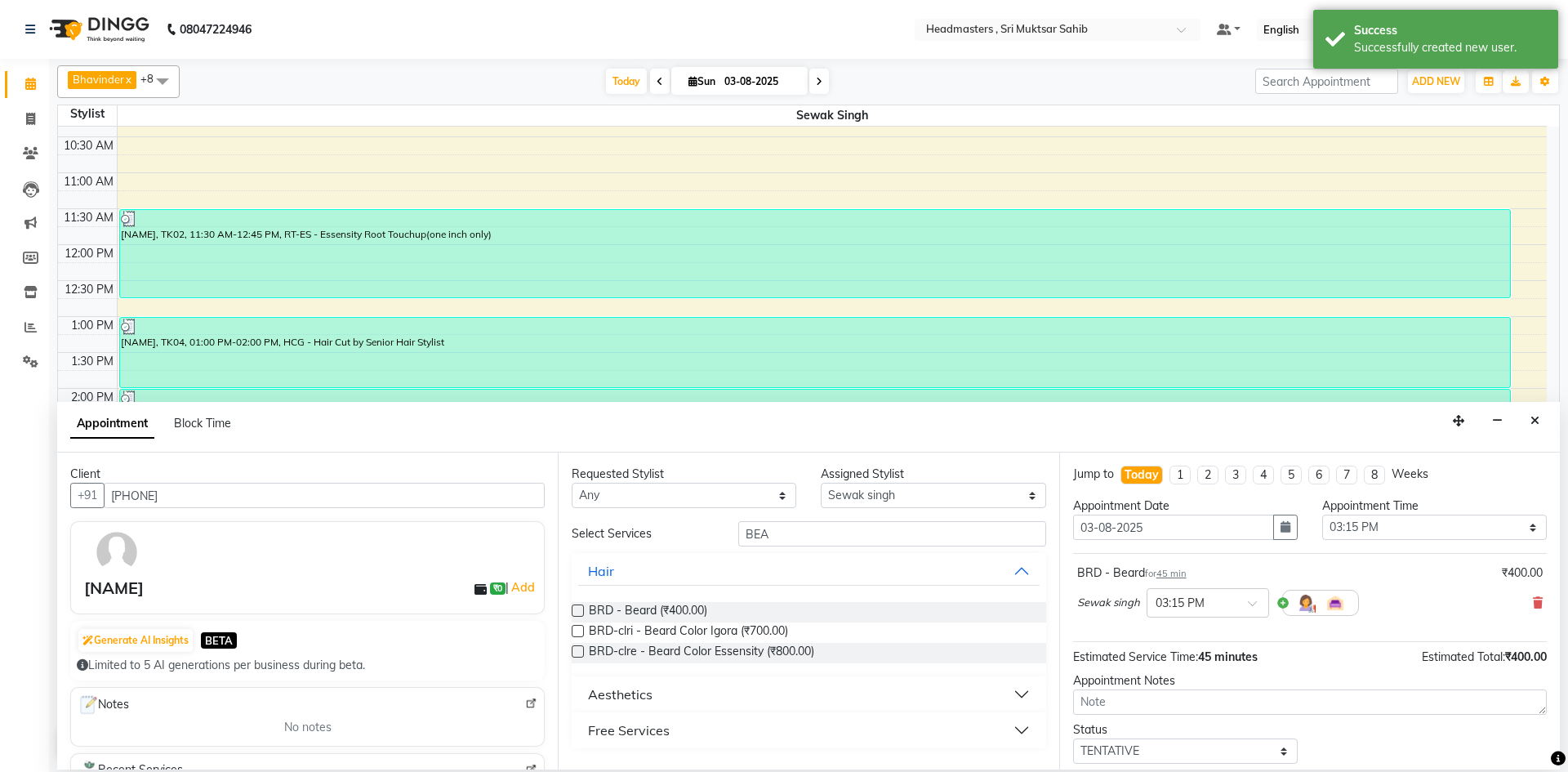 click on "BRD - Beard (₹400.00) BRD-clri - Beard Color Igora (₹700.00) BRD-clre - Beard Color Essensity (₹800.00)" at bounding box center [808, 632] 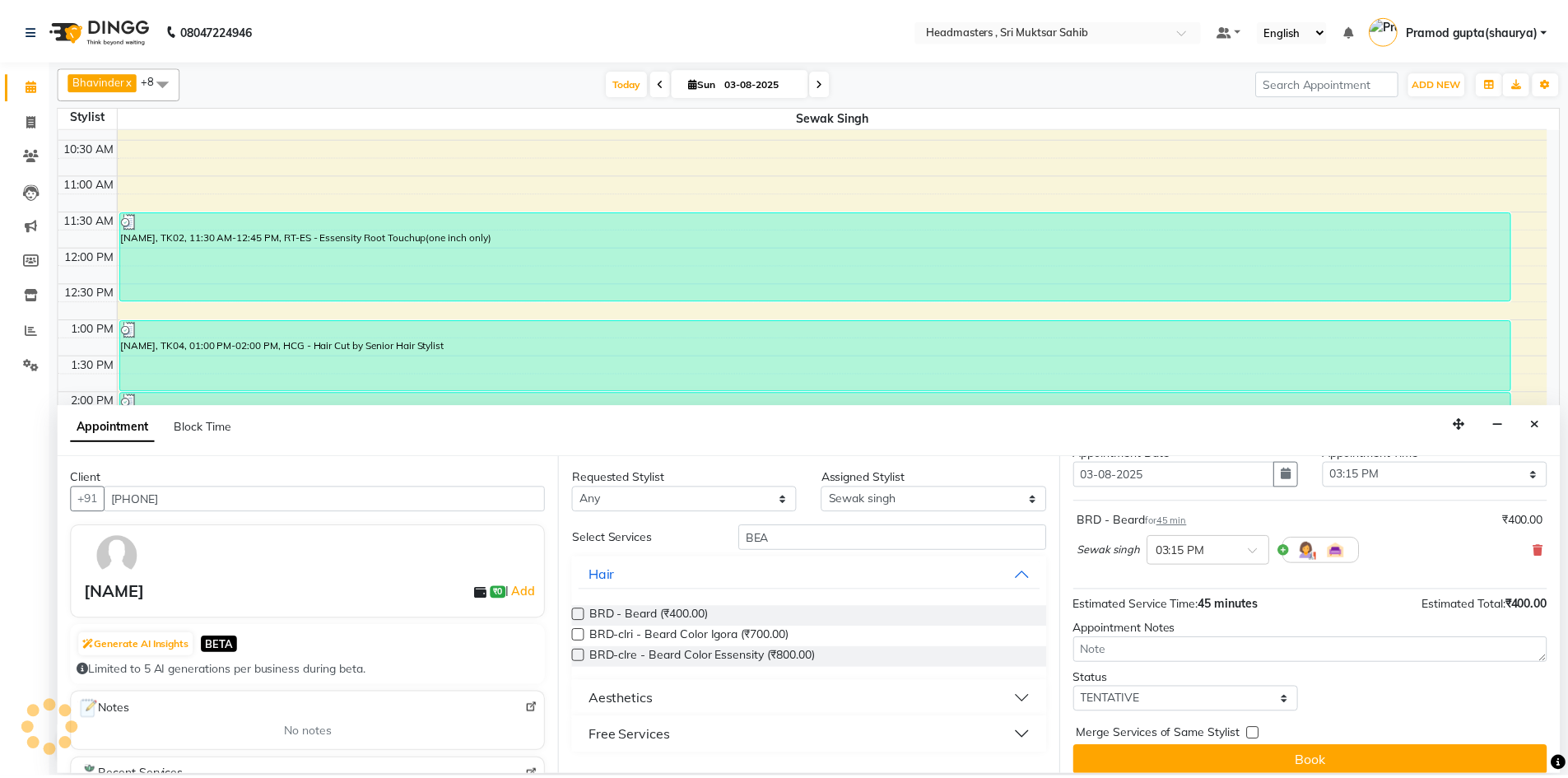 scroll, scrollTop: 71, scrollLeft: 0, axis: vertical 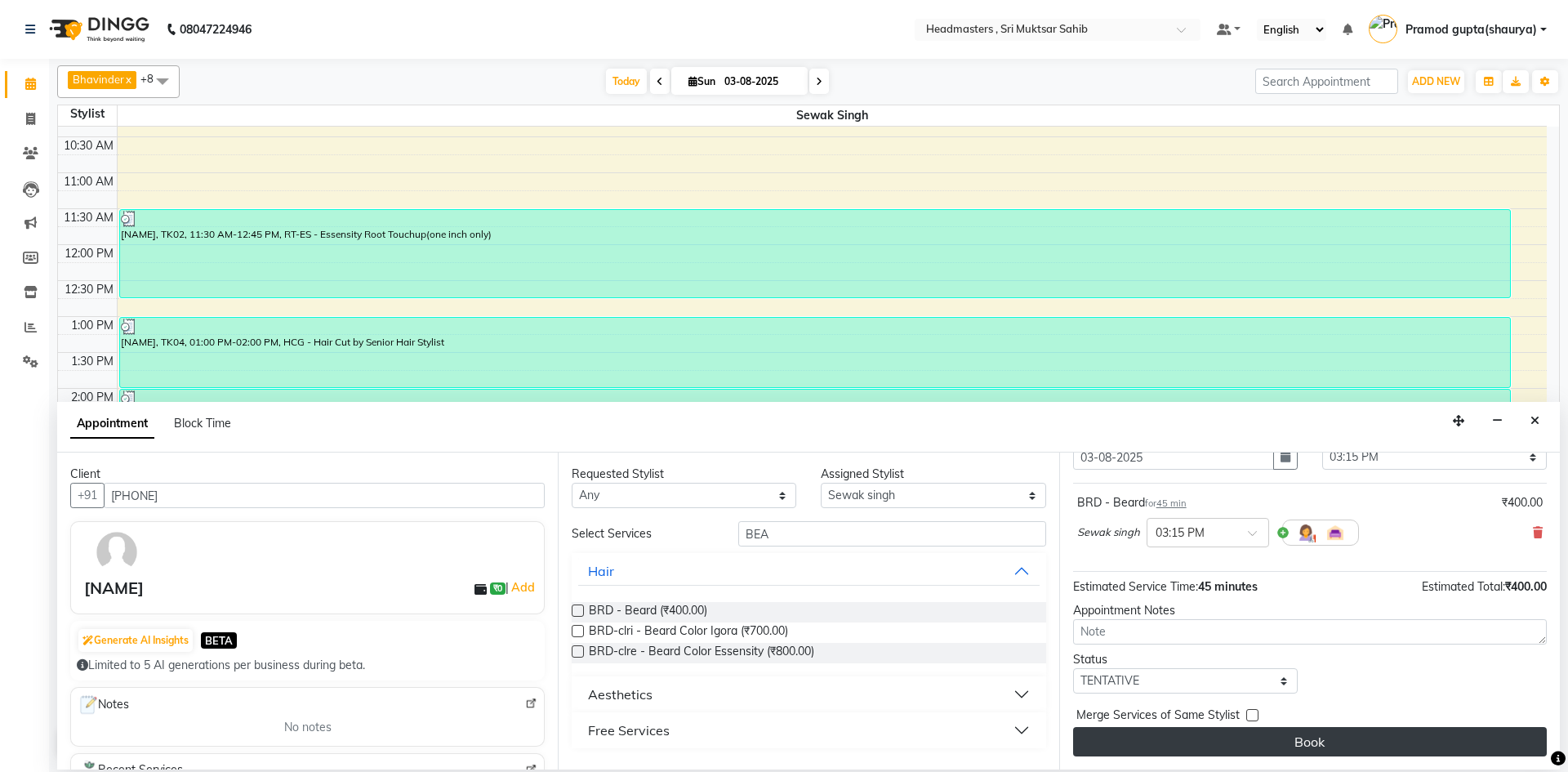 click on "Book" at bounding box center [1310, 742] 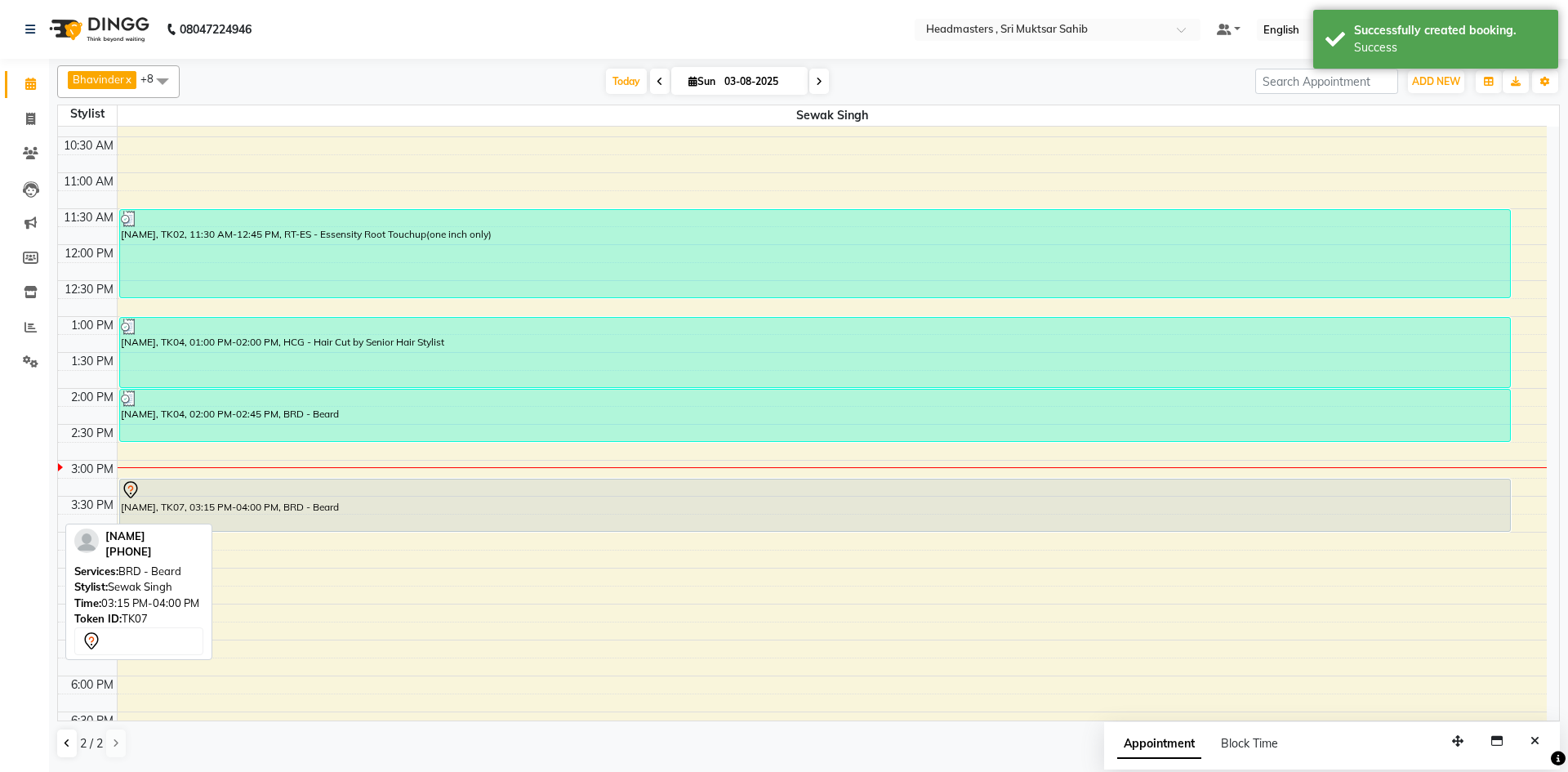 click at bounding box center [815, 490] 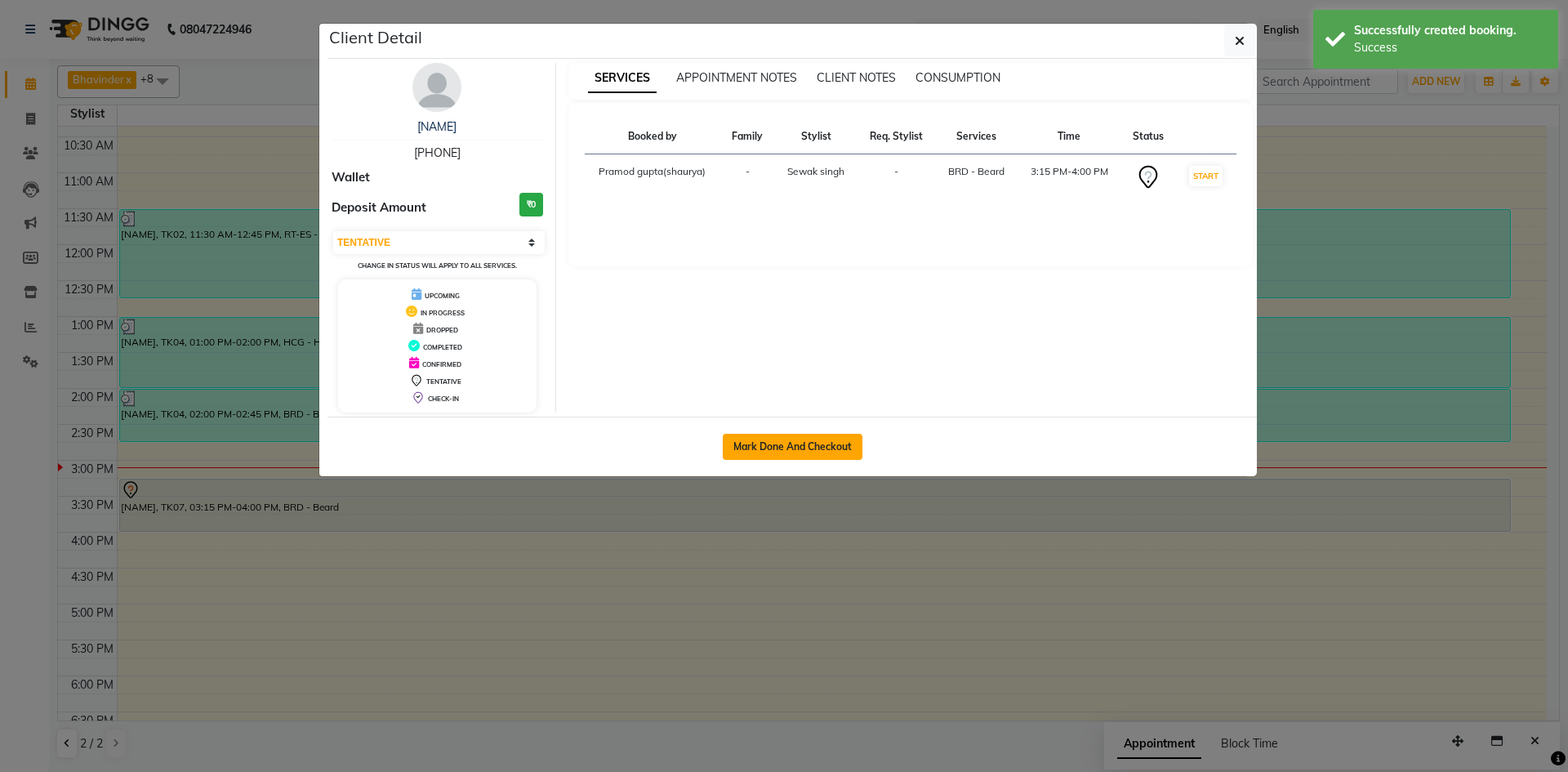 click on "Mark Done And Checkout" 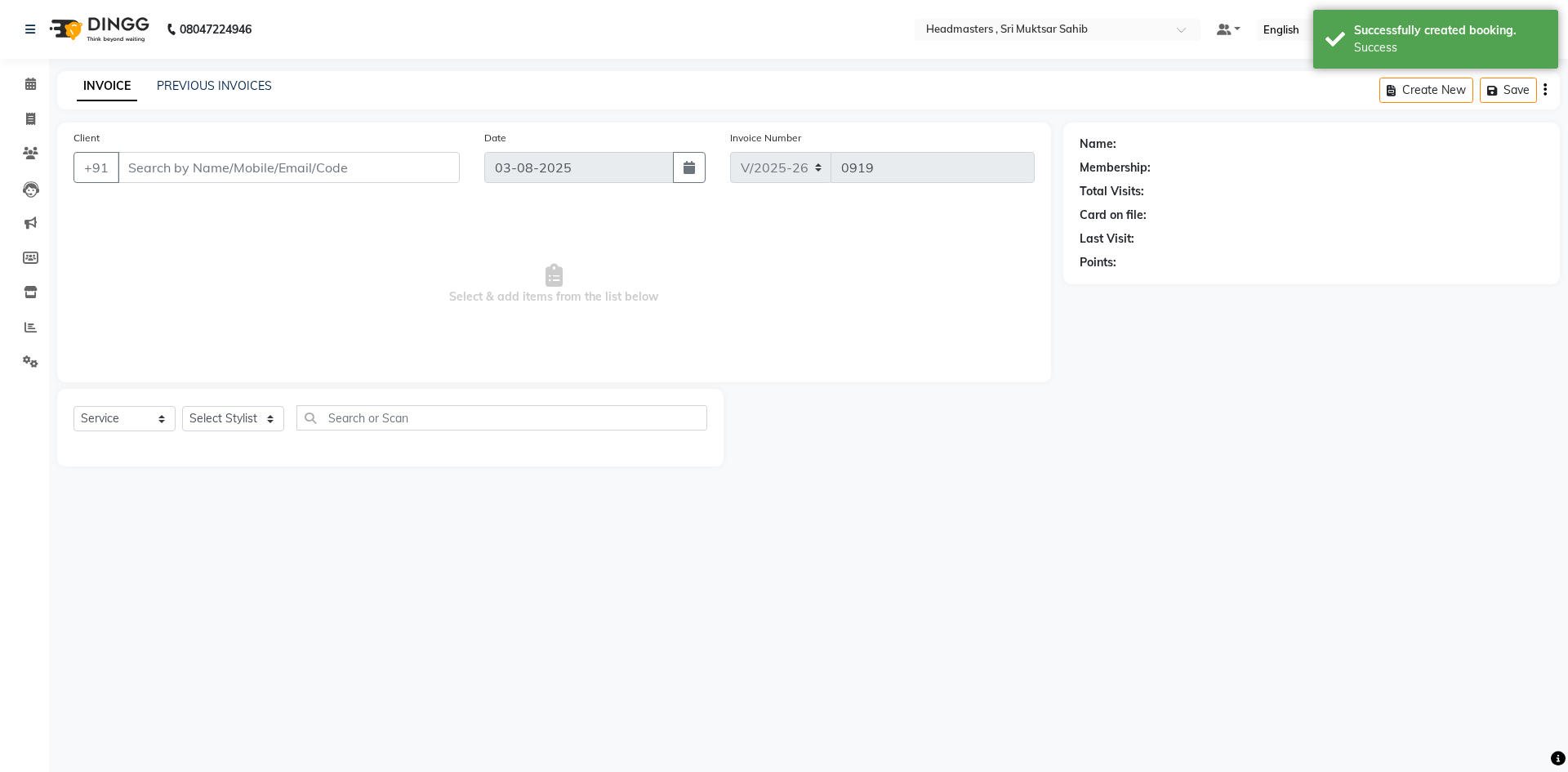 select on "3" 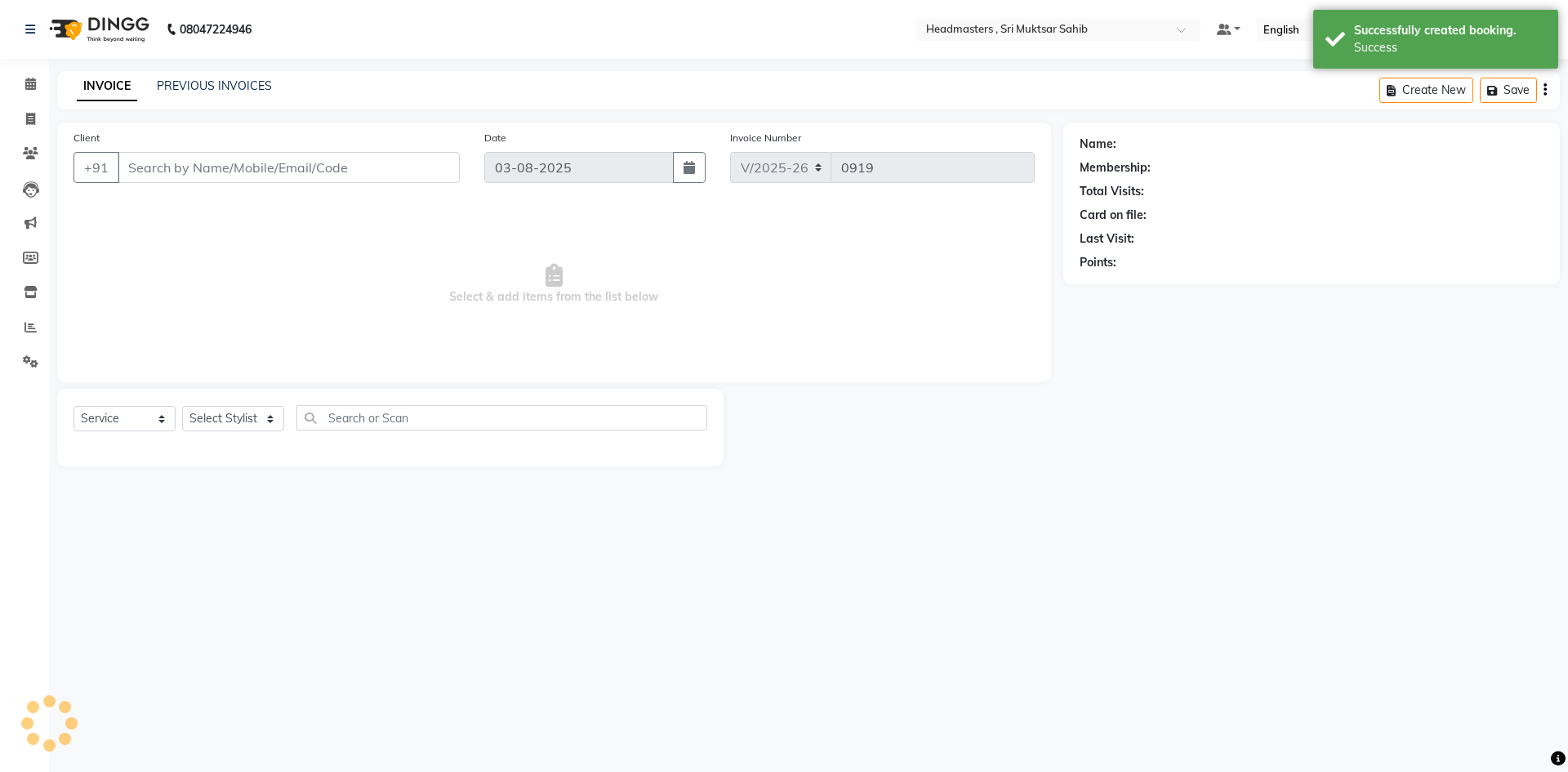 type on "[PHONE]" 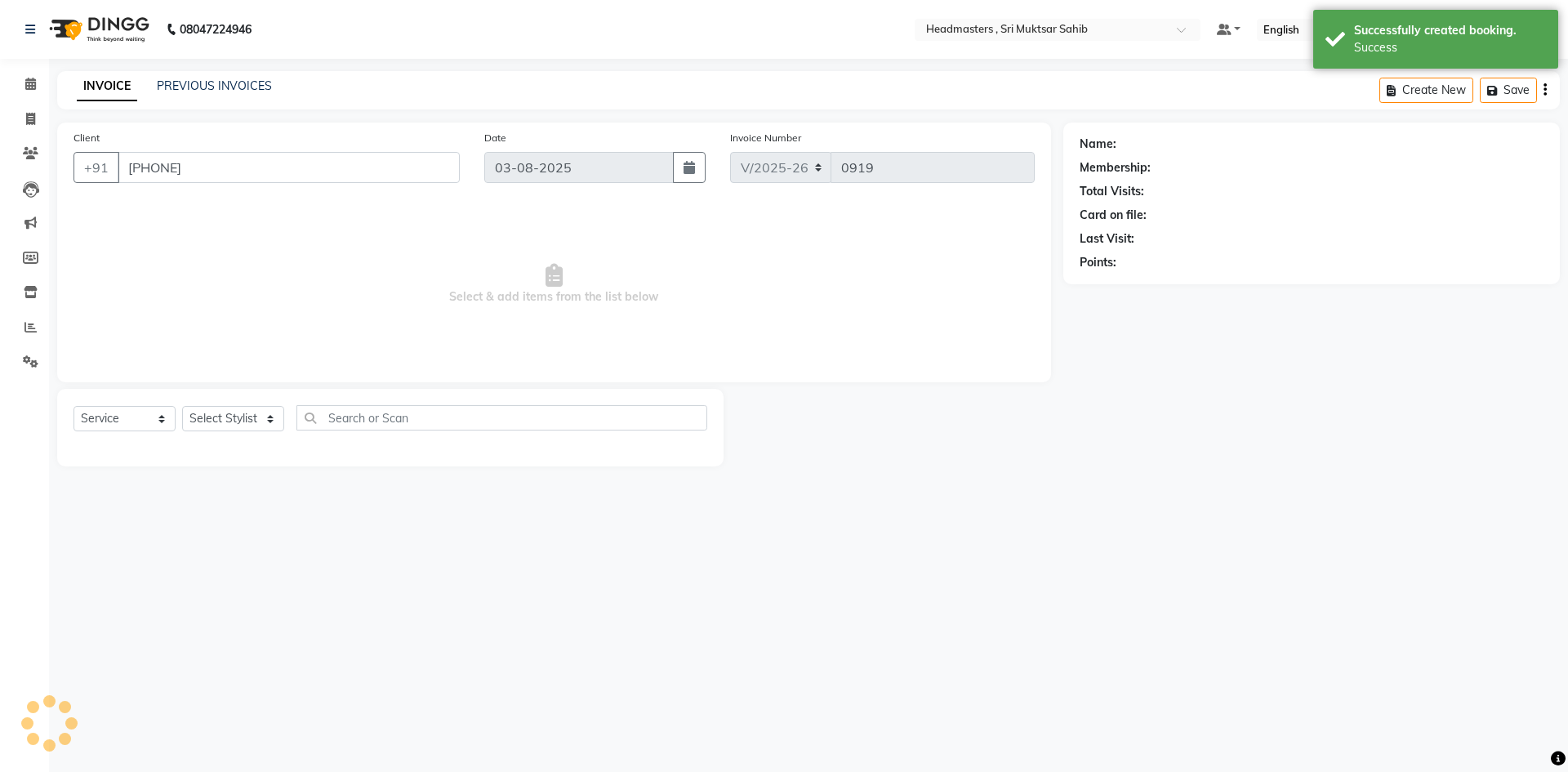 select on "85124" 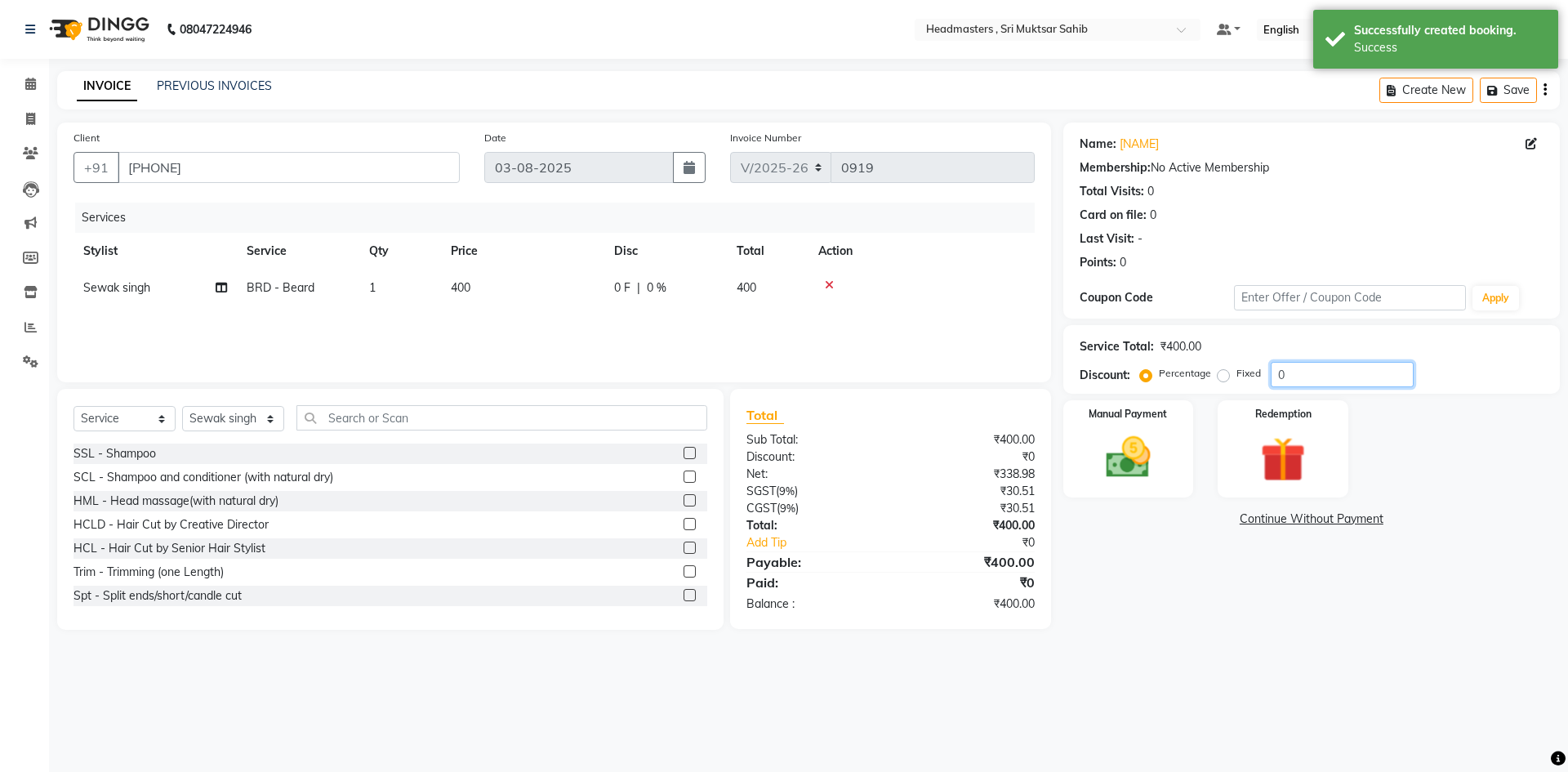 click on "0" 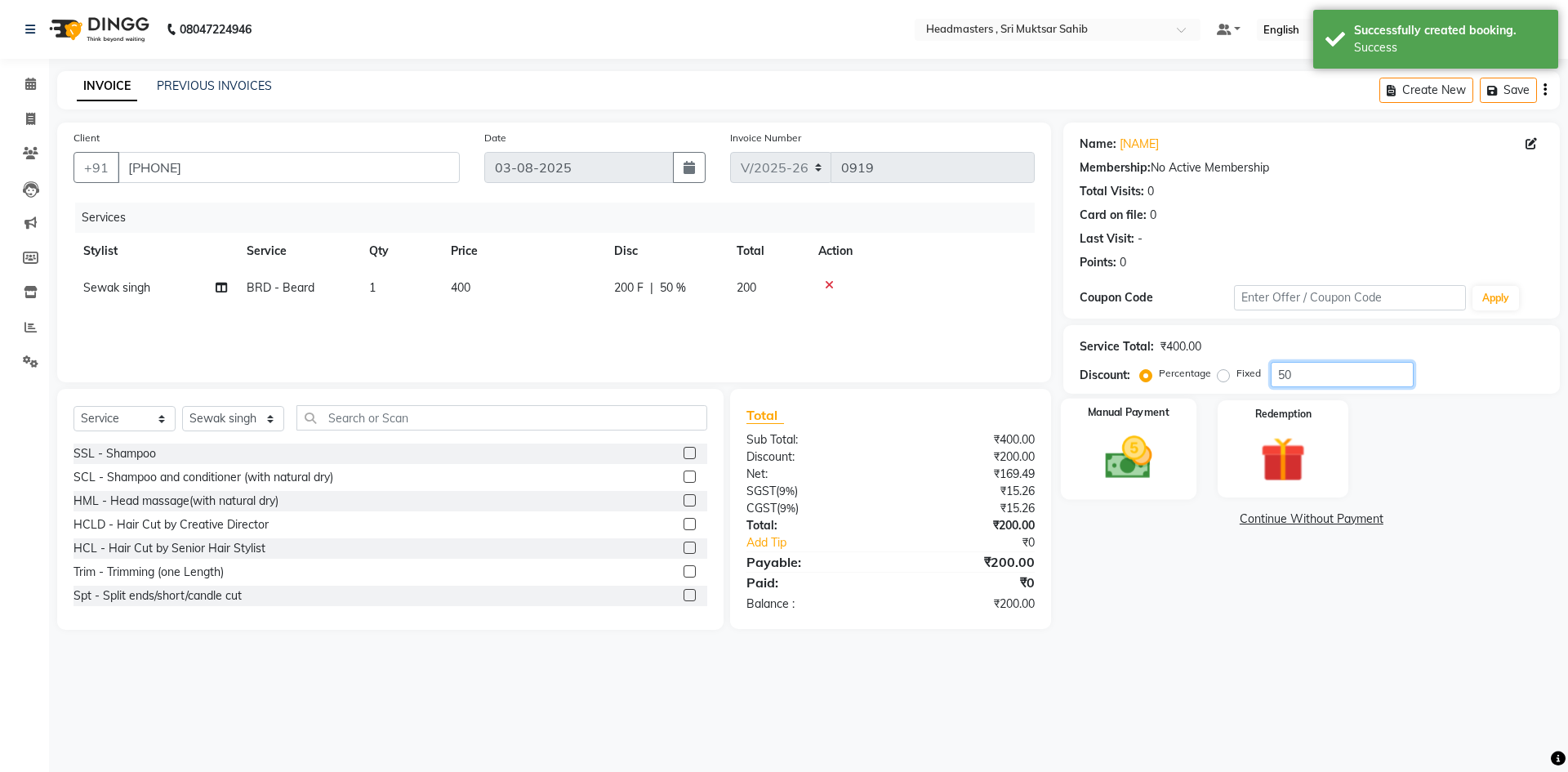 type on "50" 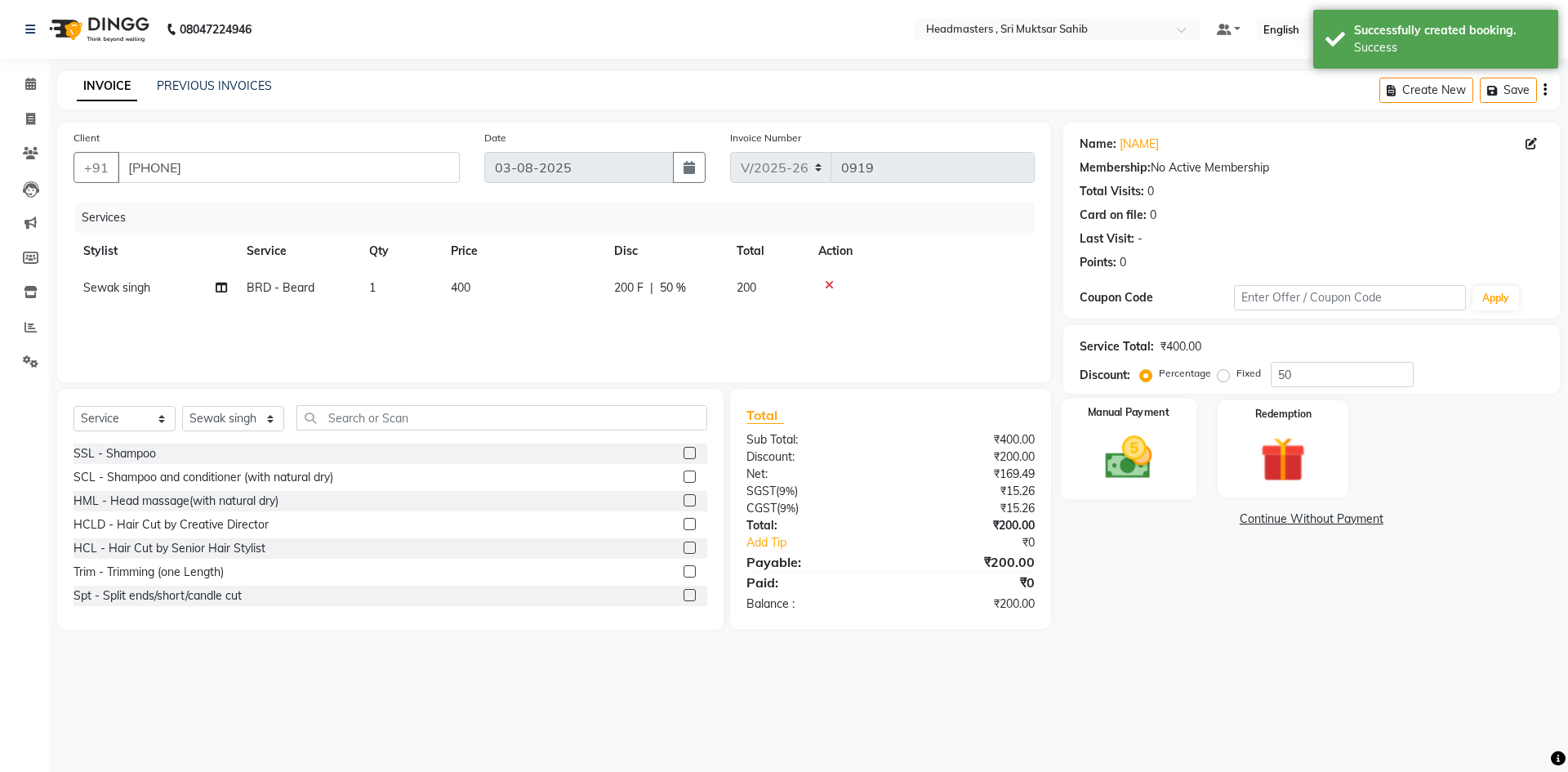 click 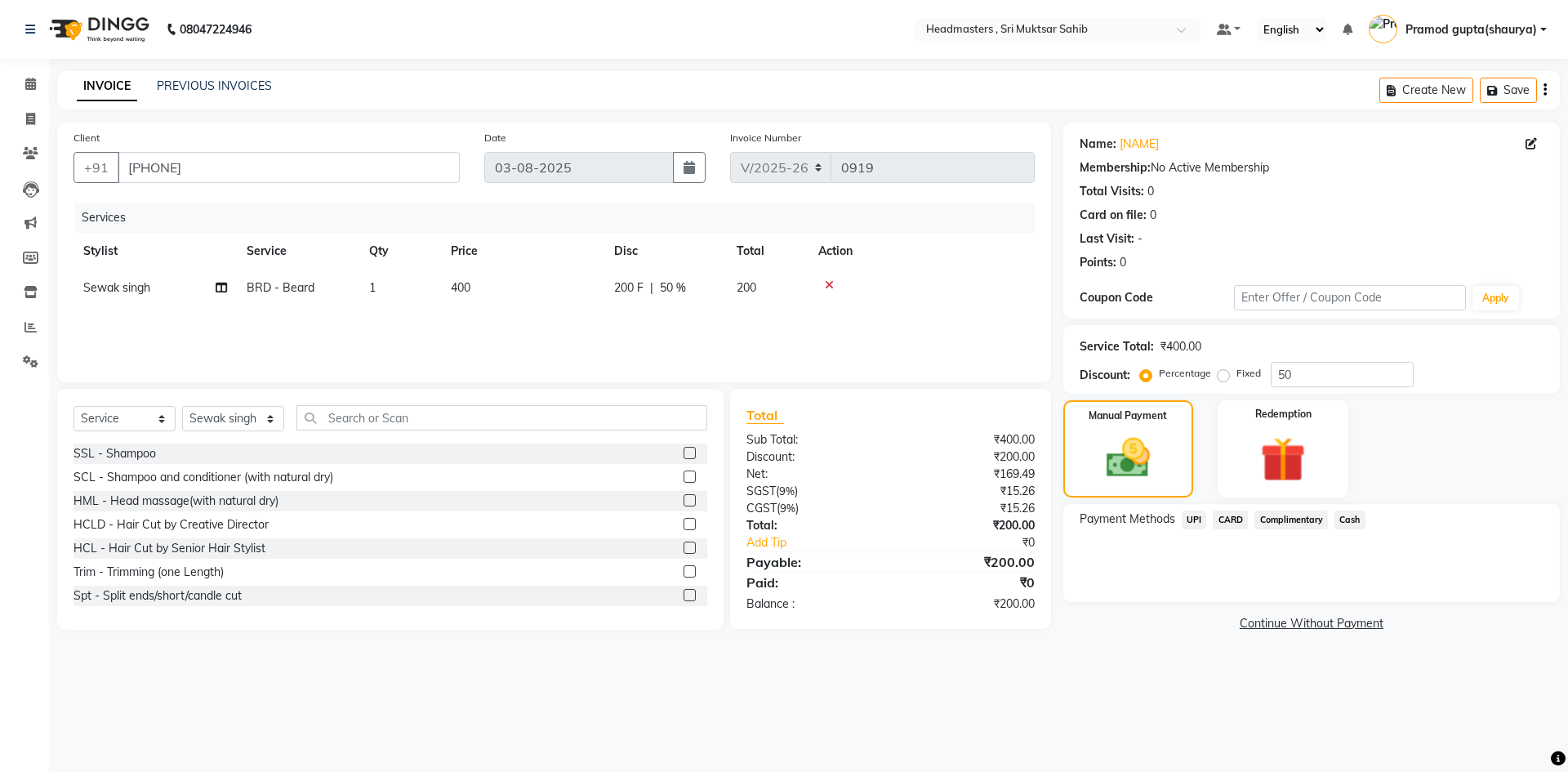 click on "Cash" 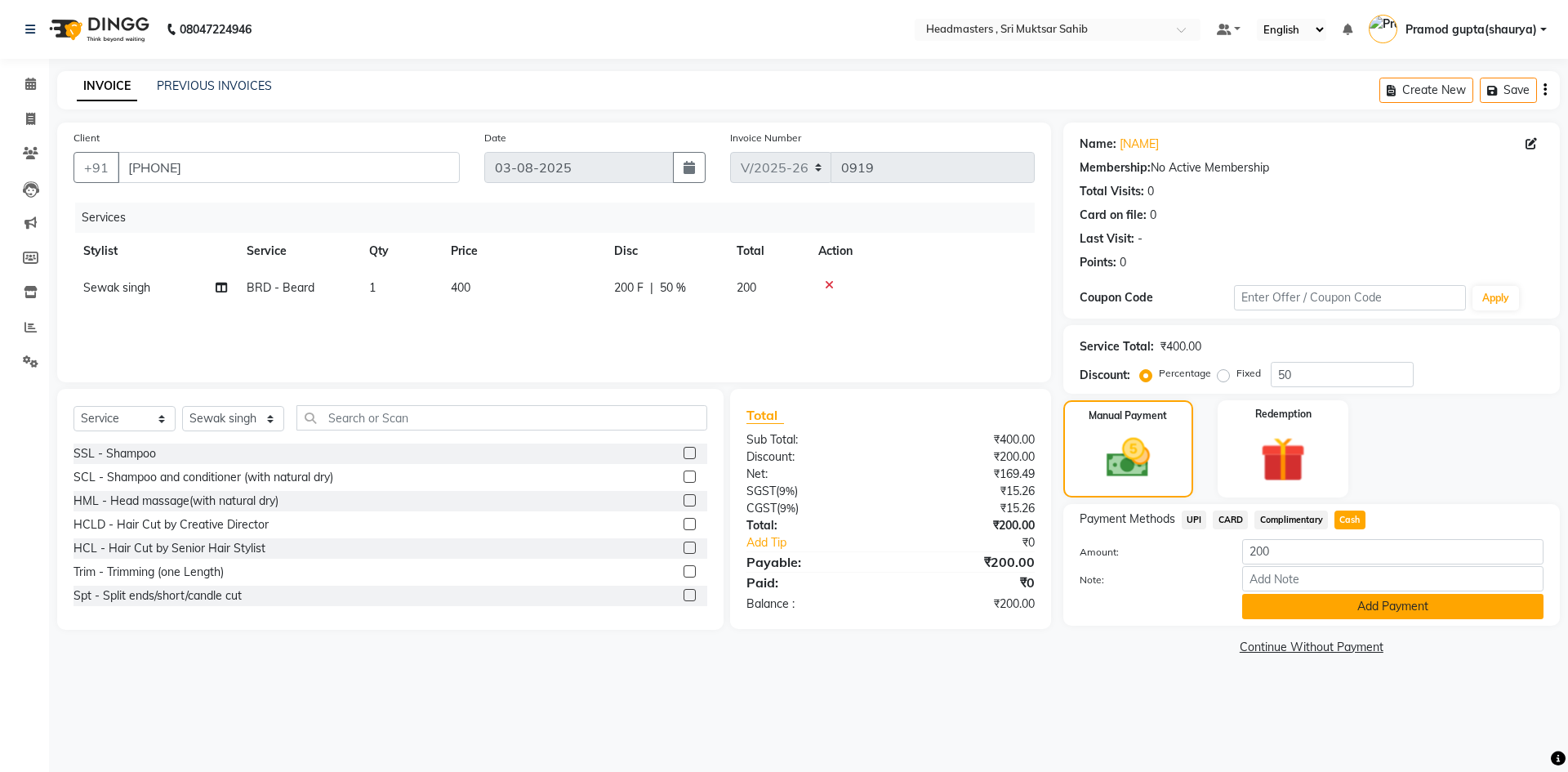 click on "Add Payment" 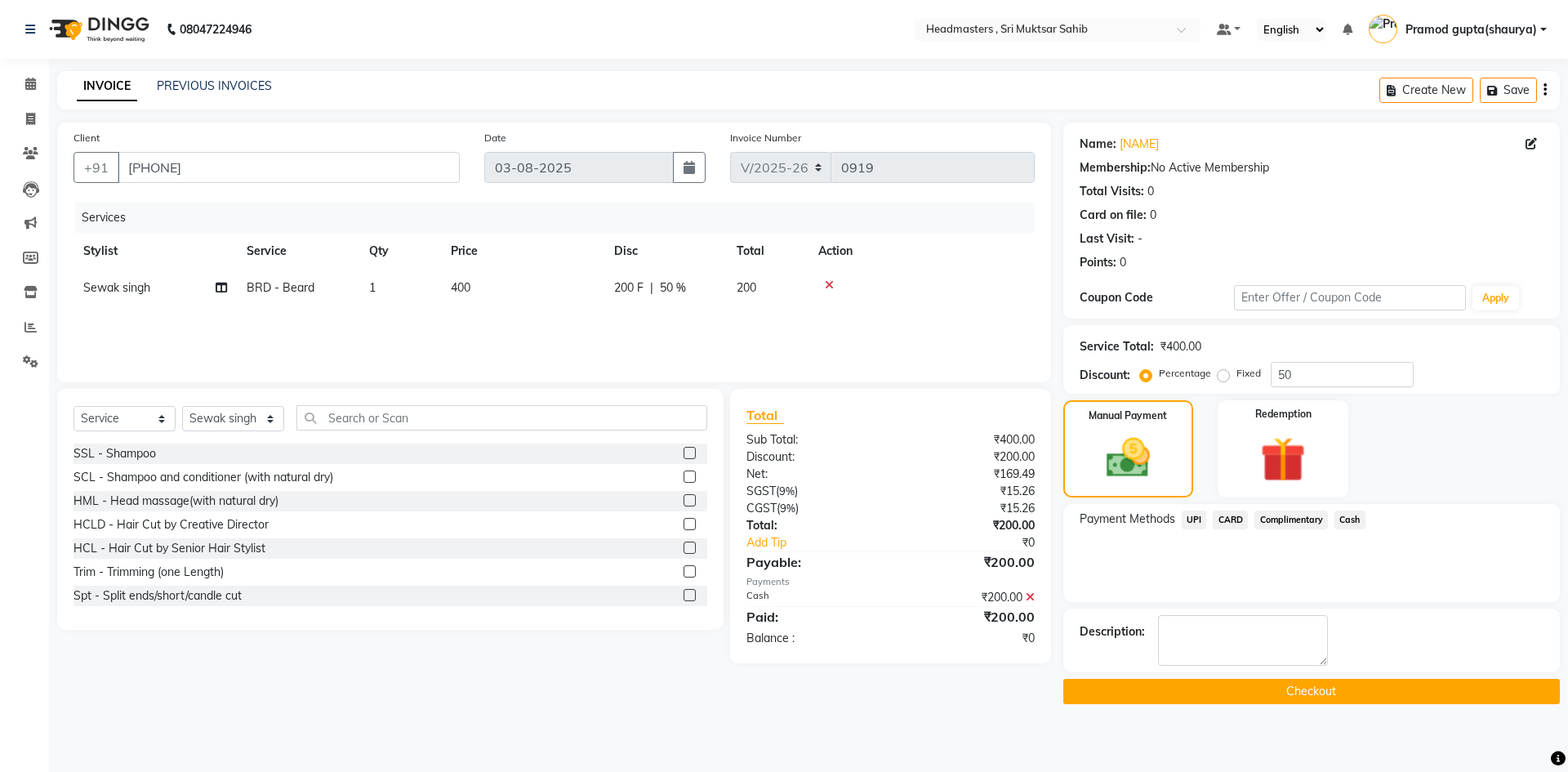 click on "Checkout" 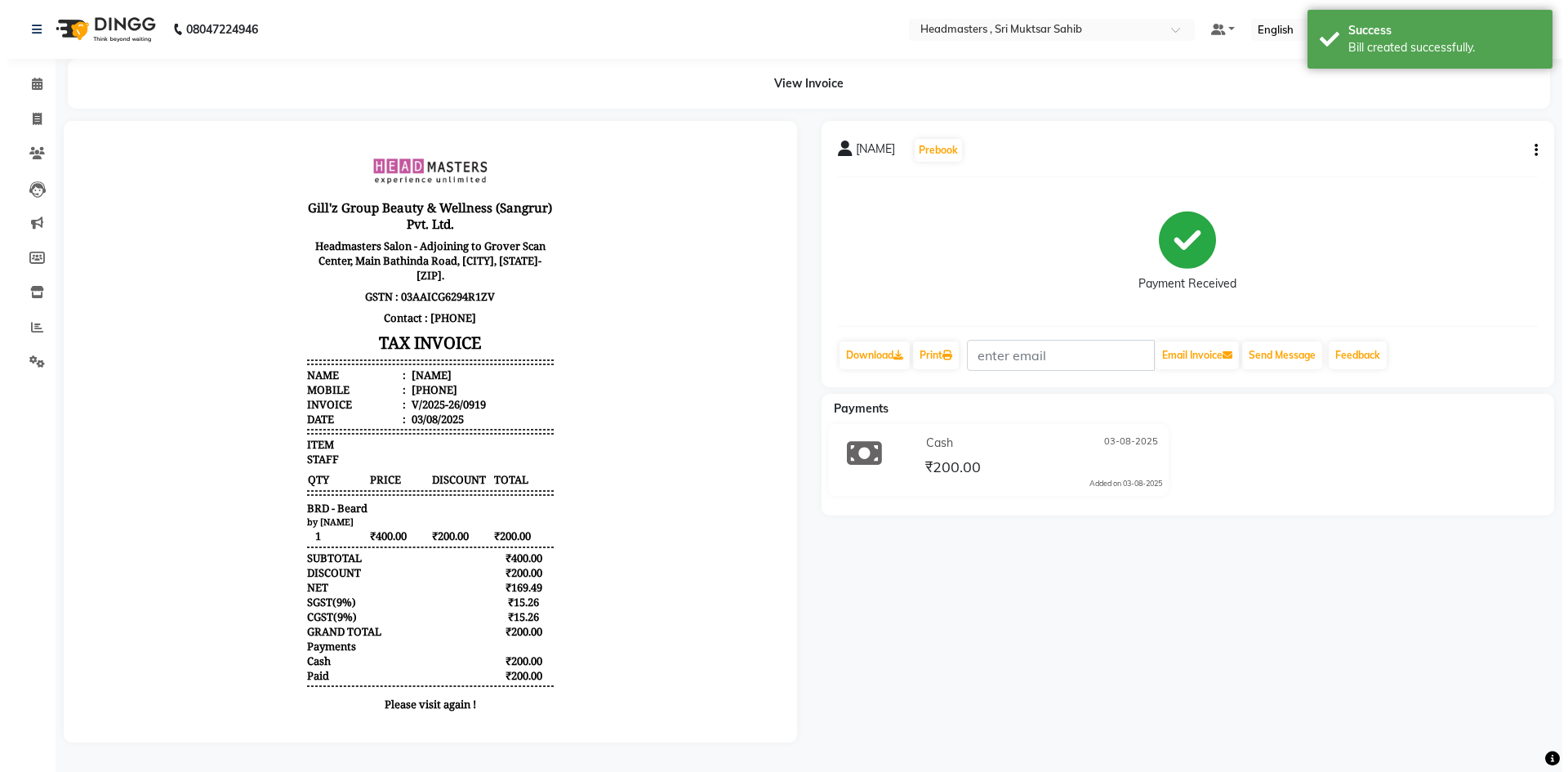 scroll, scrollTop: 0, scrollLeft: 0, axis: both 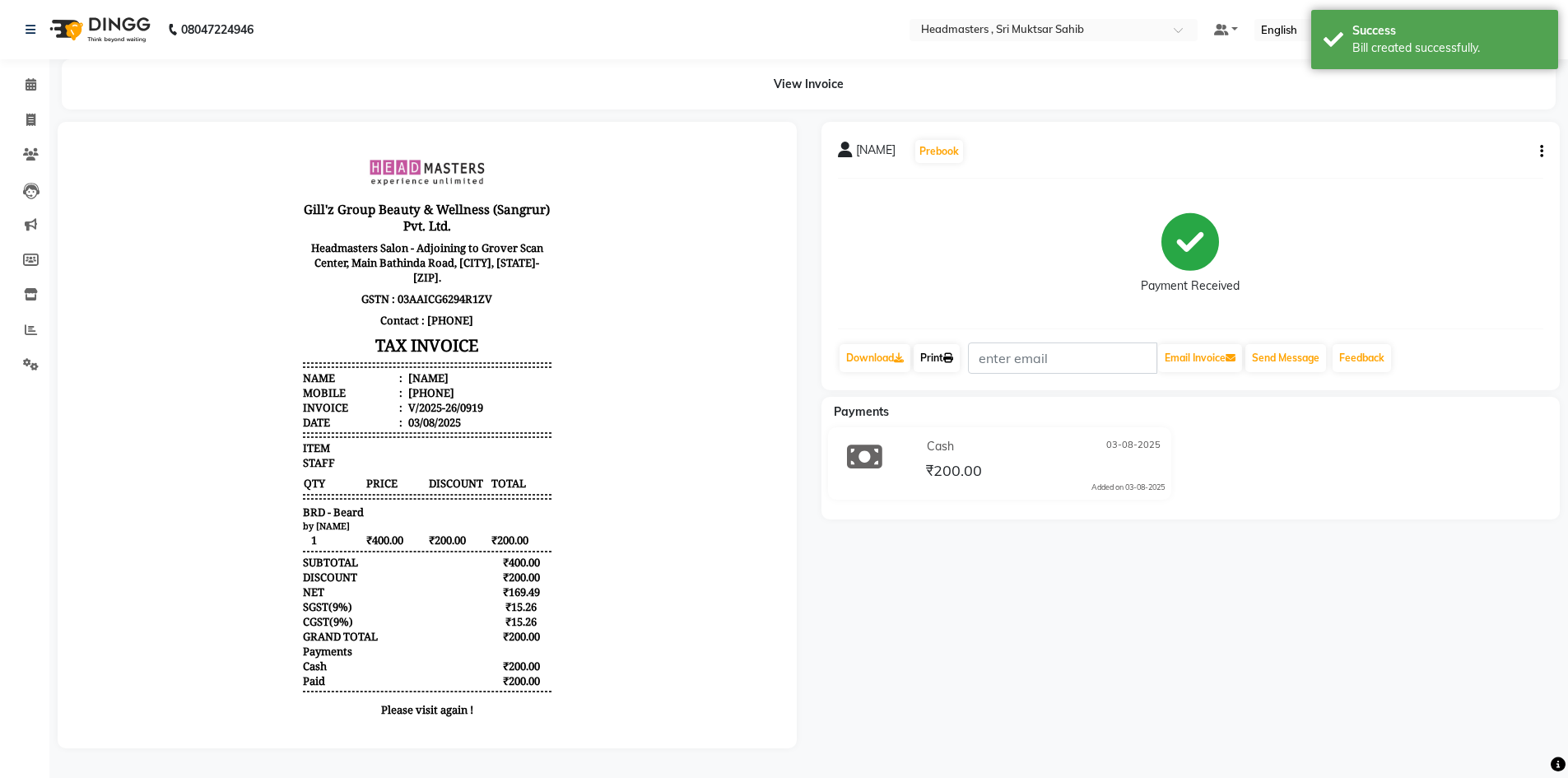 click on "Print" 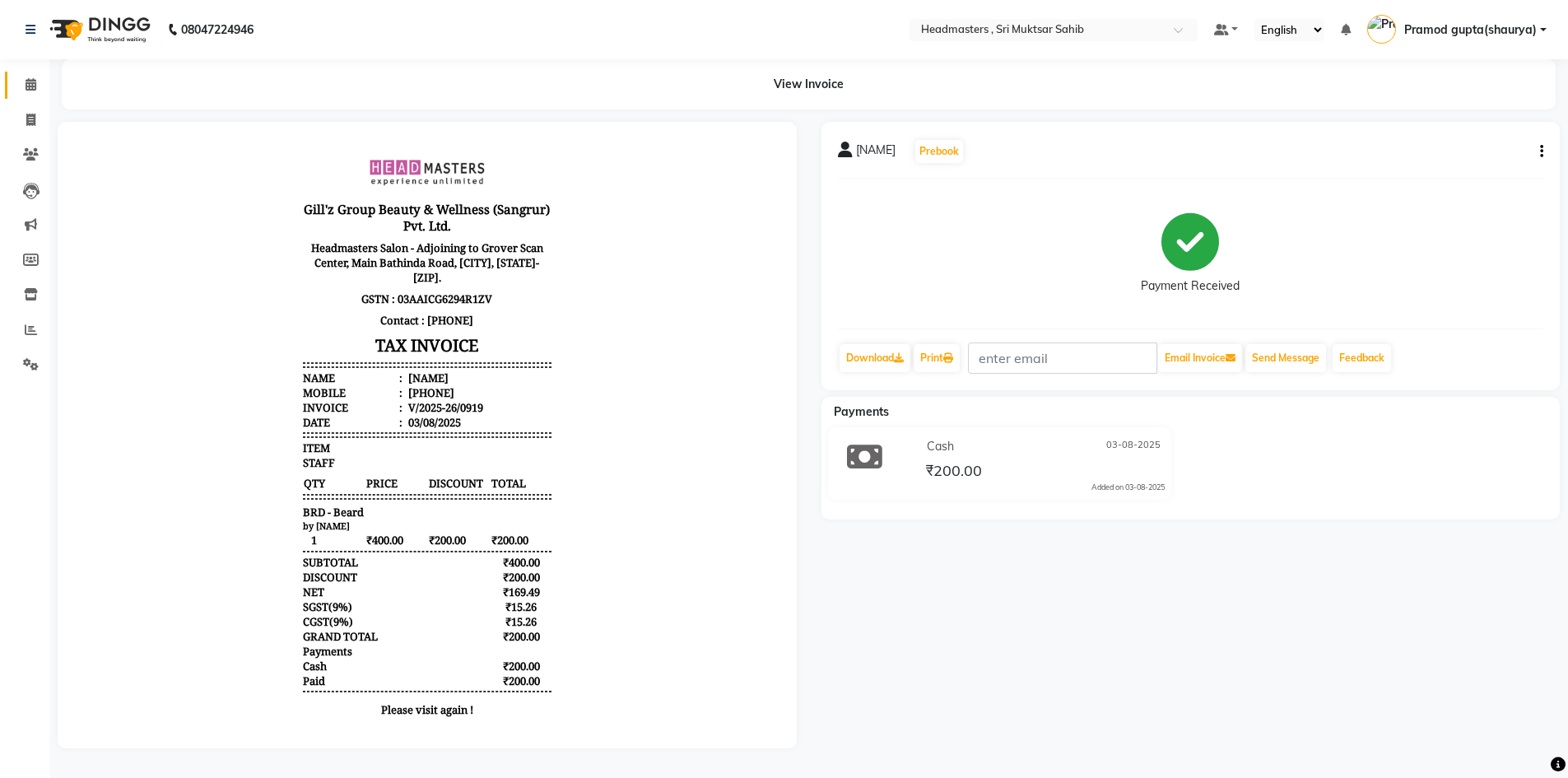 click 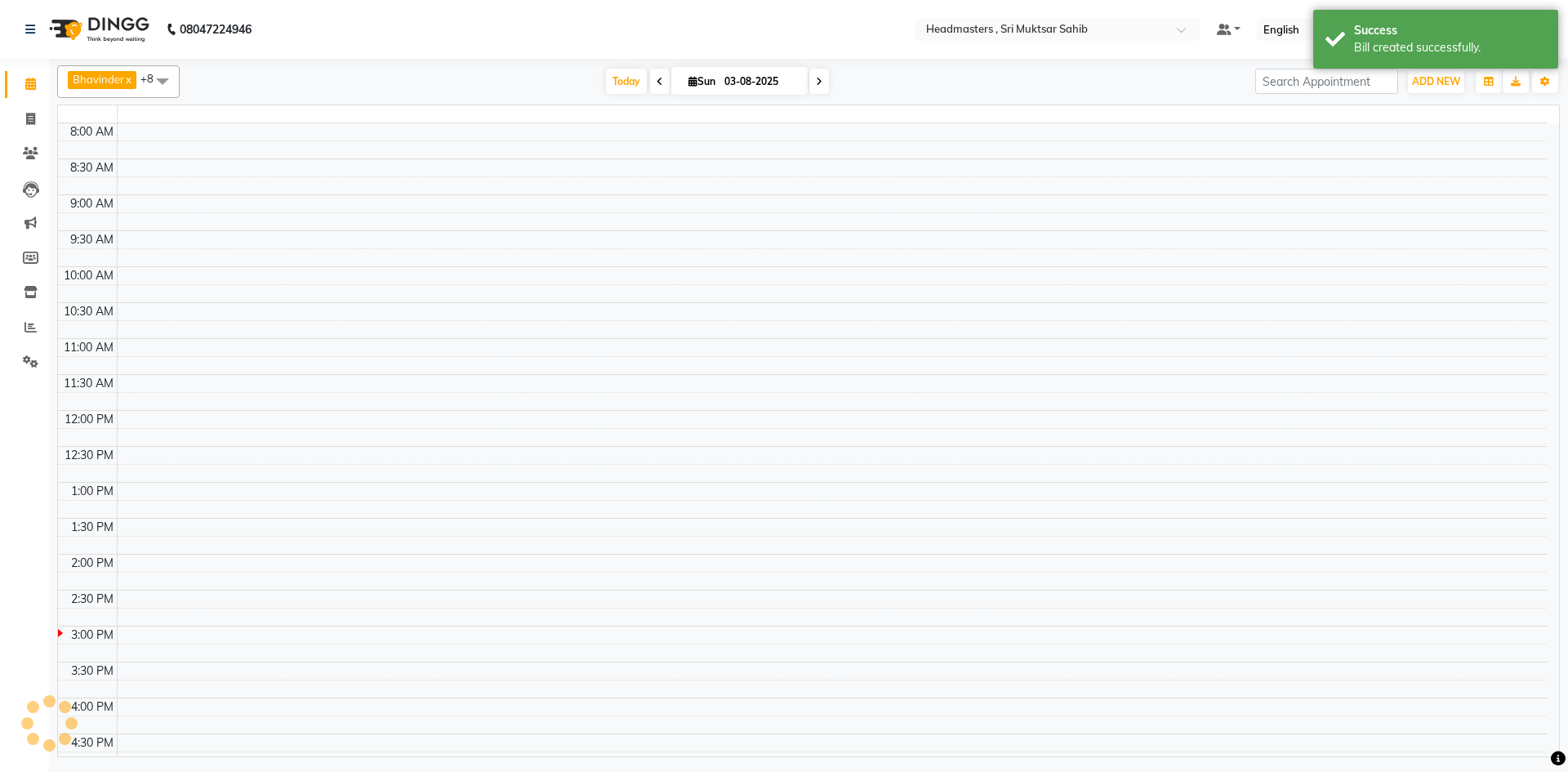 scroll, scrollTop: 0, scrollLeft: 0, axis: both 